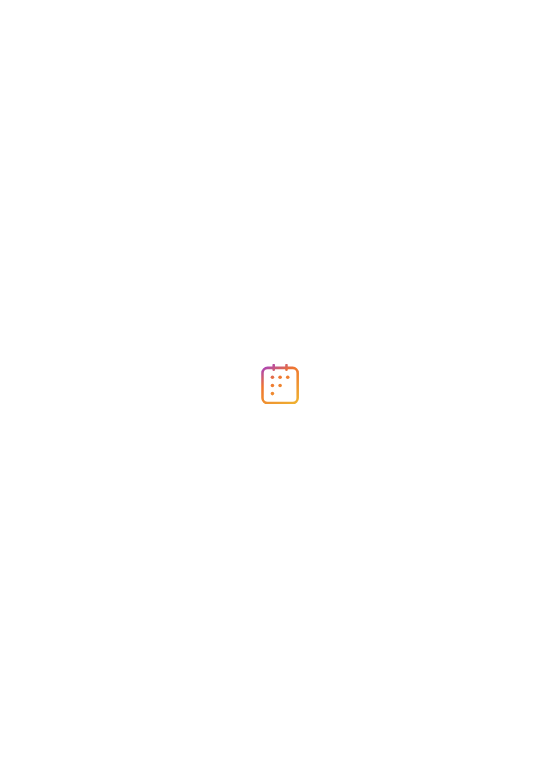 scroll, scrollTop: 0, scrollLeft: 0, axis: both 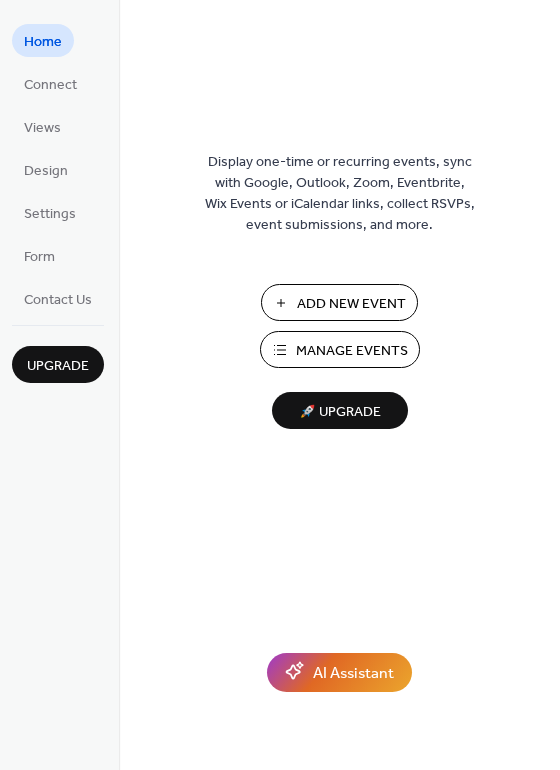 click on "Manage Events" at bounding box center [352, 351] 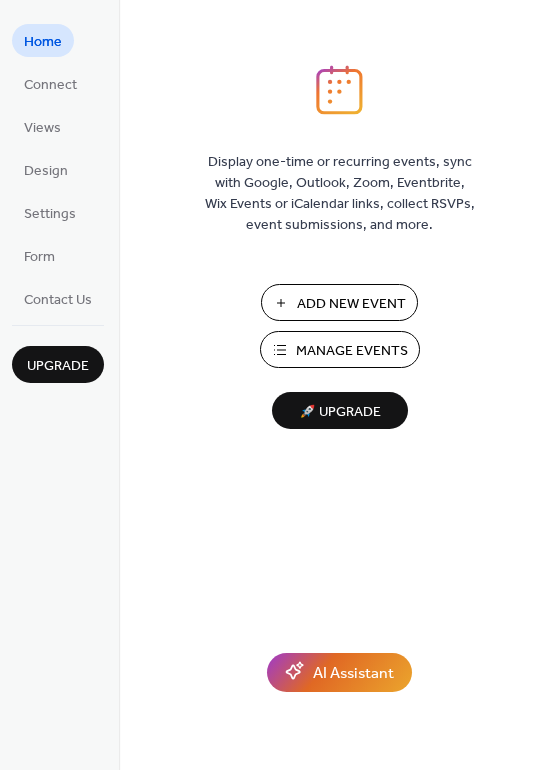 click on "Manage Events" at bounding box center [352, 351] 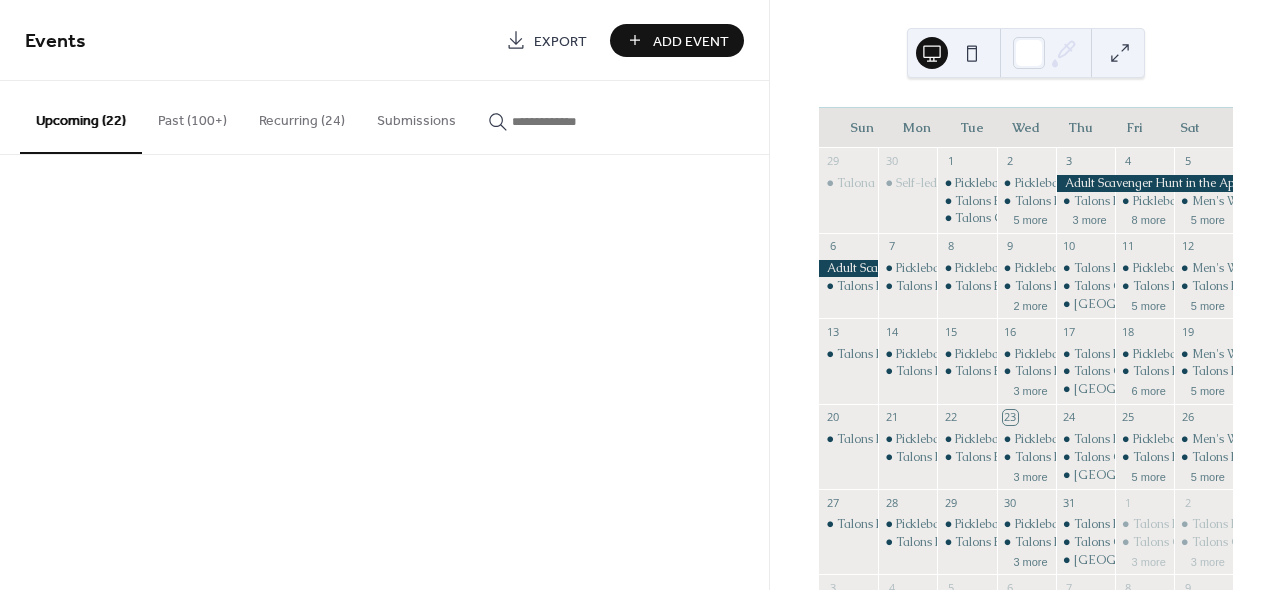 scroll, scrollTop: 0, scrollLeft: 0, axis: both 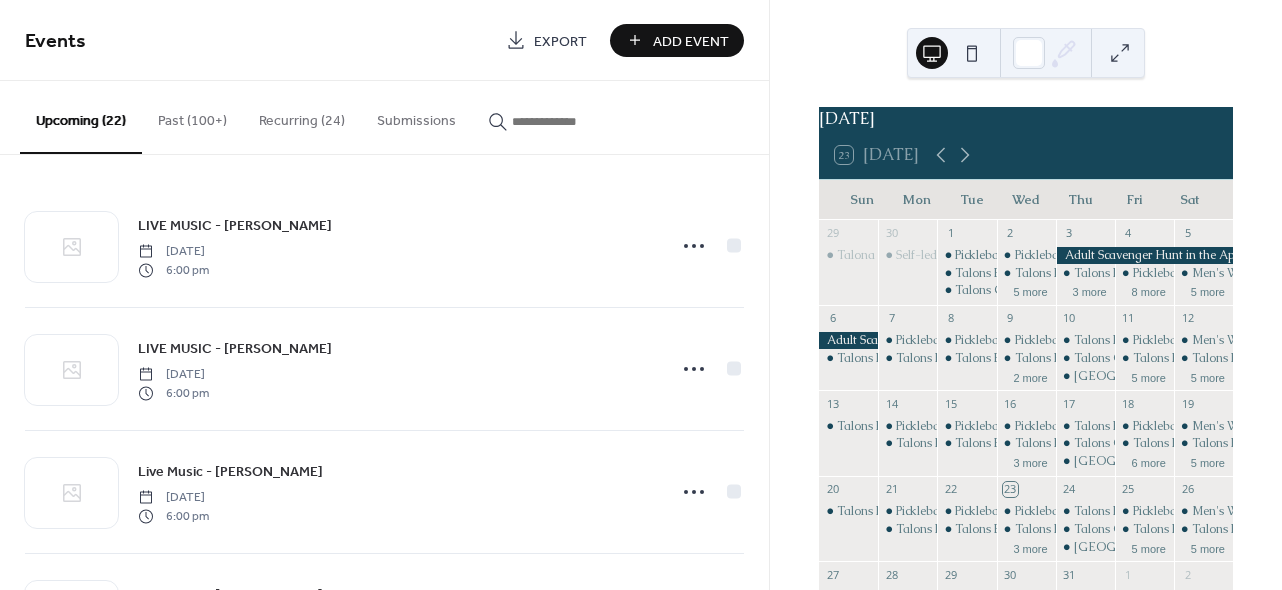 click on "Recurring (24)" at bounding box center [302, 116] 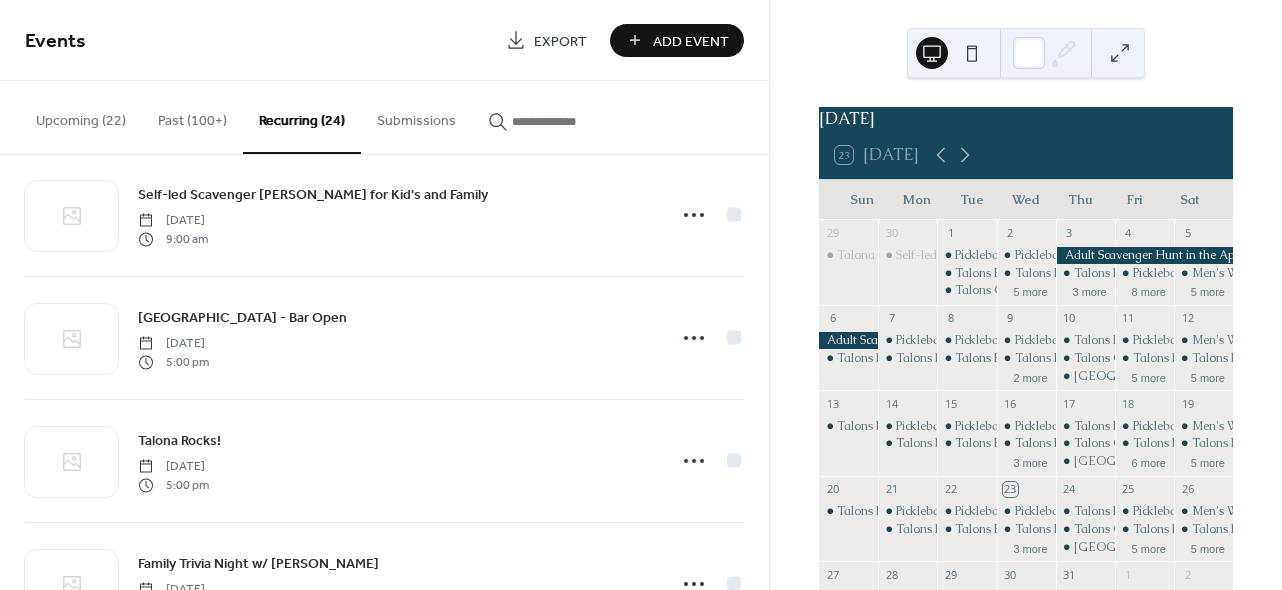 scroll, scrollTop: 654, scrollLeft: 0, axis: vertical 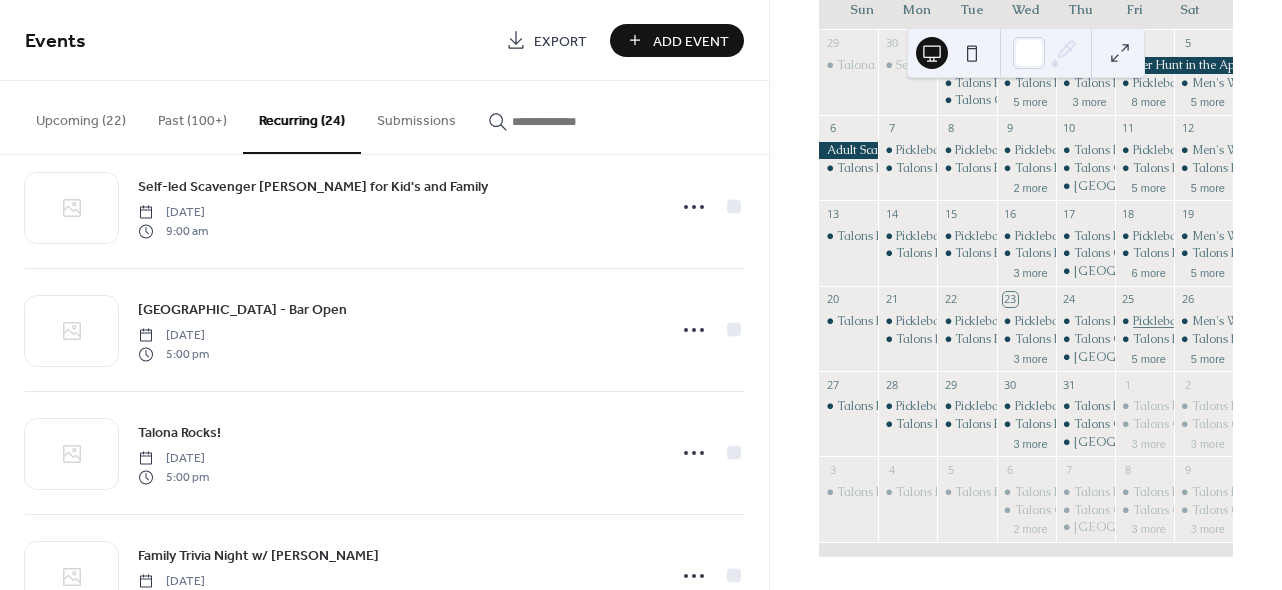 click on "Pickleball! Free Social, Rotating Formal, All Levels" at bounding box center [1265, 321] 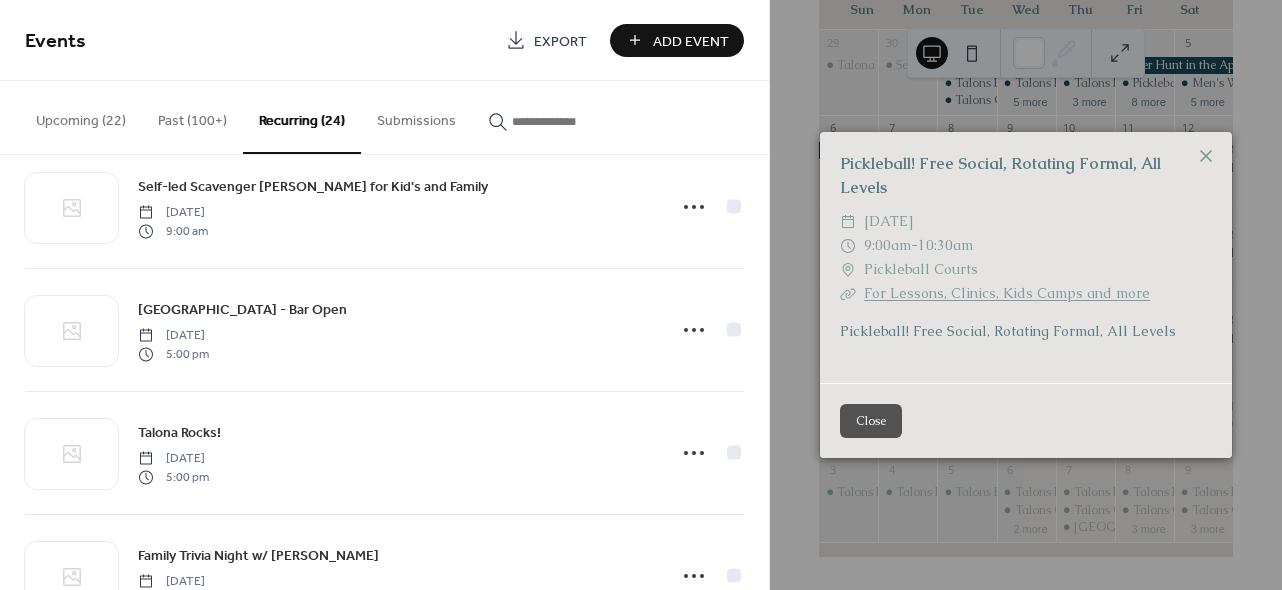 click on "Close" at bounding box center [871, 421] 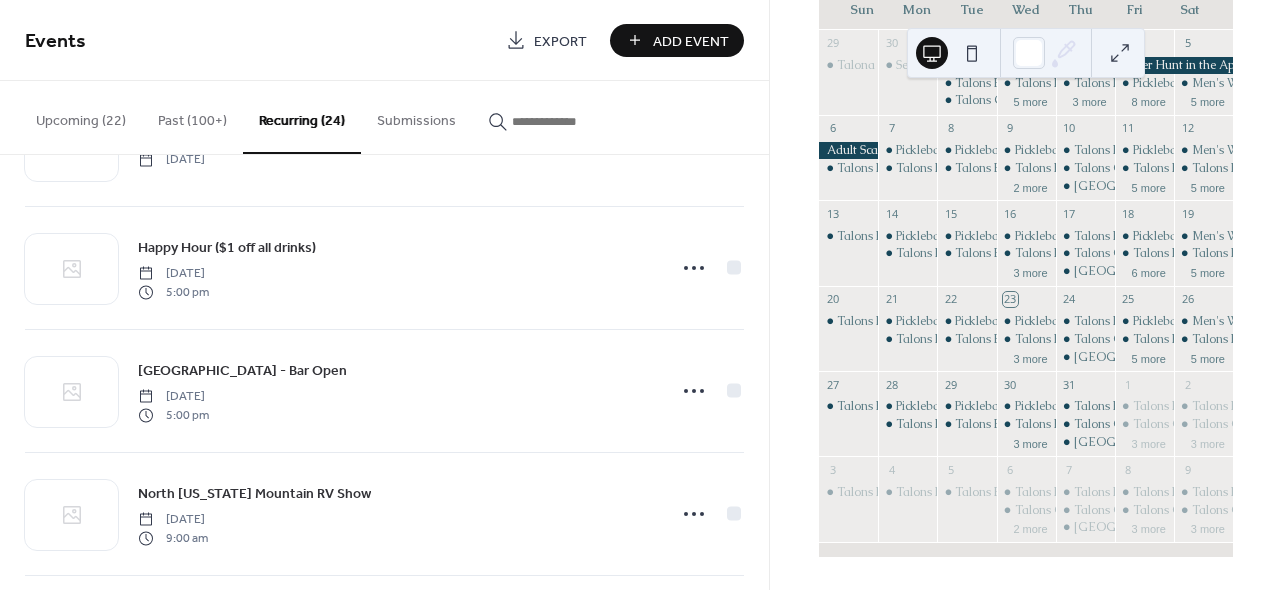 scroll, scrollTop: 0, scrollLeft: 0, axis: both 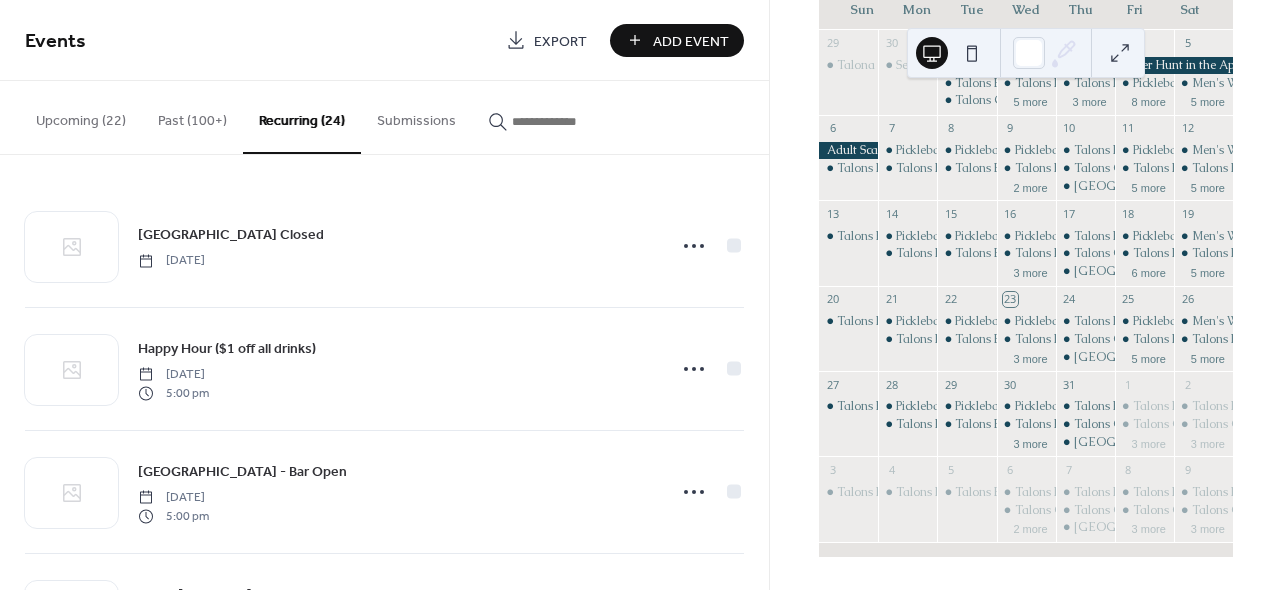 click at bounding box center (572, 121) 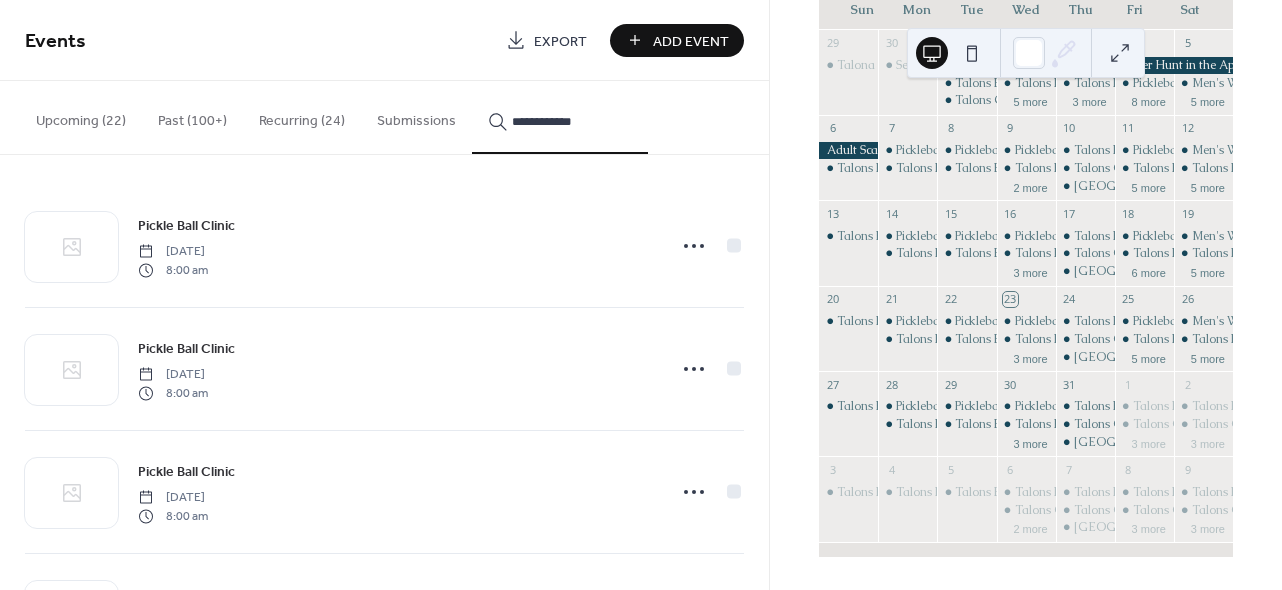 click on "**********" at bounding box center (560, 117) 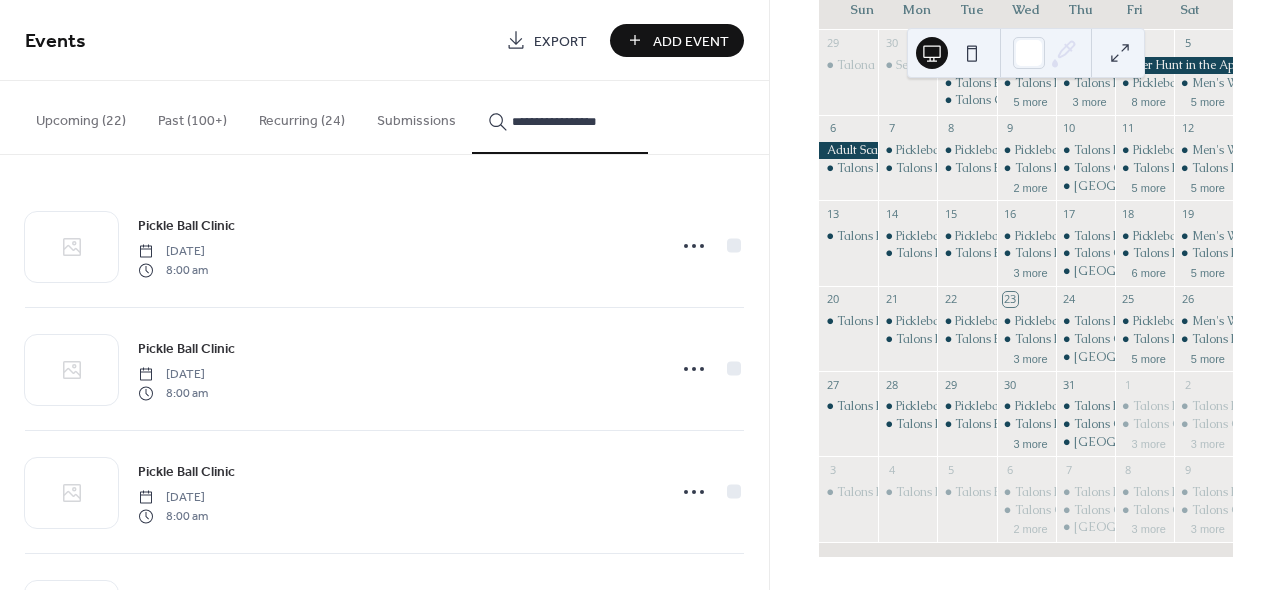 click on "**********" at bounding box center (560, 117) 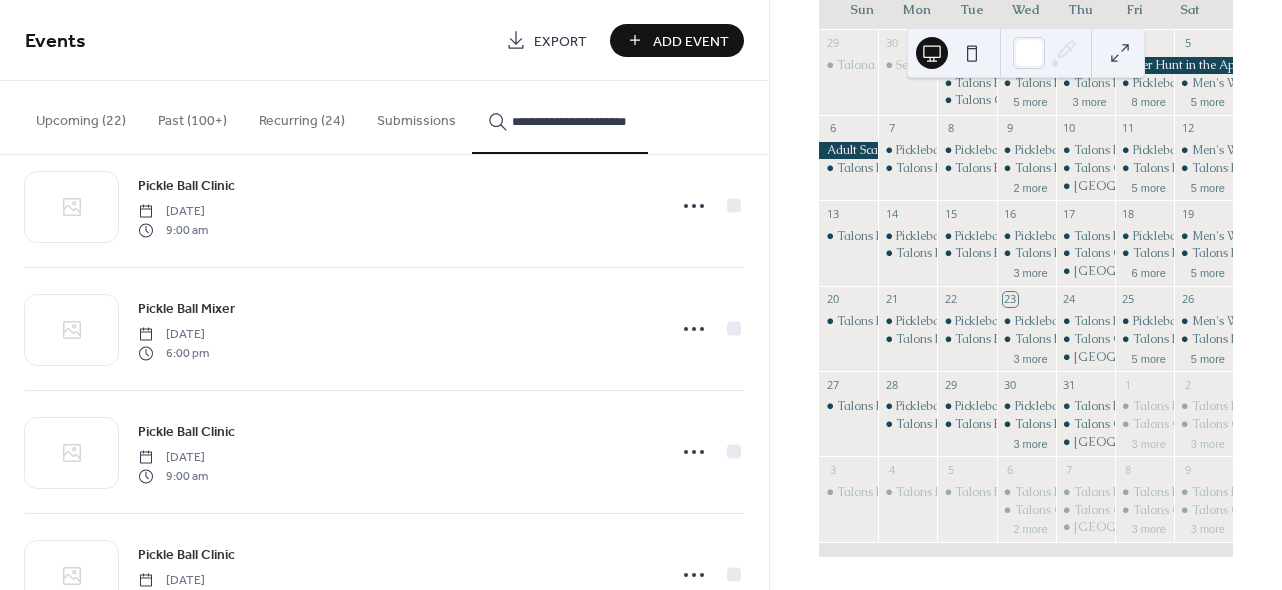 scroll, scrollTop: 1804, scrollLeft: 0, axis: vertical 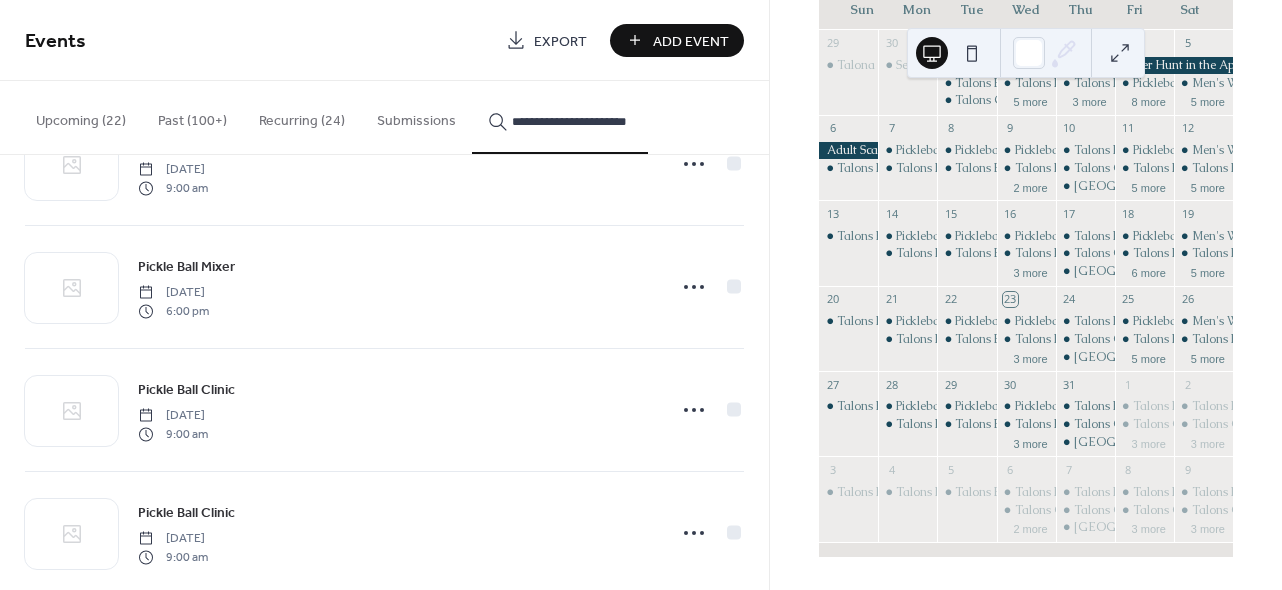 type on "**********" 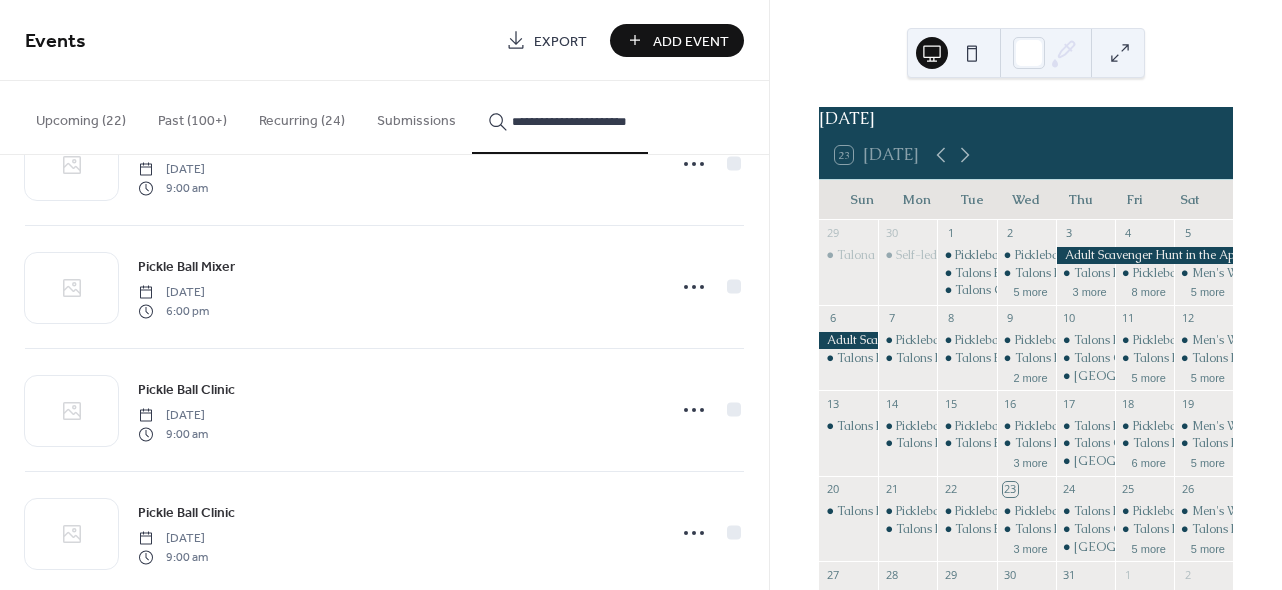 scroll, scrollTop: 7, scrollLeft: 0, axis: vertical 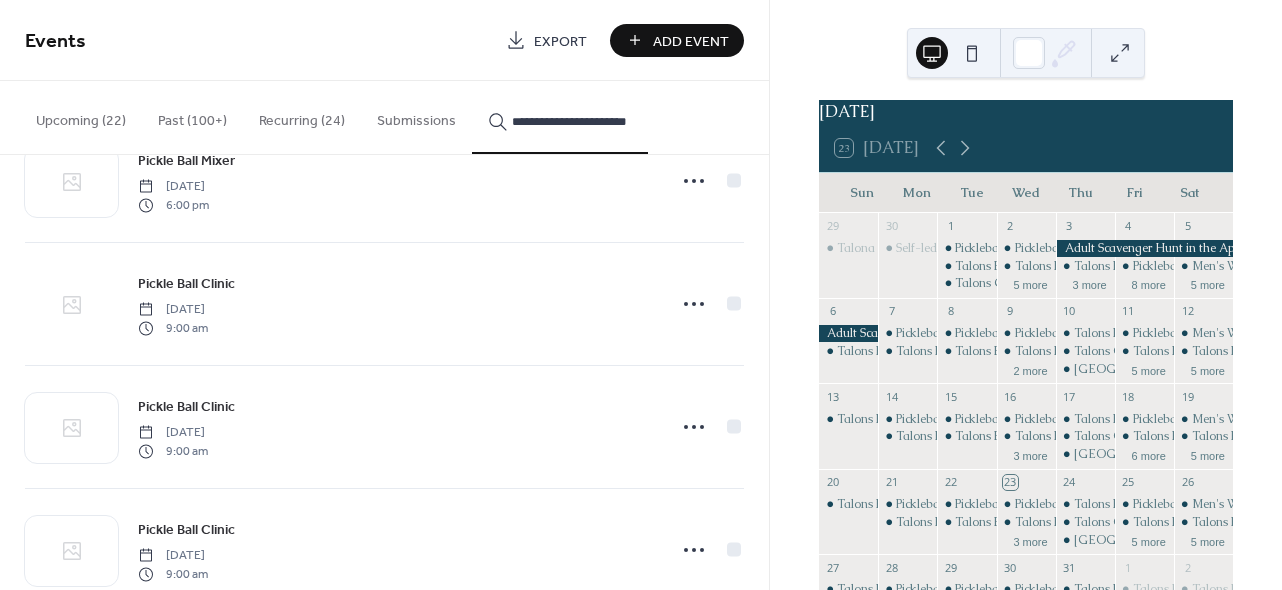 click at bounding box center (71, 305) 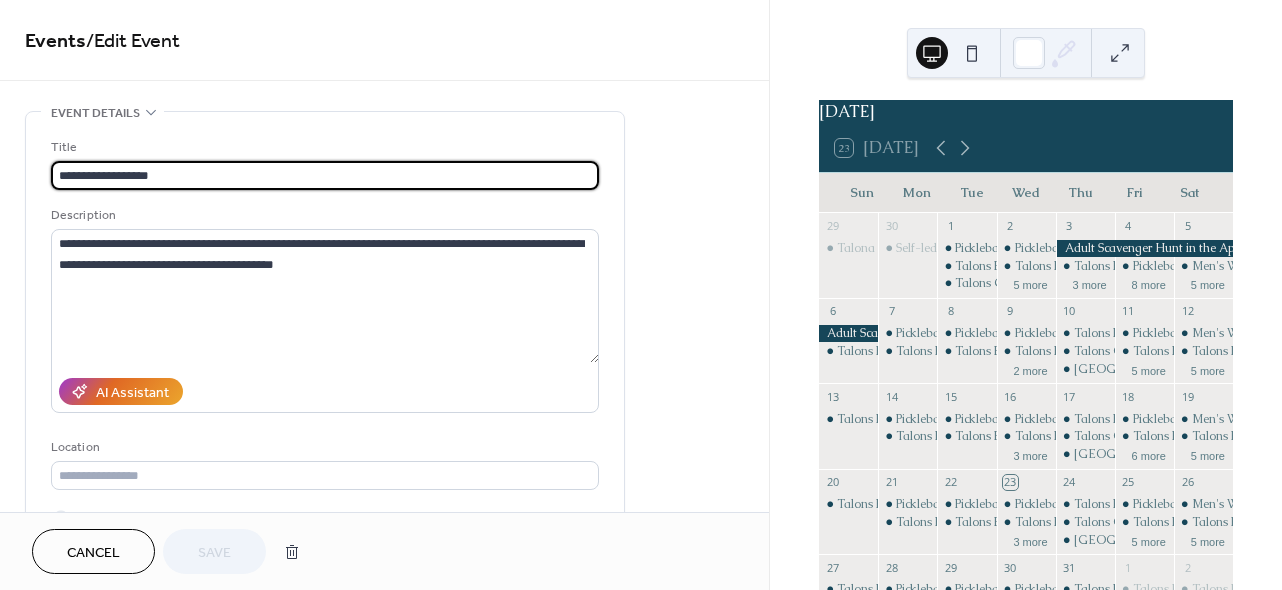 click on "Cancel" at bounding box center [93, 553] 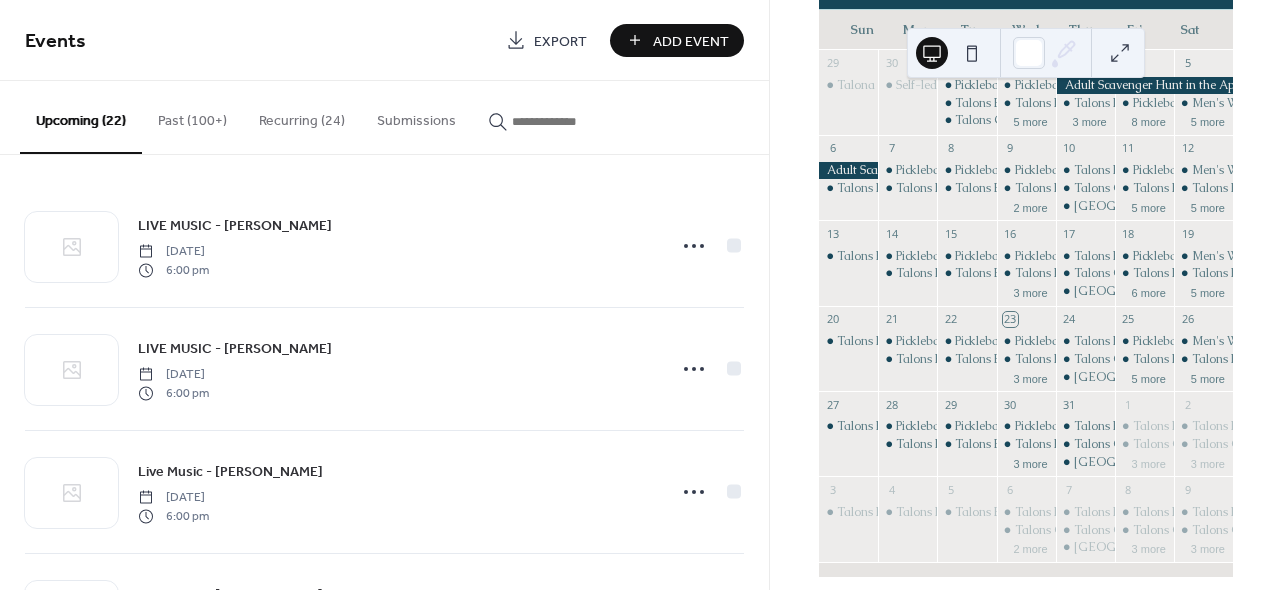 scroll, scrollTop: 202, scrollLeft: 0, axis: vertical 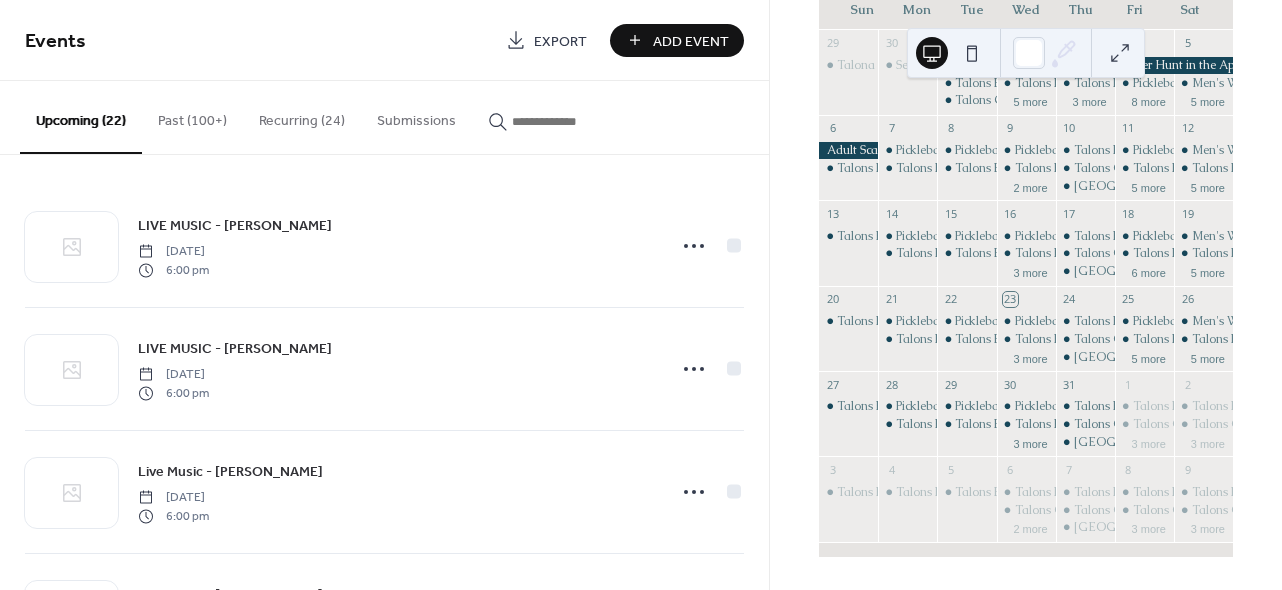 click on "Recurring (24)" at bounding box center (302, 116) 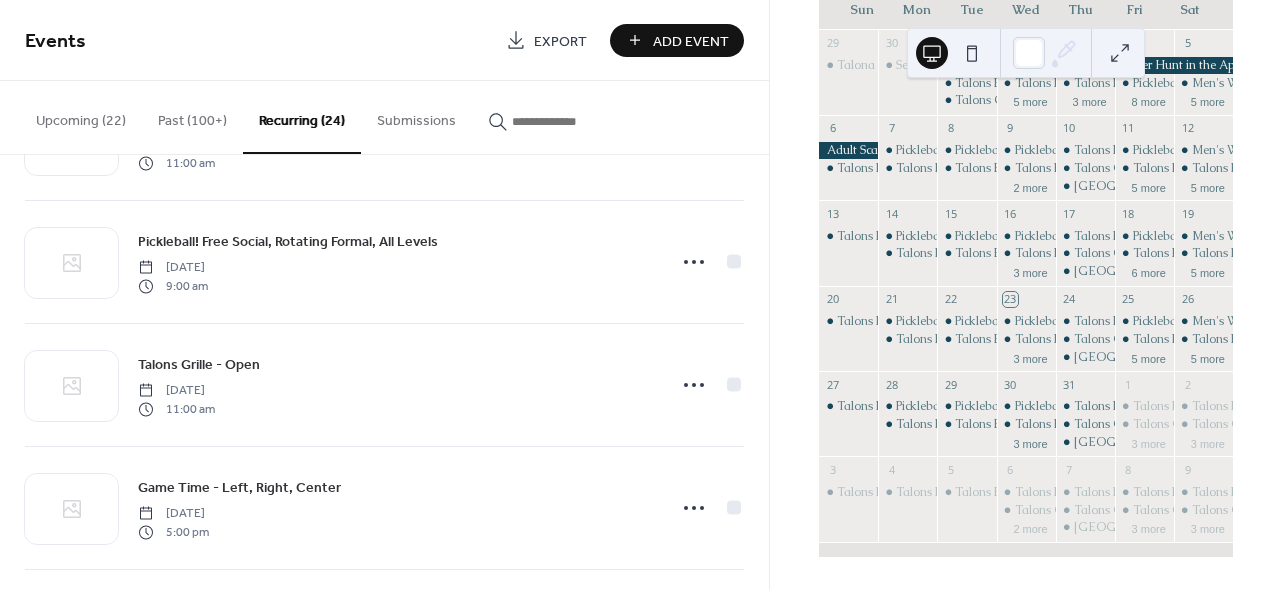 scroll, scrollTop: 1825, scrollLeft: 0, axis: vertical 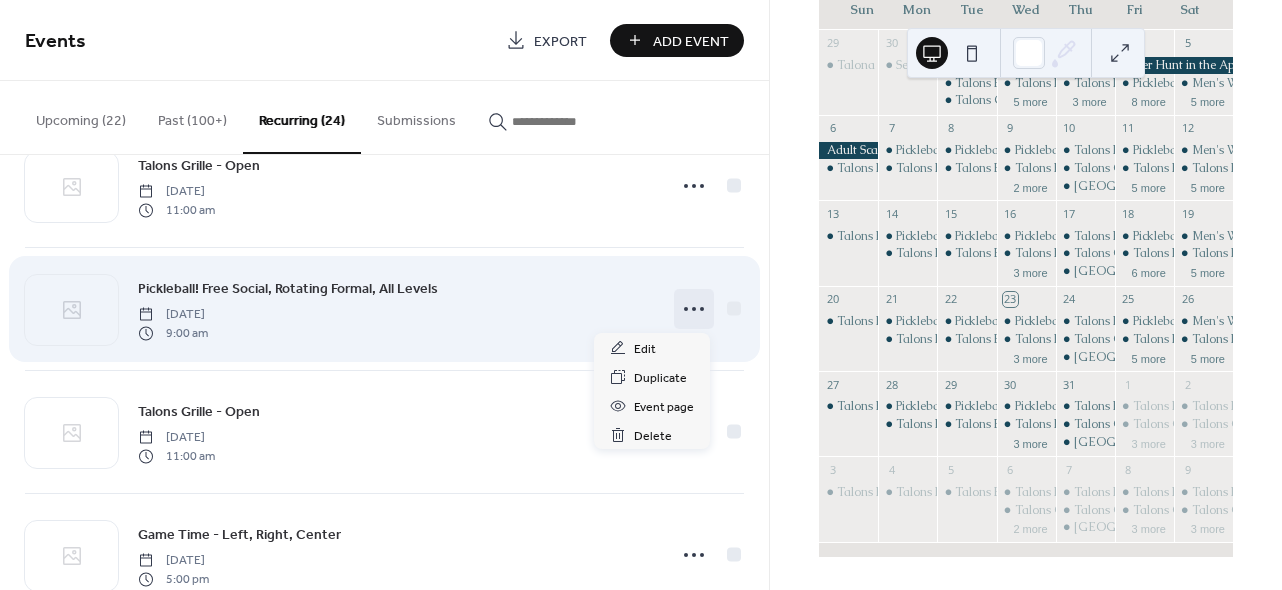 click 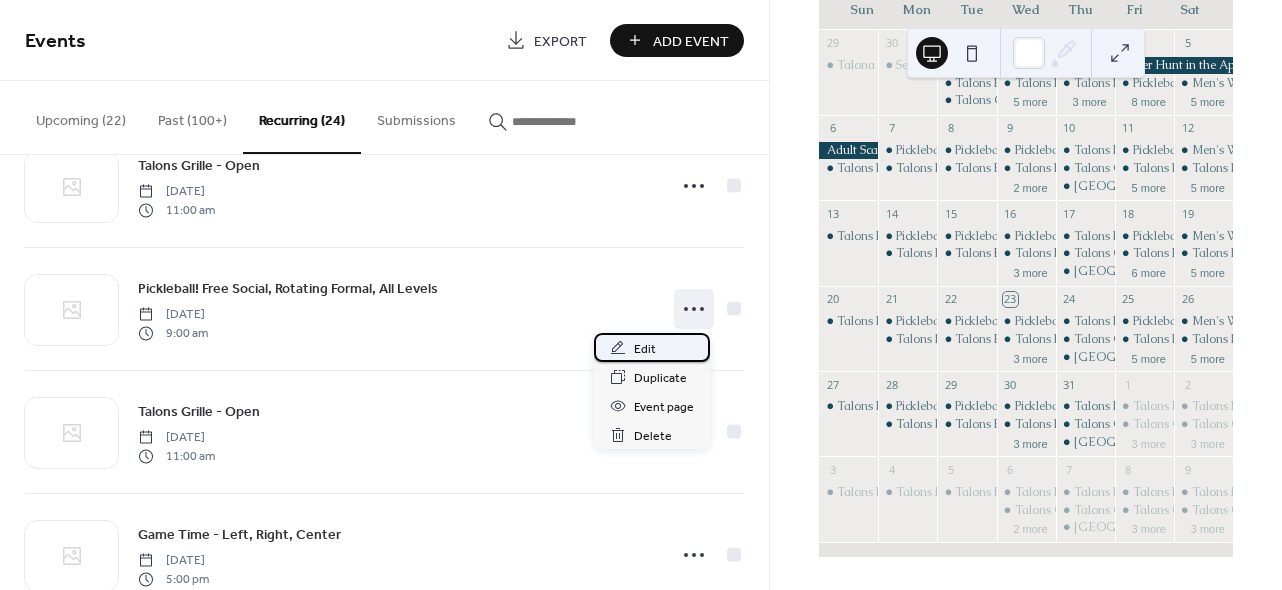 click on "Edit" at bounding box center [645, 349] 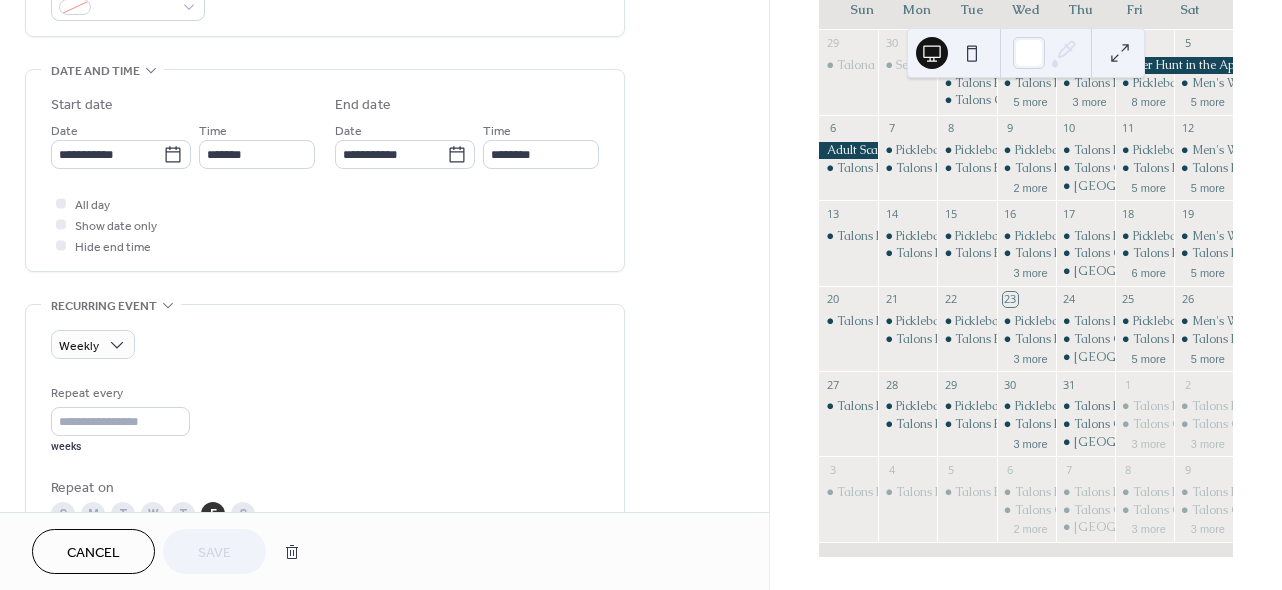 scroll, scrollTop: 580, scrollLeft: 0, axis: vertical 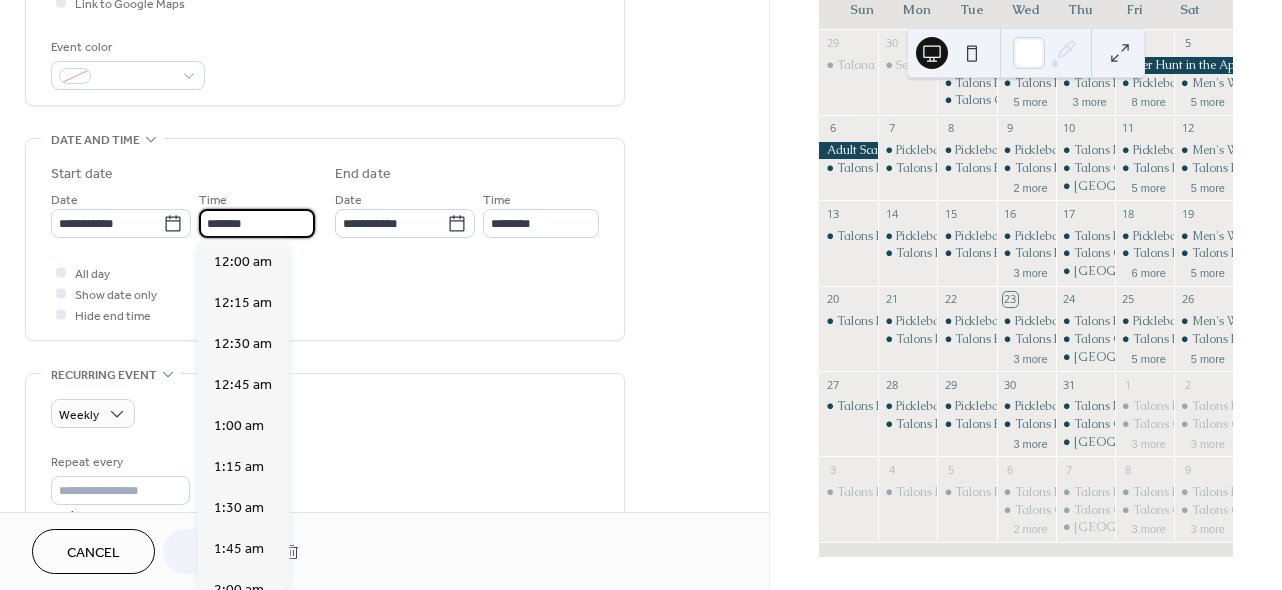 click on "*******" at bounding box center [257, 223] 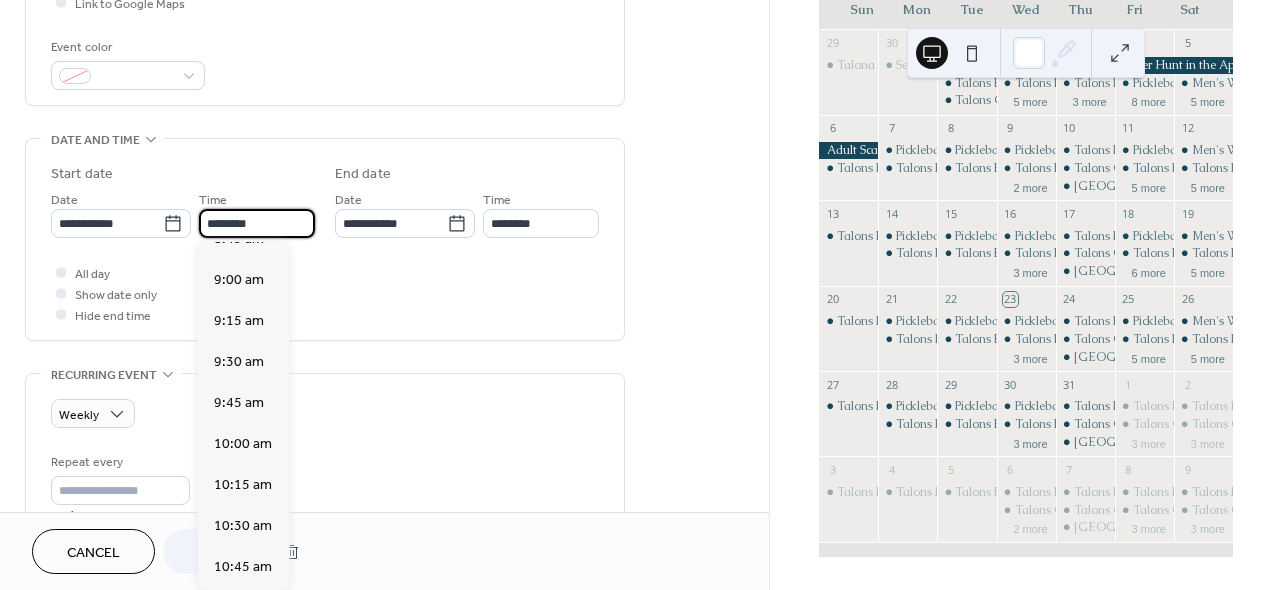 scroll, scrollTop: 972, scrollLeft: 0, axis: vertical 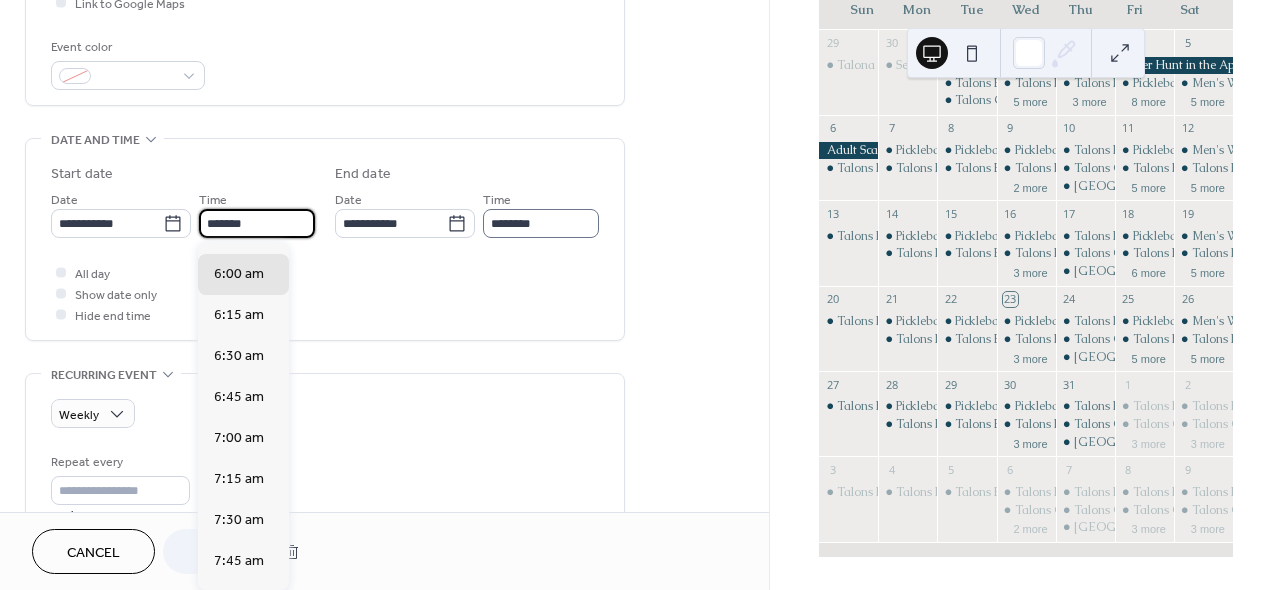 type on "*******" 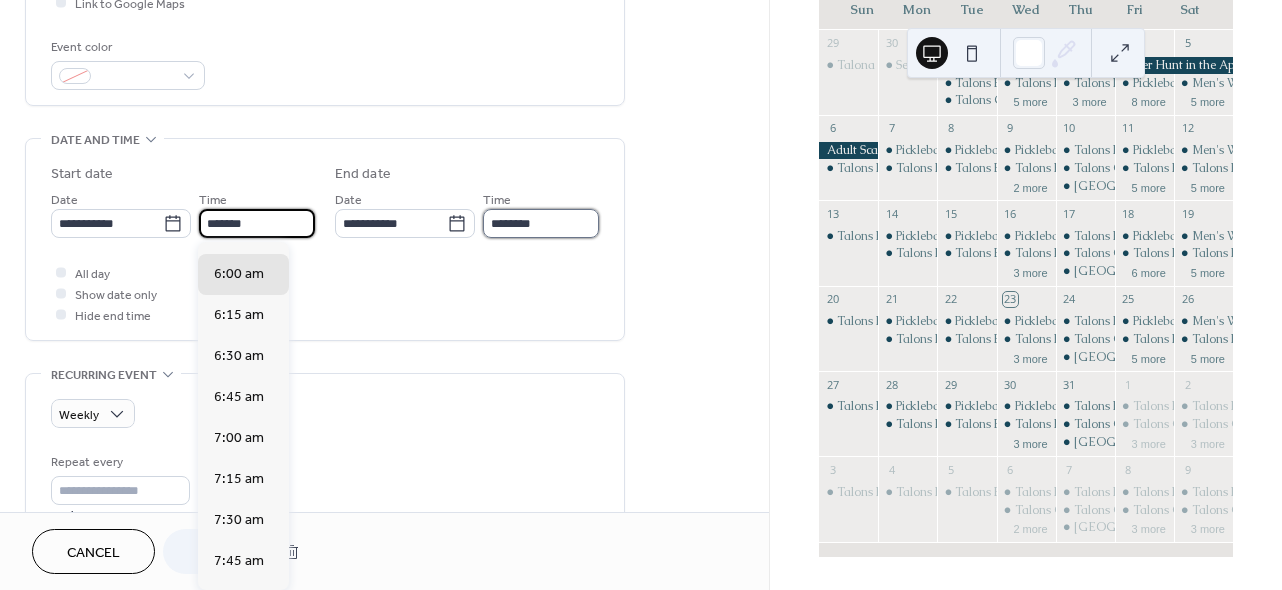 type on "*******" 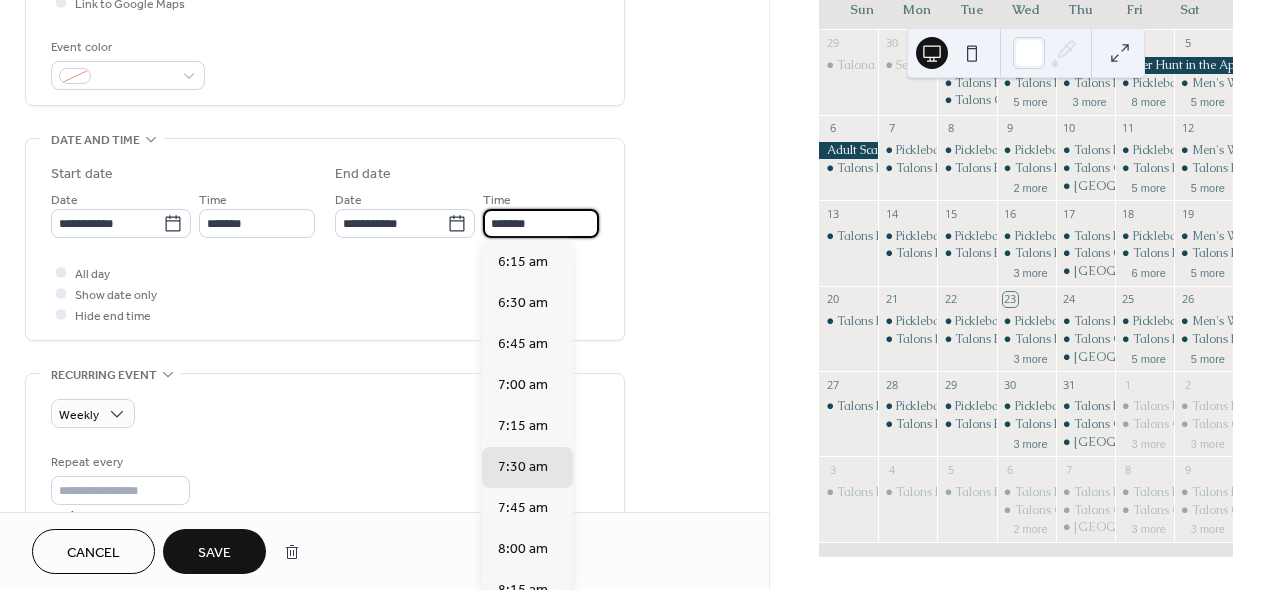 scroll, scrollTop: 1, scrollLeft: 0, axis: vertical 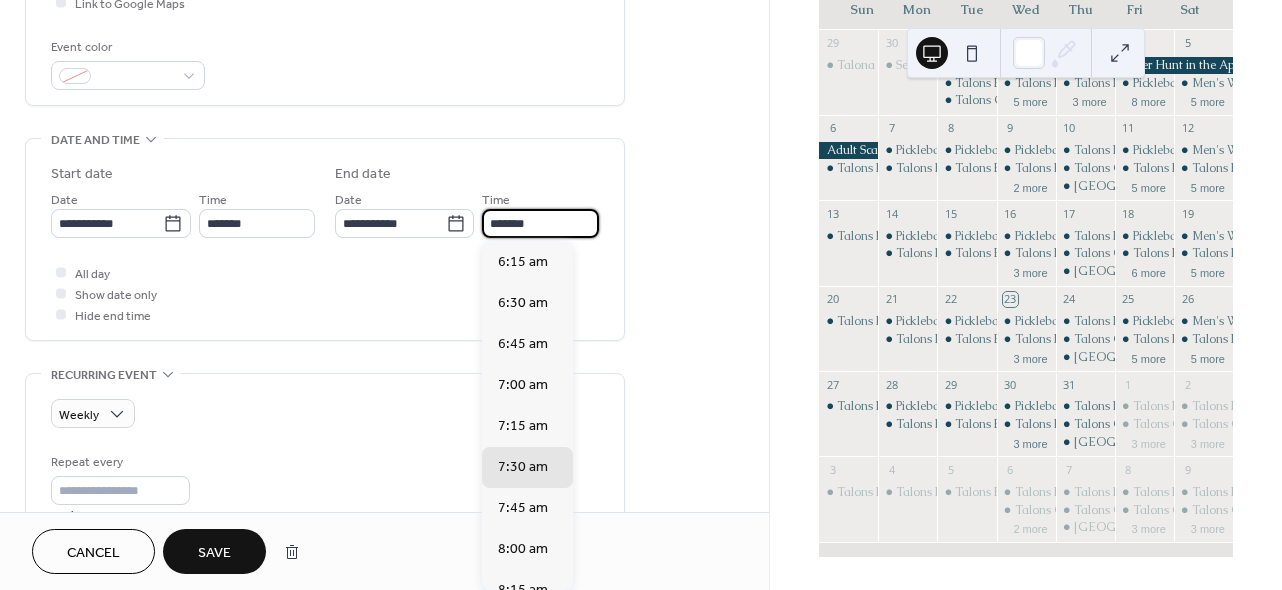 click on "*******" at bounding box center [540, 223] 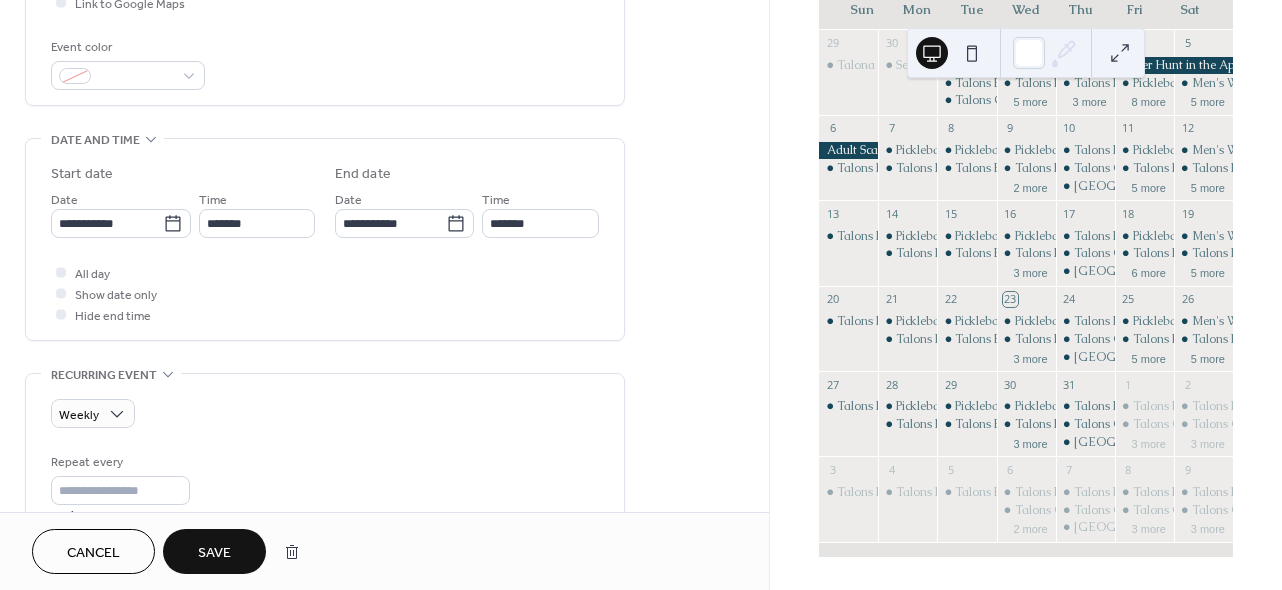click on "All day Show date only Hide end time" at bounding box center [325, 293] 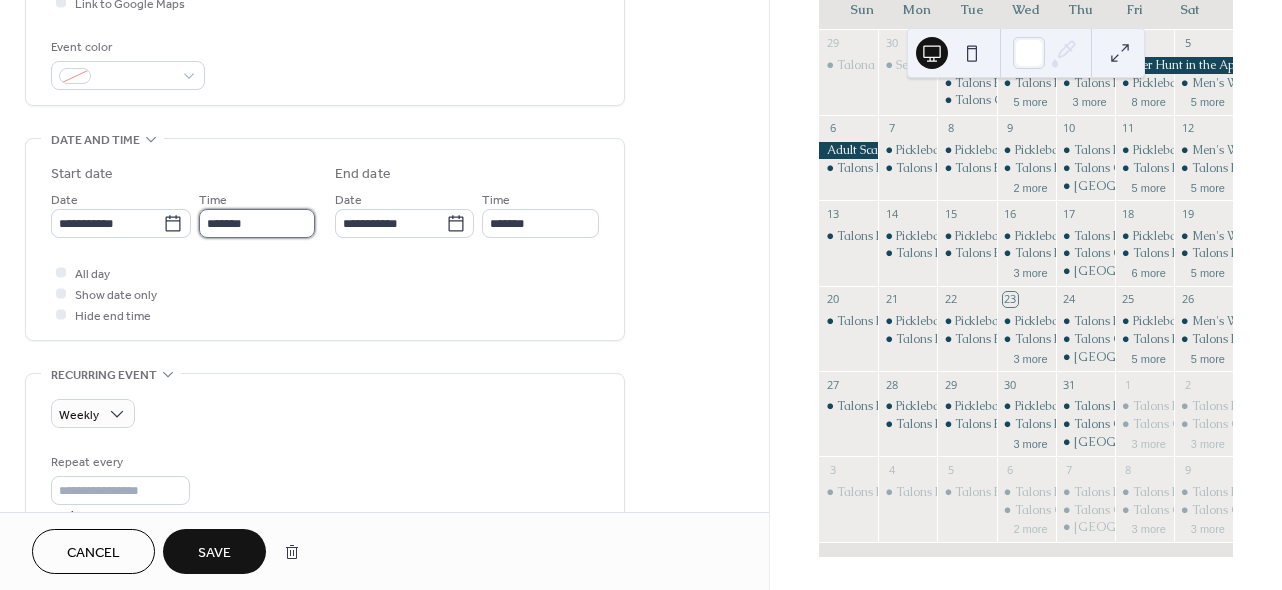 click on "*******" at bounding box center (257, 223) 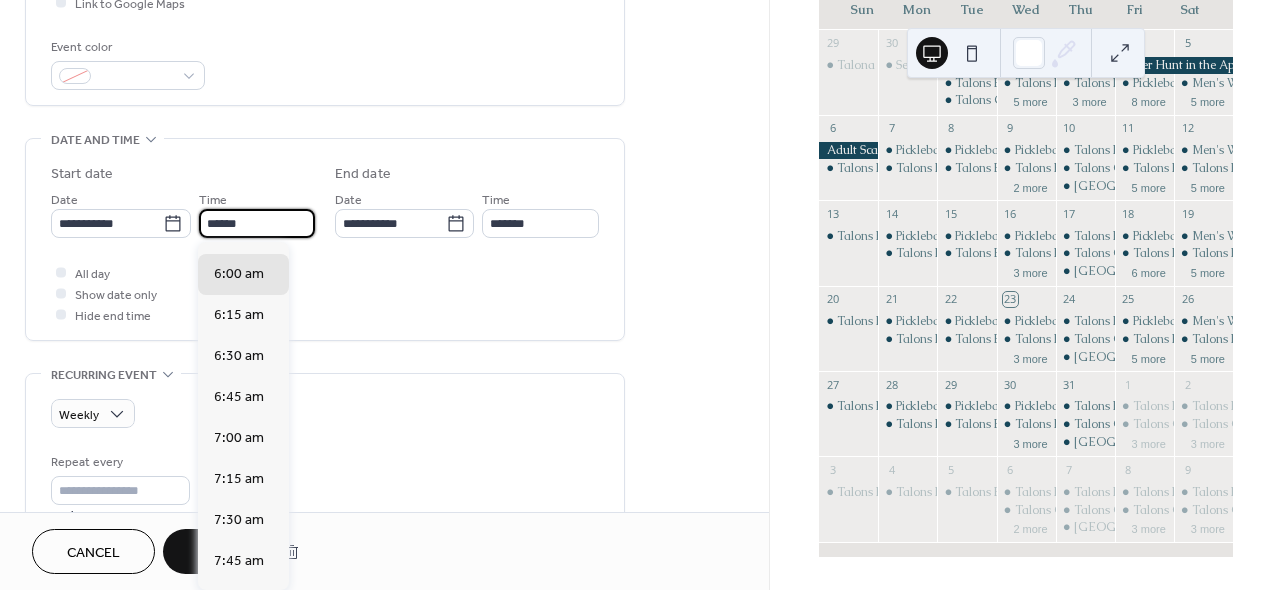 scroll, scrollTop: 2916, scrollLeft: 0, axis: vertical 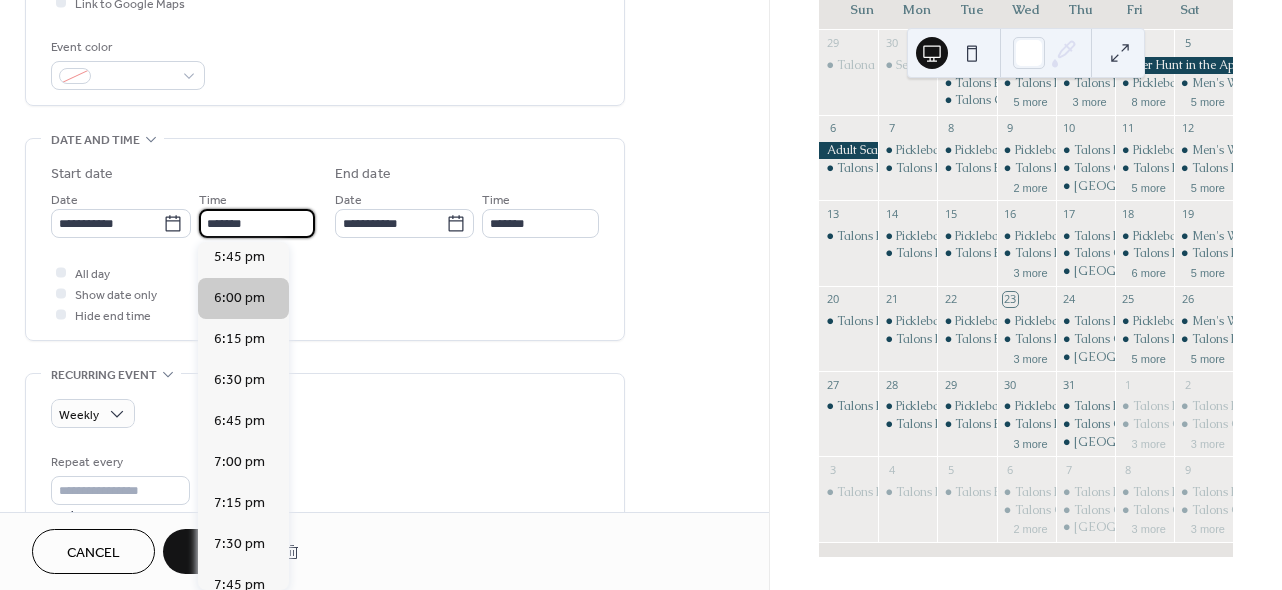type on "*******" 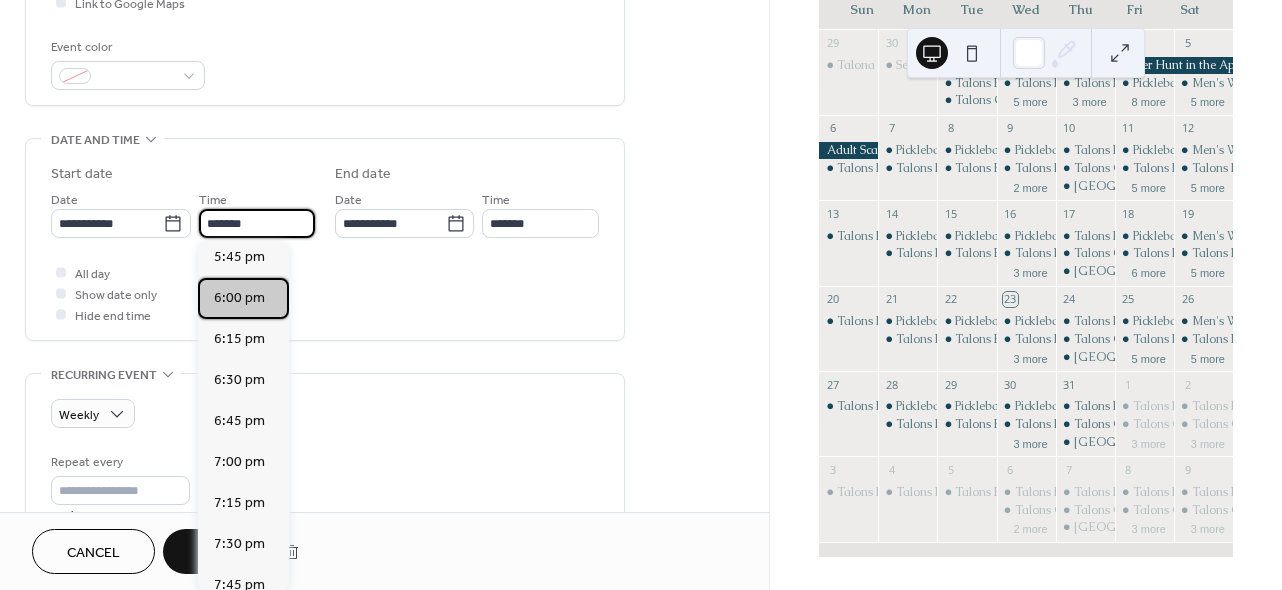 click on "6:00 pm" at bounding box center (239, 298) 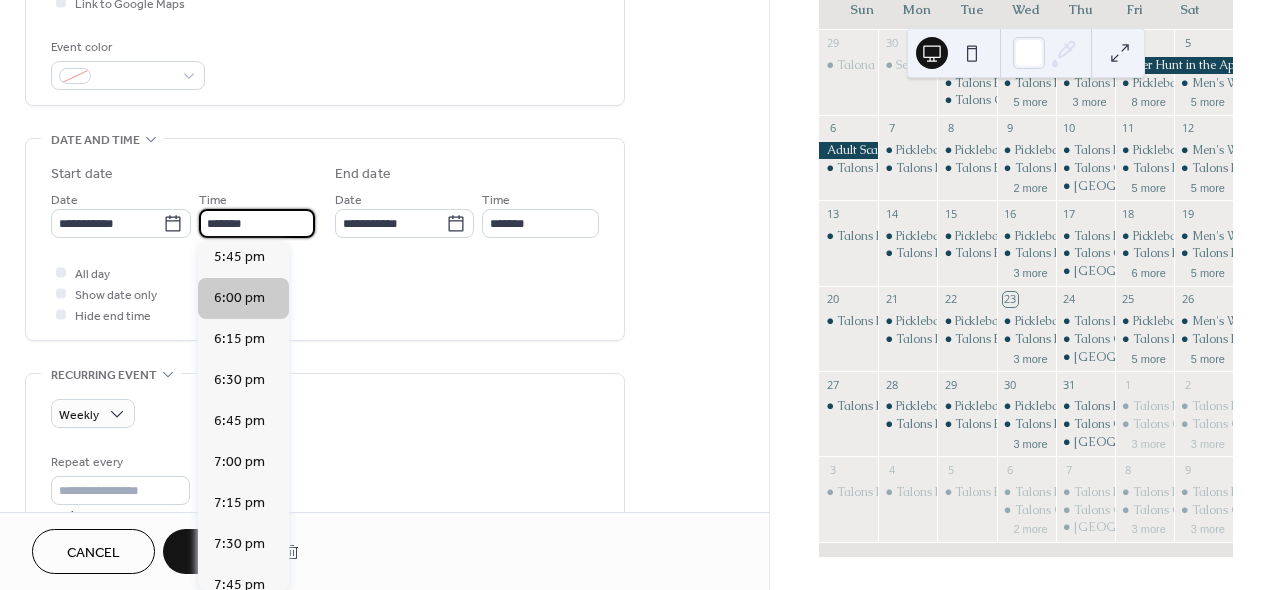 type on "*******" 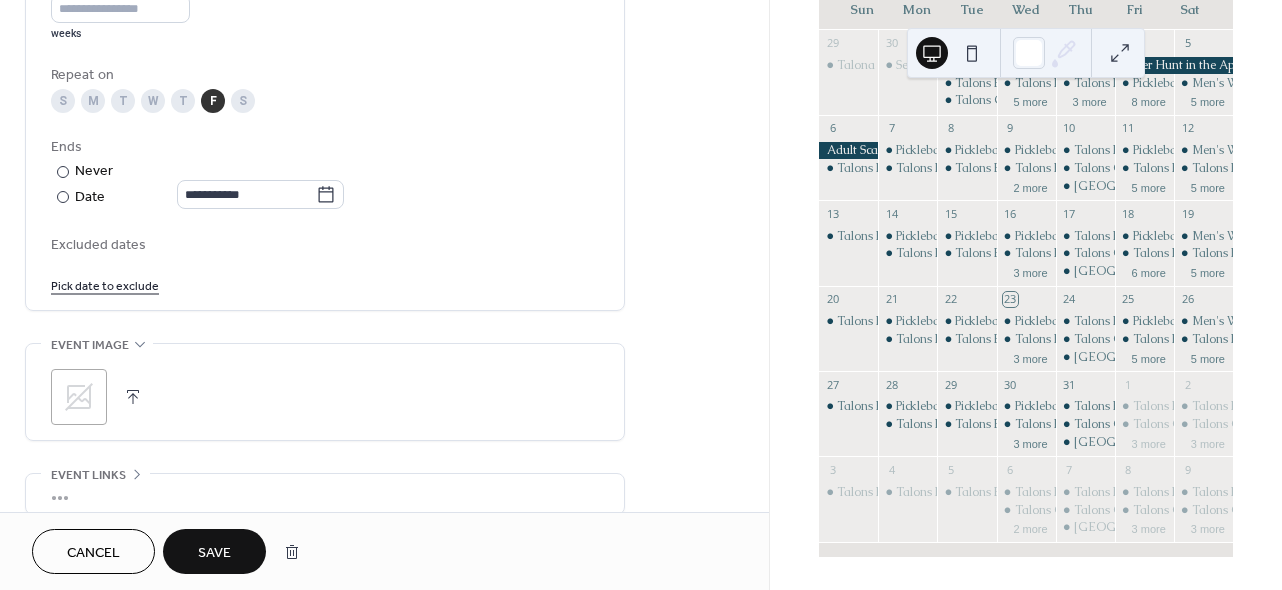scroll, scrollTop: 998, scrollLeft: 0, axis: vertical 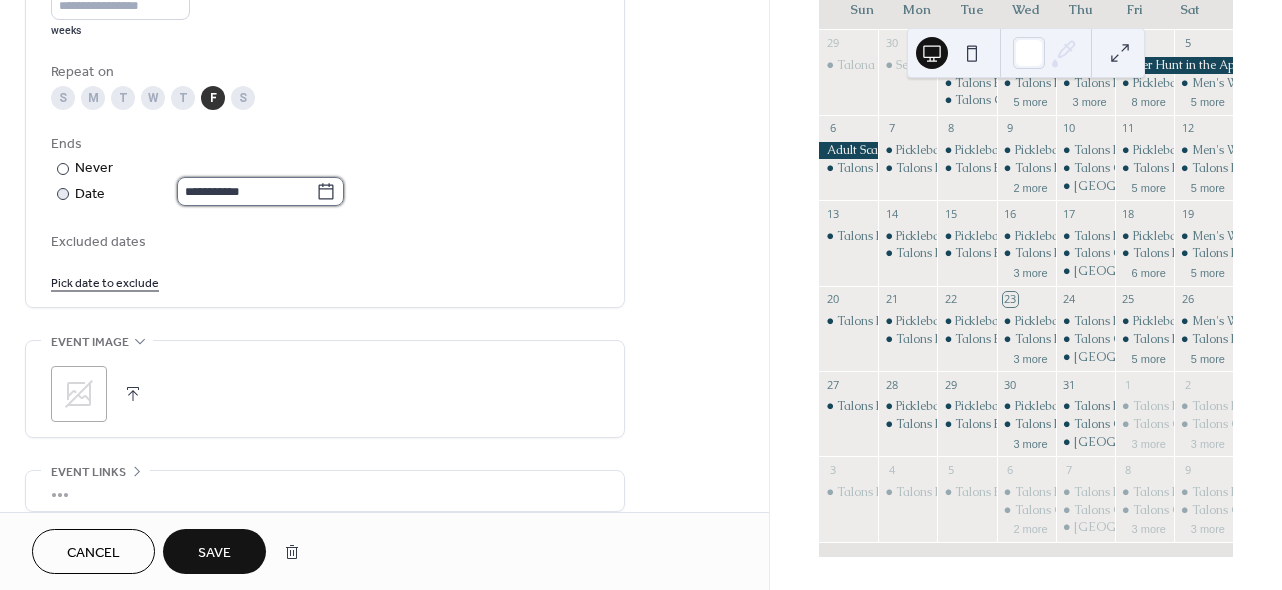 click on "**********" at bounding box center [246, 191] 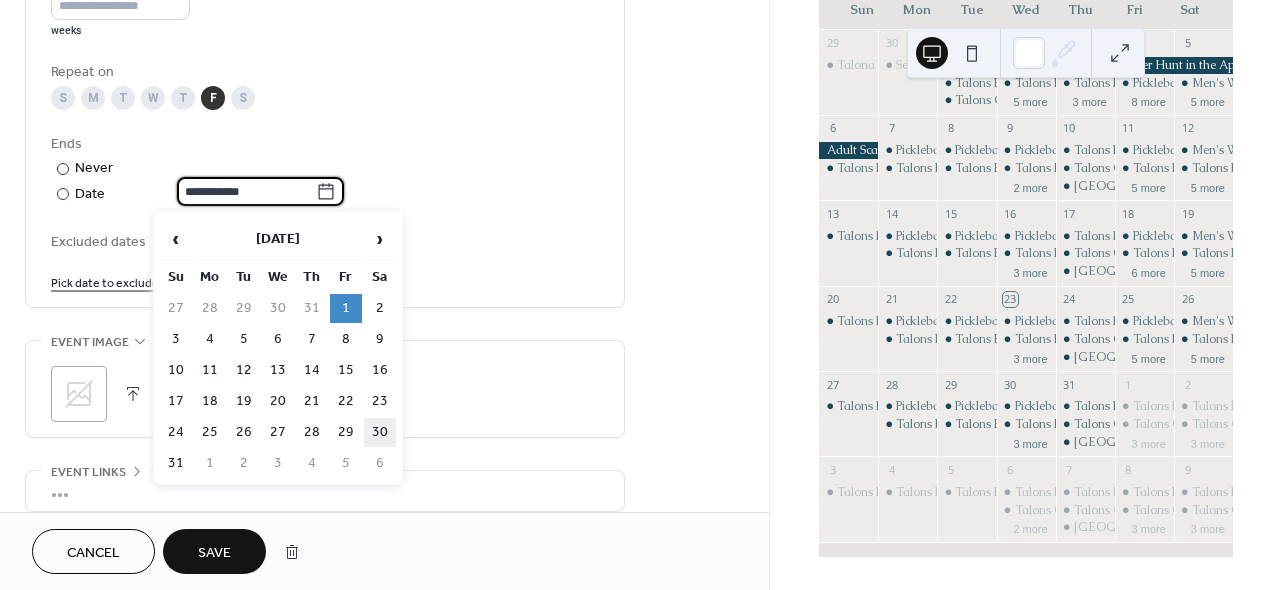 click on "30" at bounding box center (380, 432) 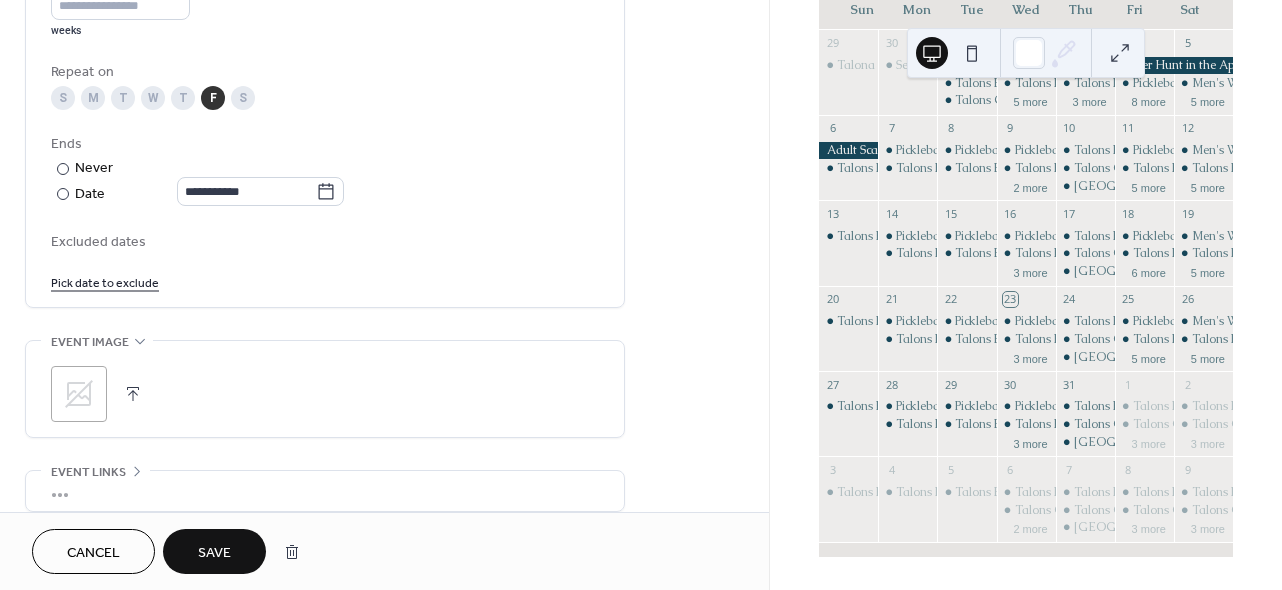 click on "Save" at bounding box center [214, 553] 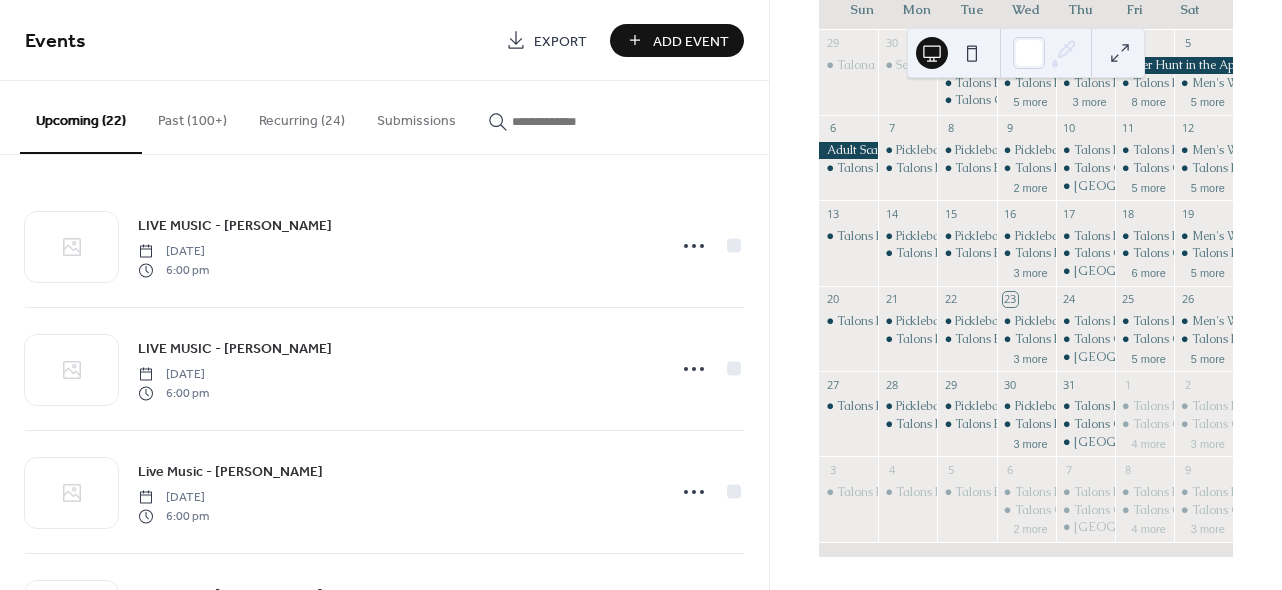 click at bounding box center (560, 116) 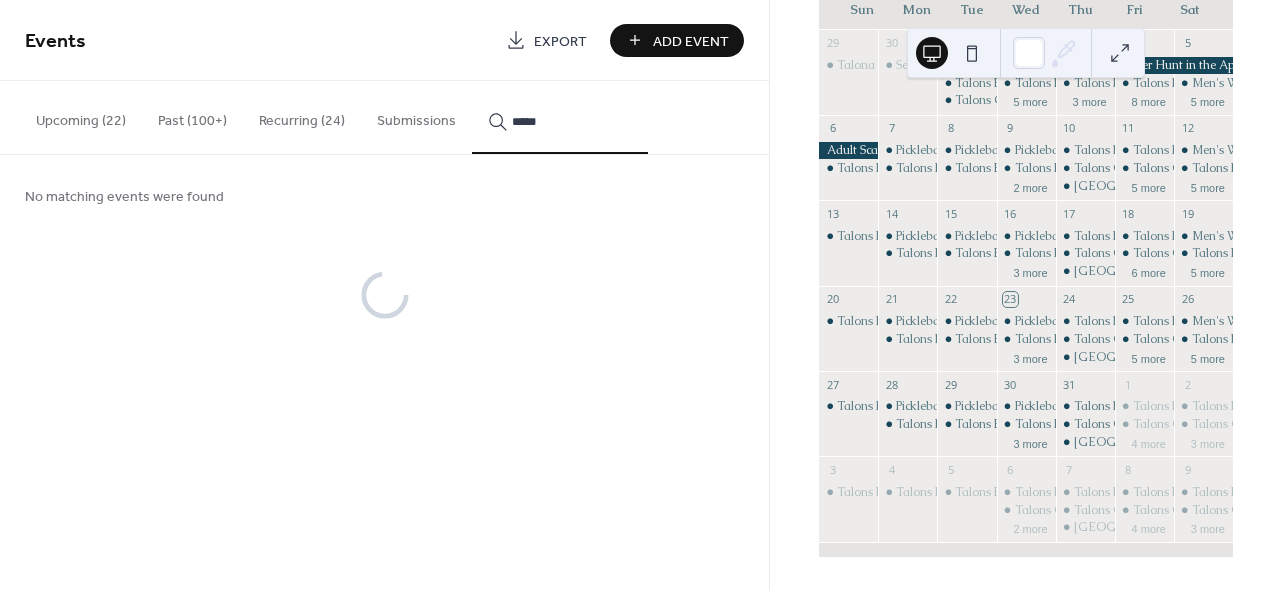 click on "****" at bounding box center [560, 117] 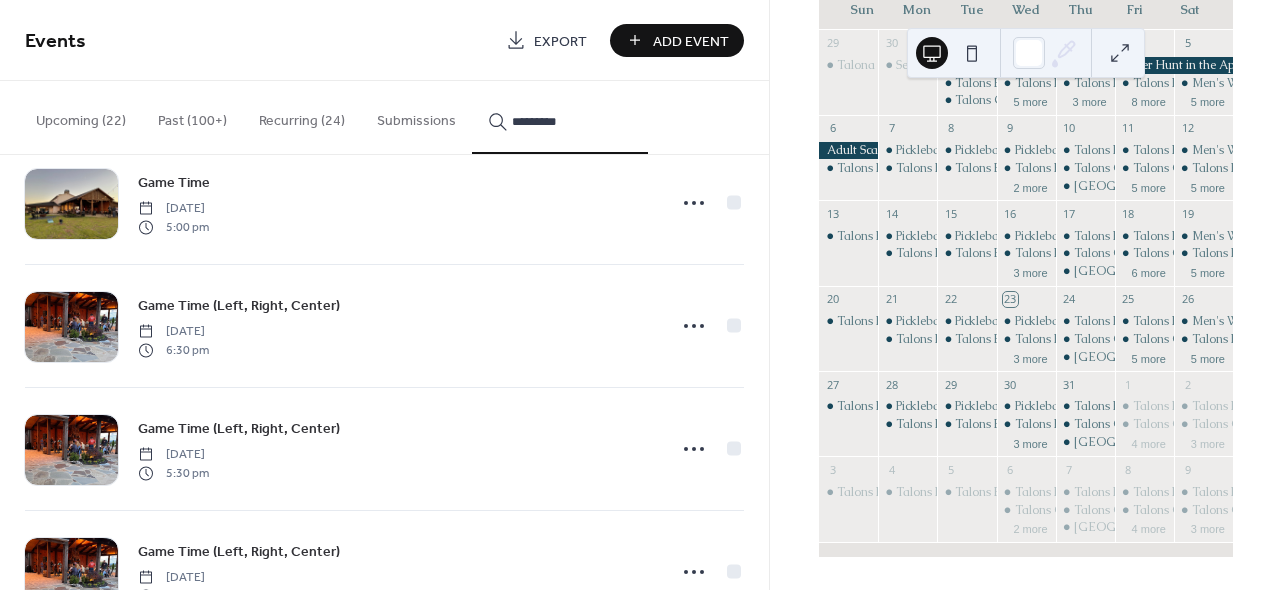 scroll, scrollTop: 293, scrollLeft: 0, axis: vertical 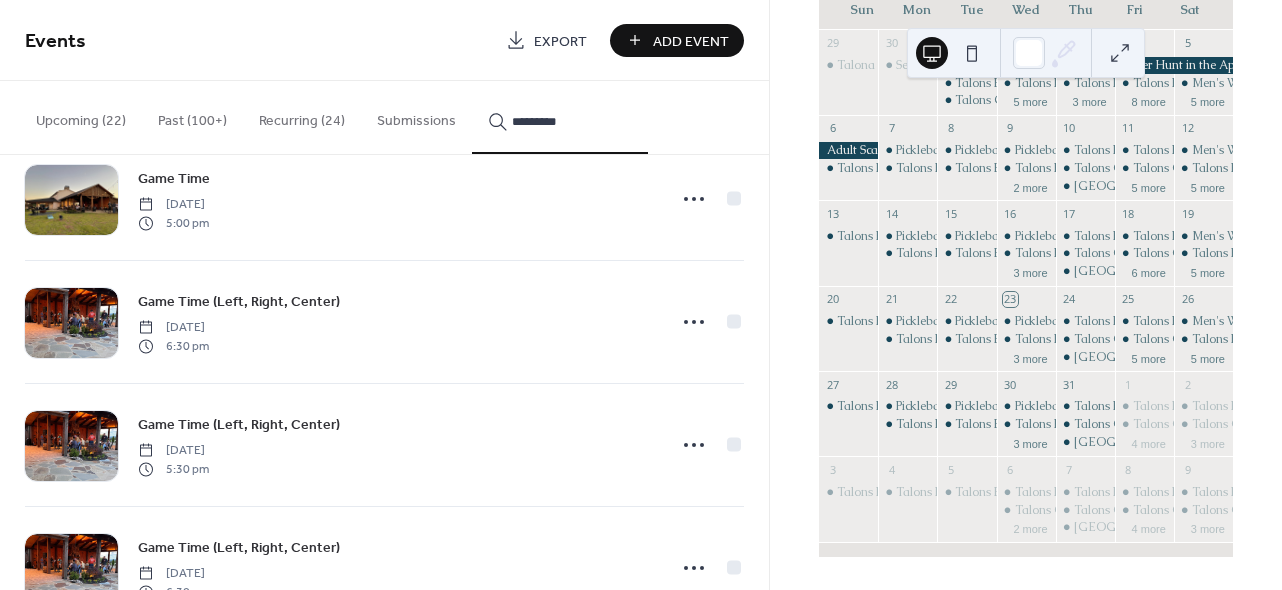 type on "*********" 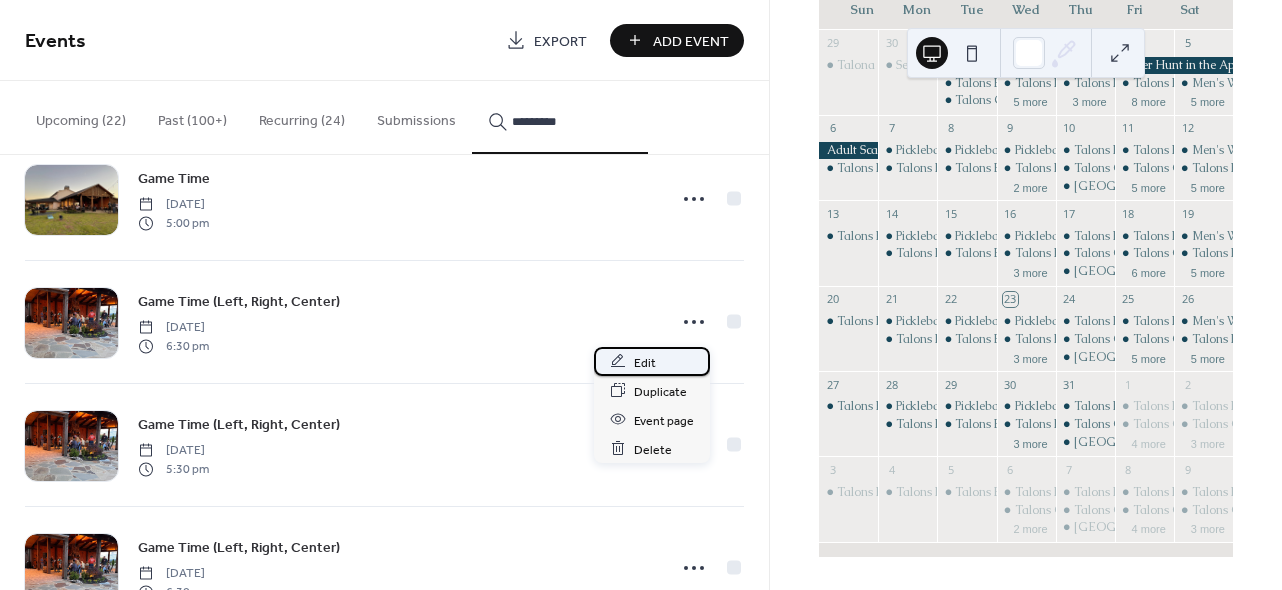 click on "Edit" at bounding box center [645, 362] 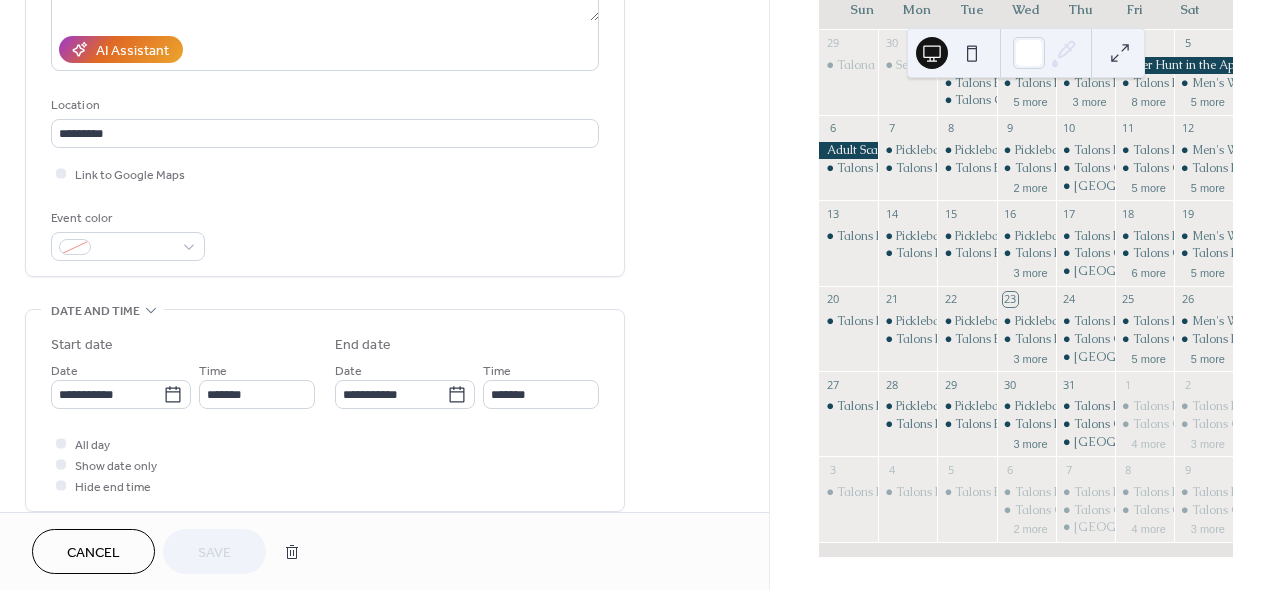 scroll, scrollTop: 352, scrollLeft: 0, axis: vertical 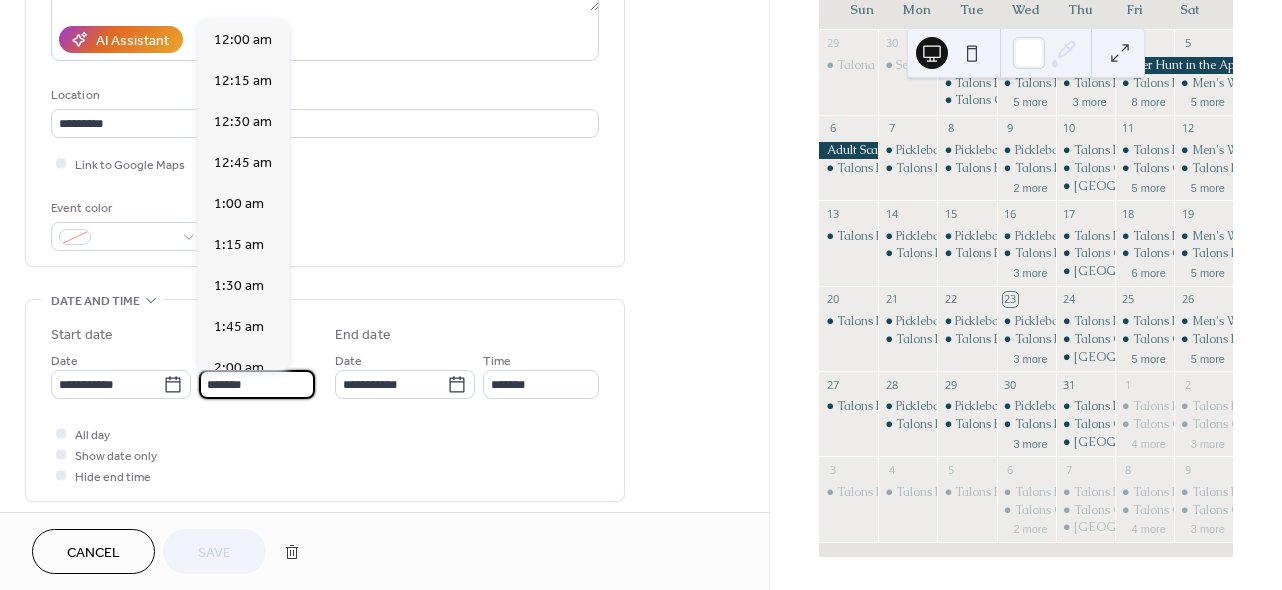 click on "*******" at bounding box center [257, 384] 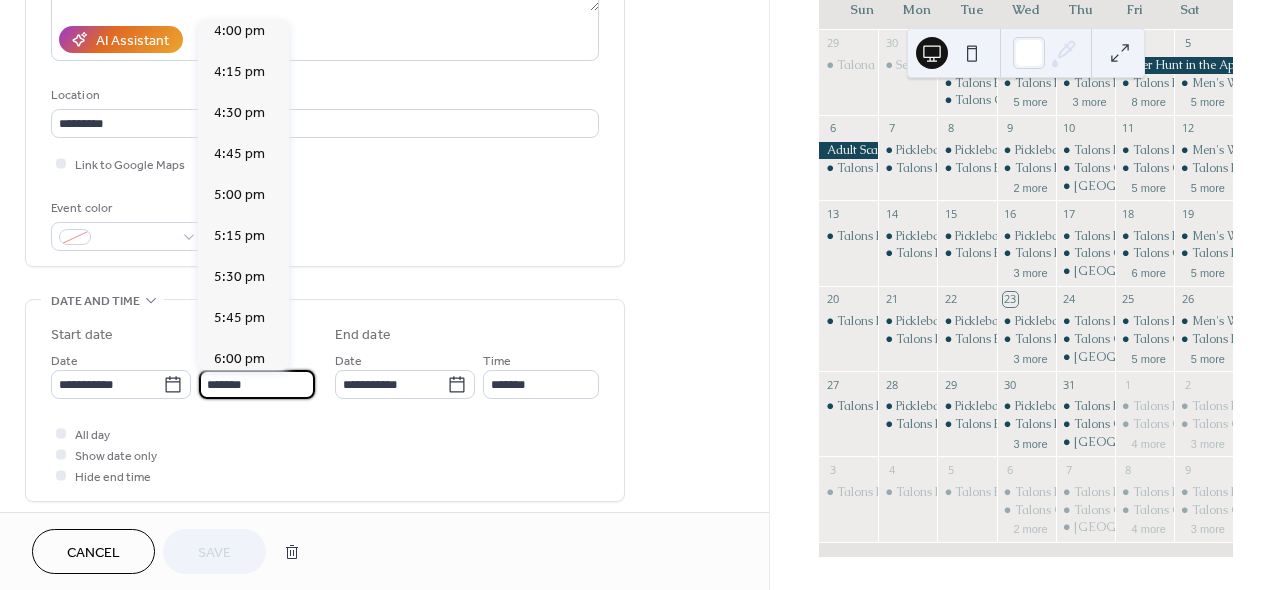 scroll, scrollTop: 2587, scrollLeft: 0, axis: vertical 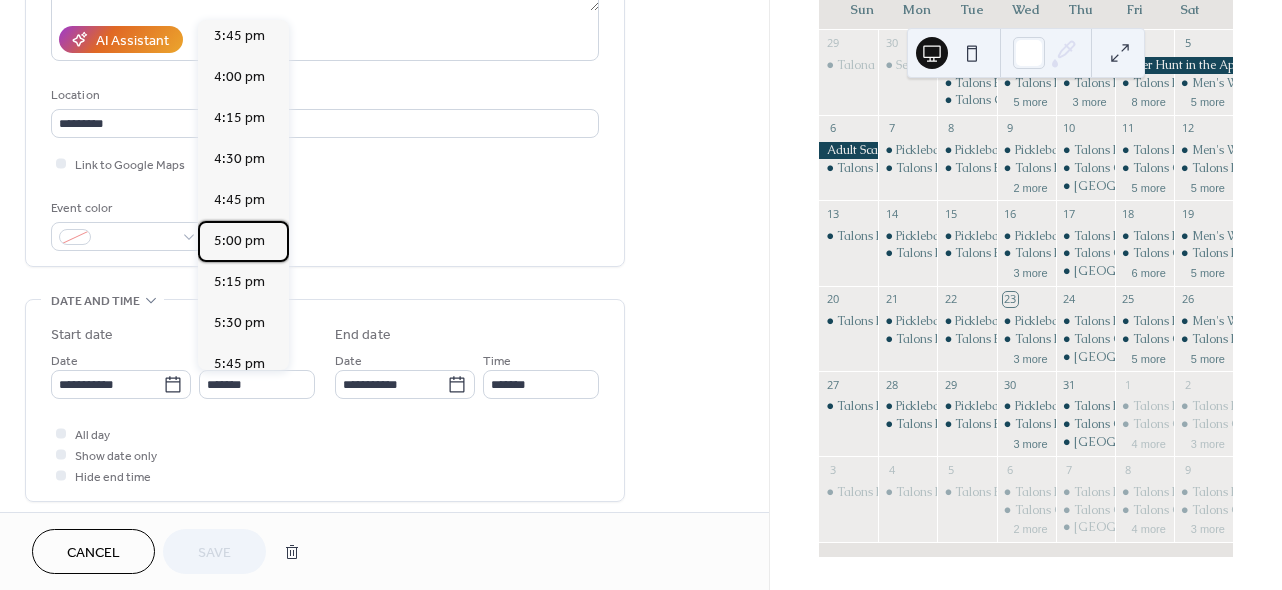 click on "5:00 pm" at bounding box center [239, 241] 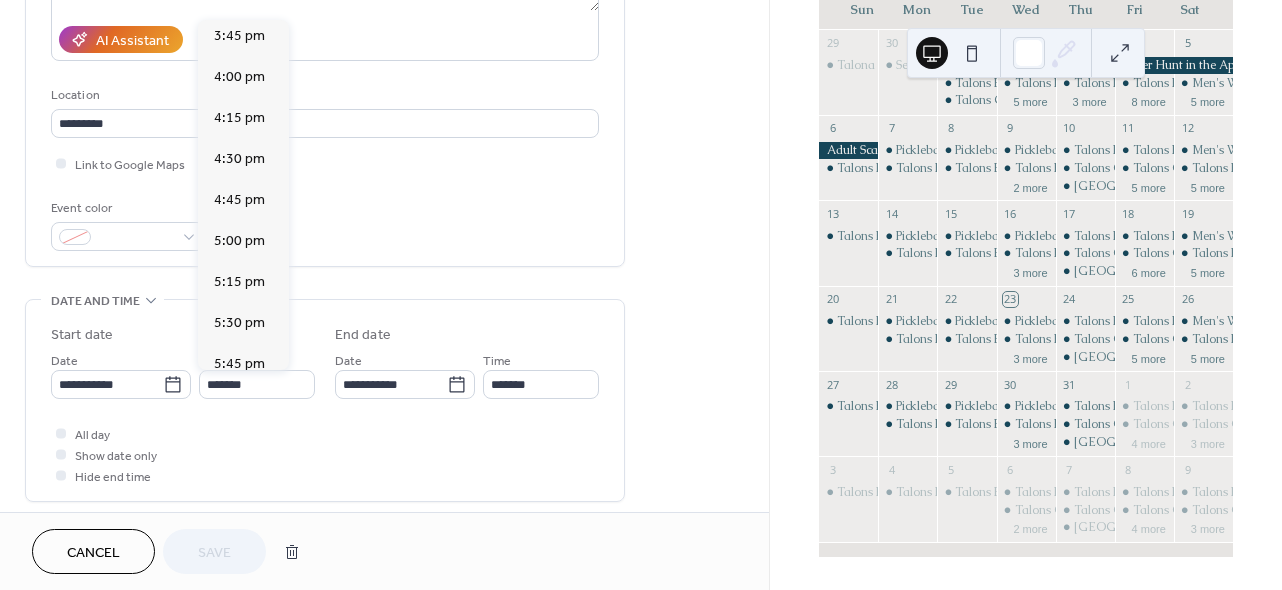 type on "*******" 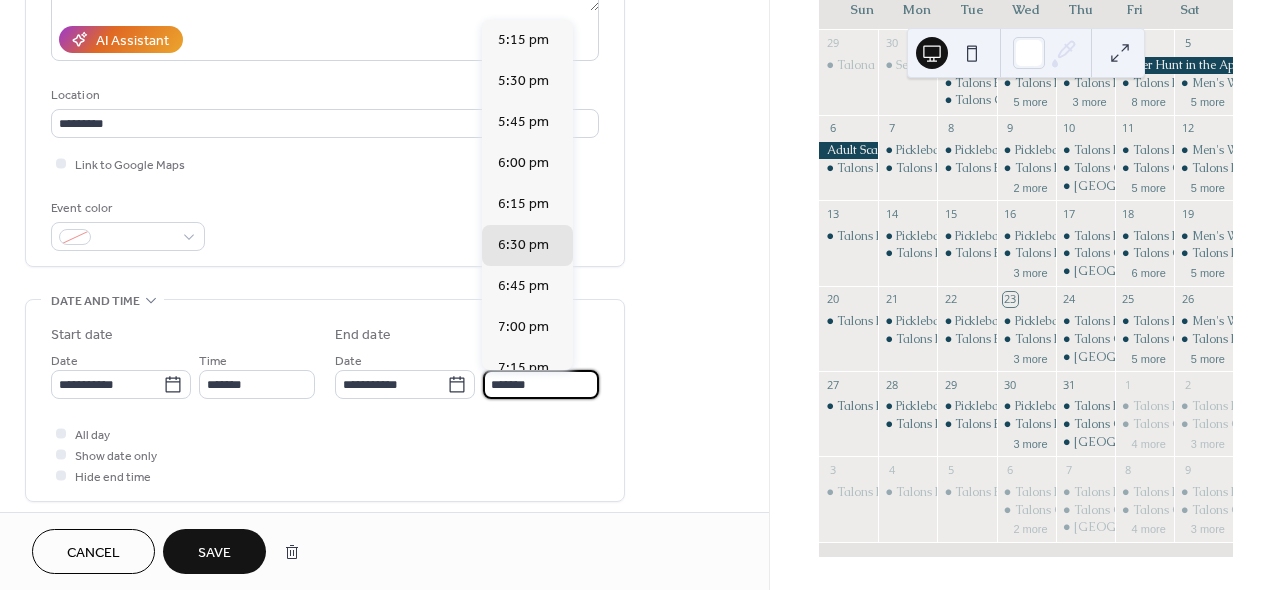 click on "*******" at bounding box center (541, 384) 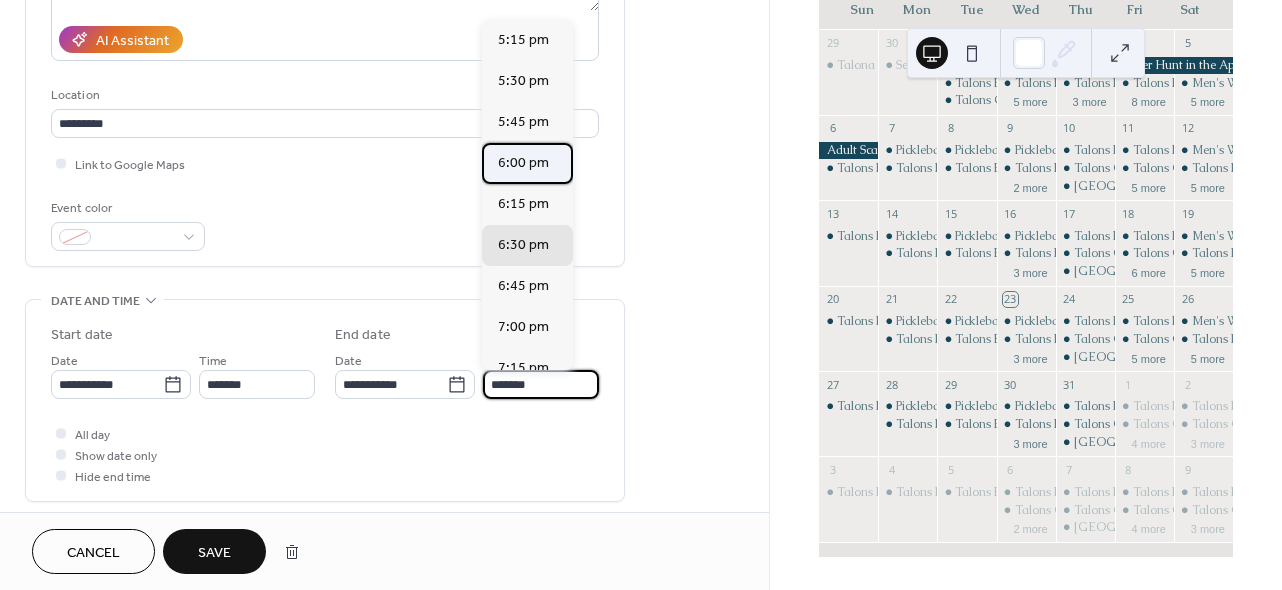 click on "6:00 pm" at bounding box center [523, 163] 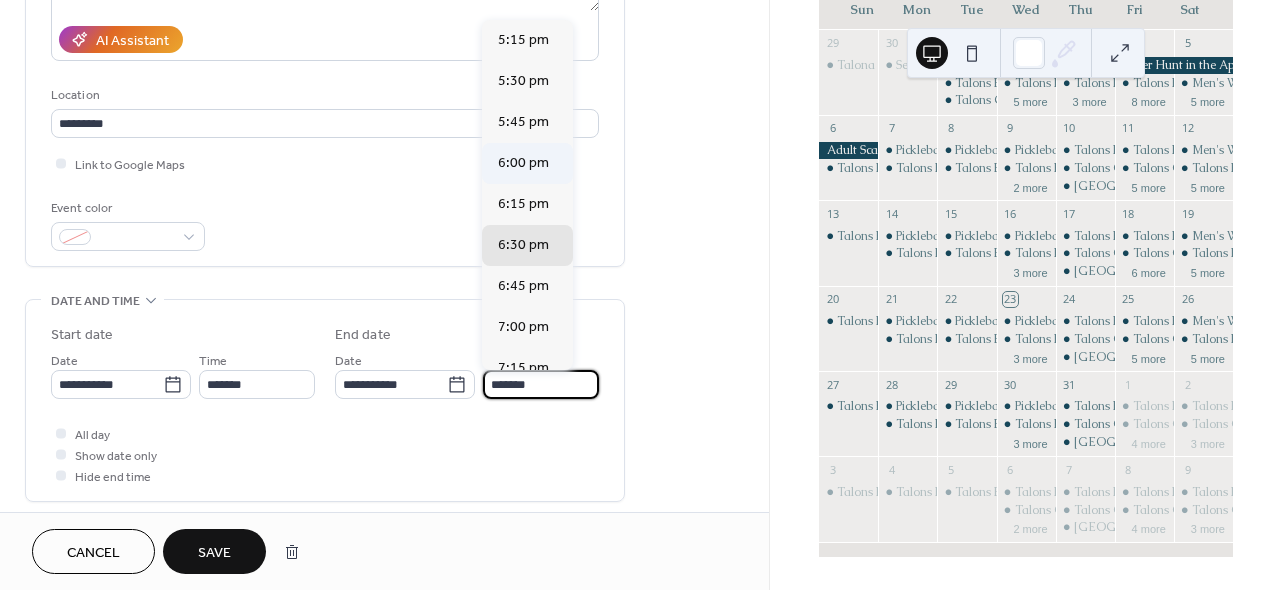 type on "*******" 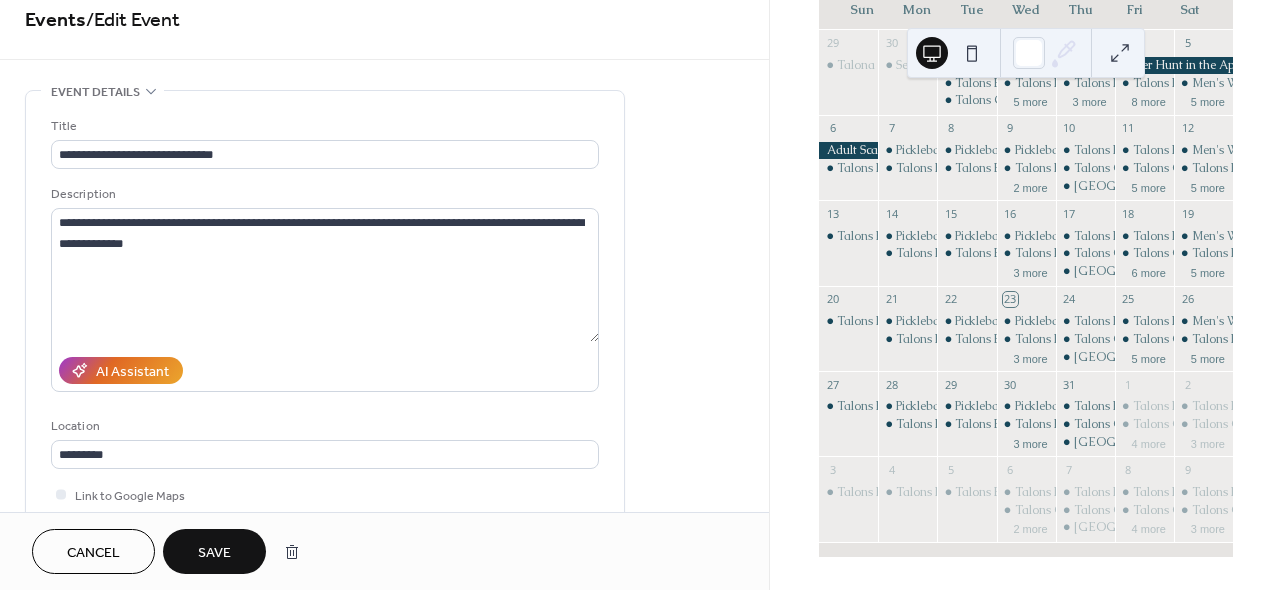 scroll, scrollTop: 0, scrollLeft: 0, axis: both 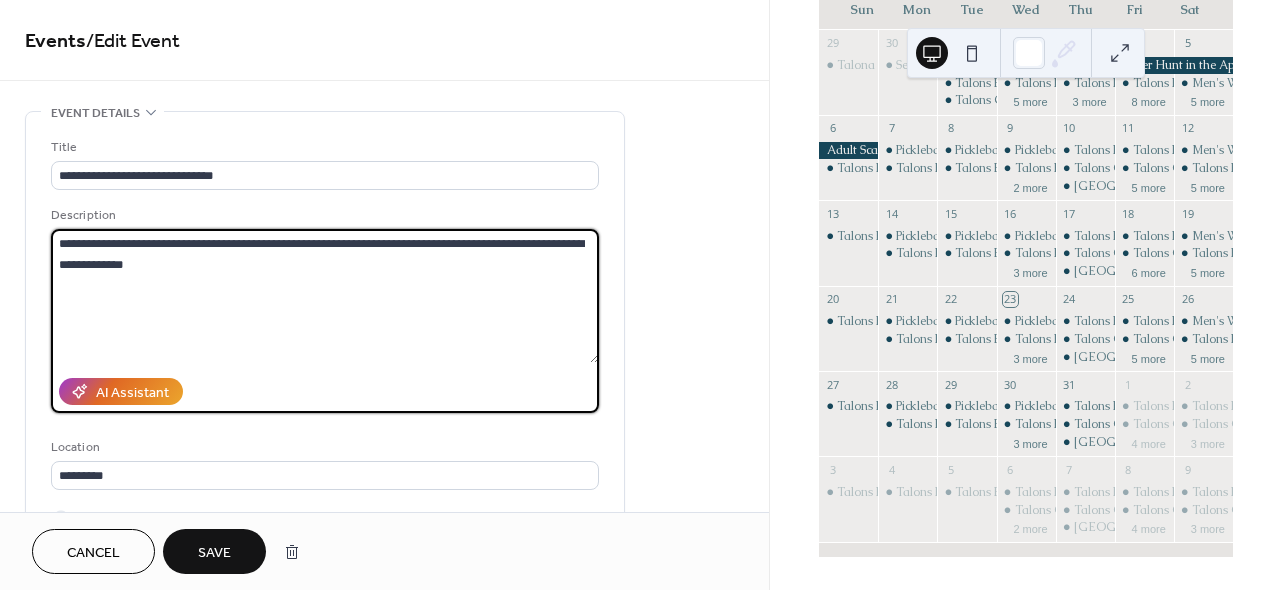 click on "**********" at bounding box center [325, 296] 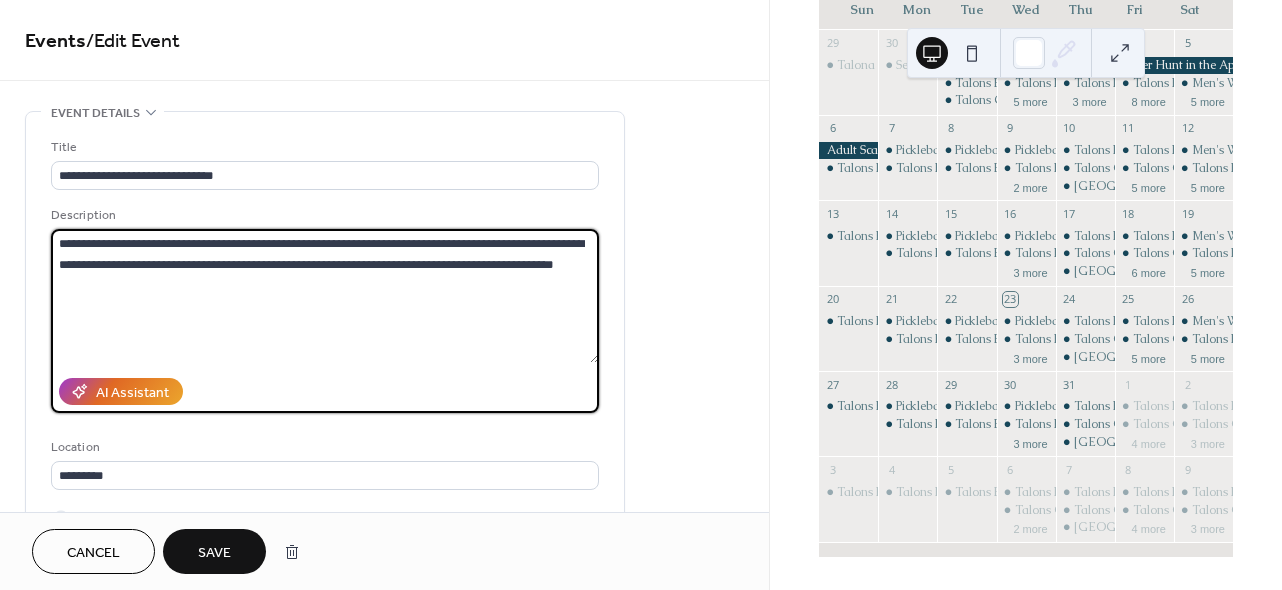 type on "**********" 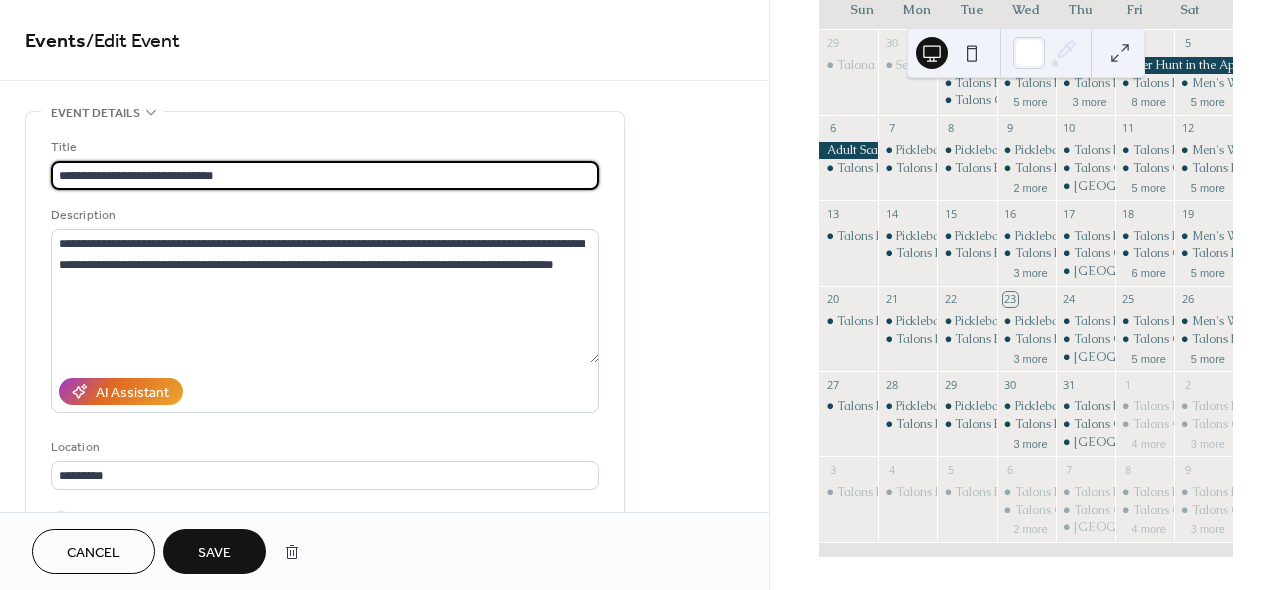 click on "**********" at bounding box center (325, 175) 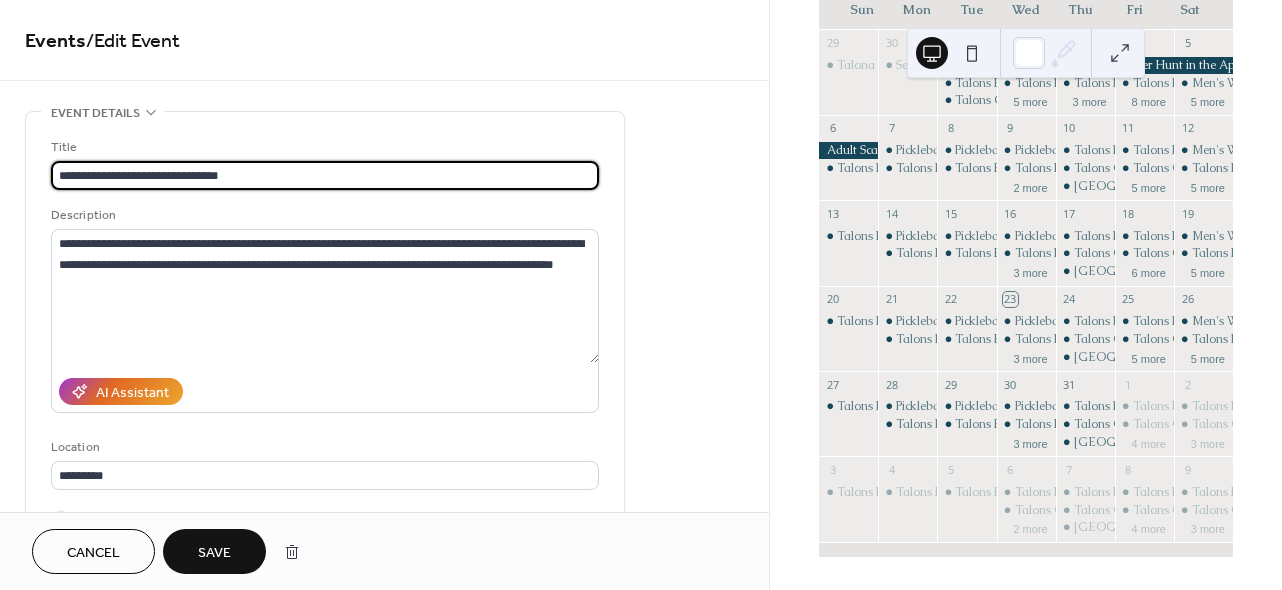 click on "**********" at bounding box center [325, 175] 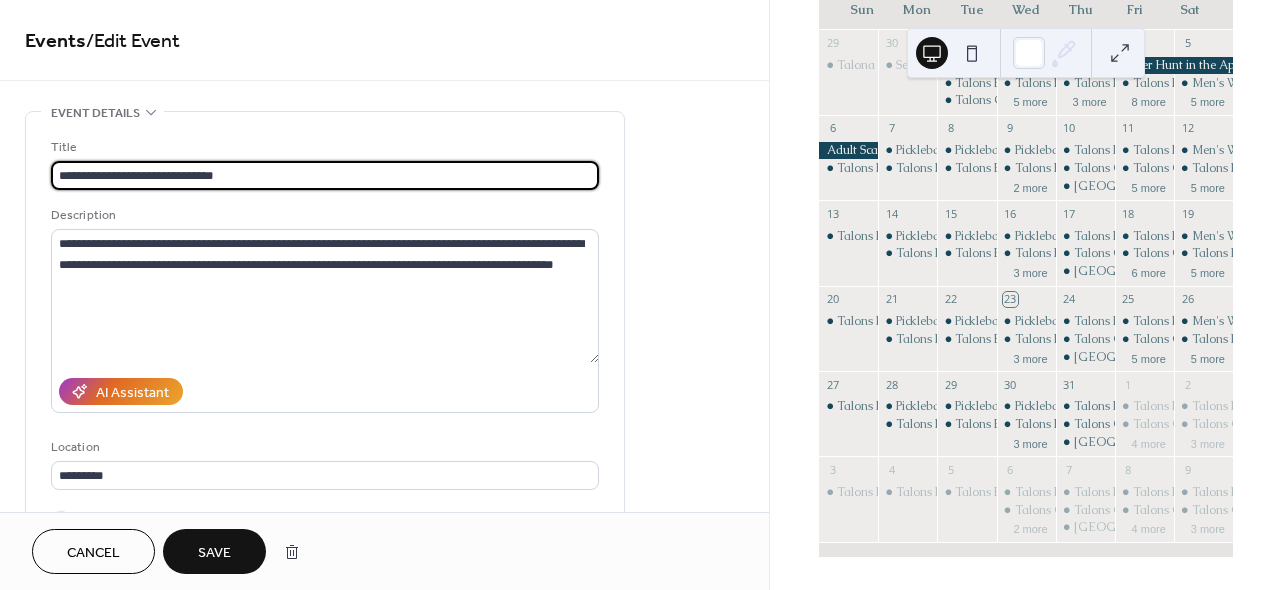 type on "**********" 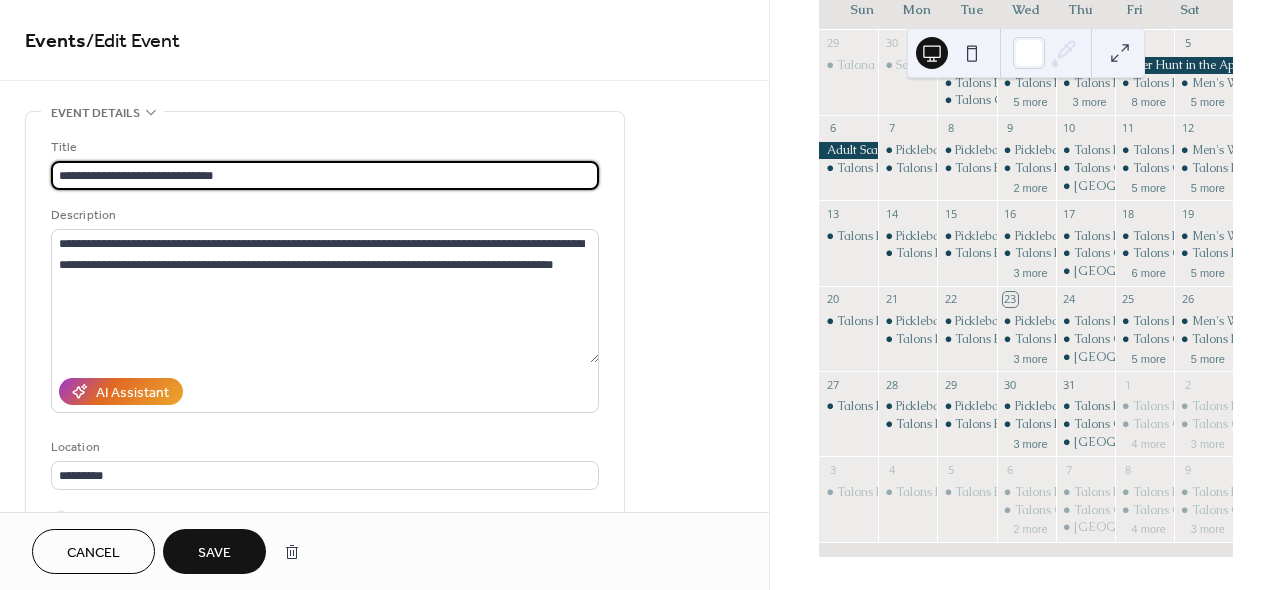 click on "**********" at bounding box center [384, 720] 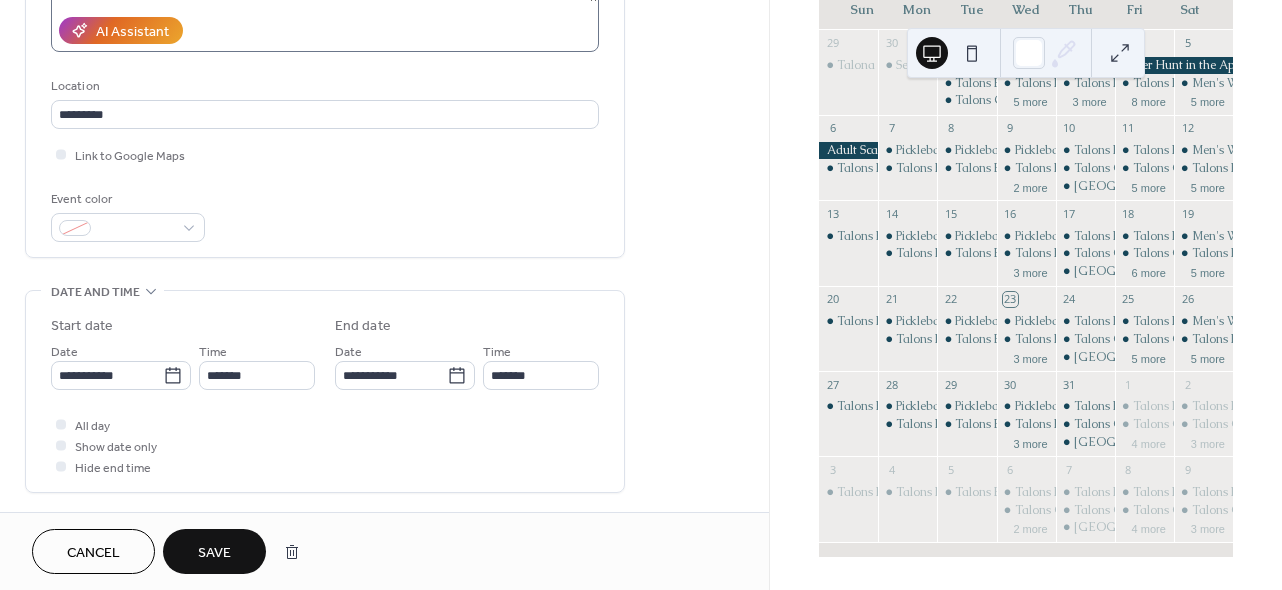 scroll, scrollTop: 444, scrollLeft: 0, axis: vertical 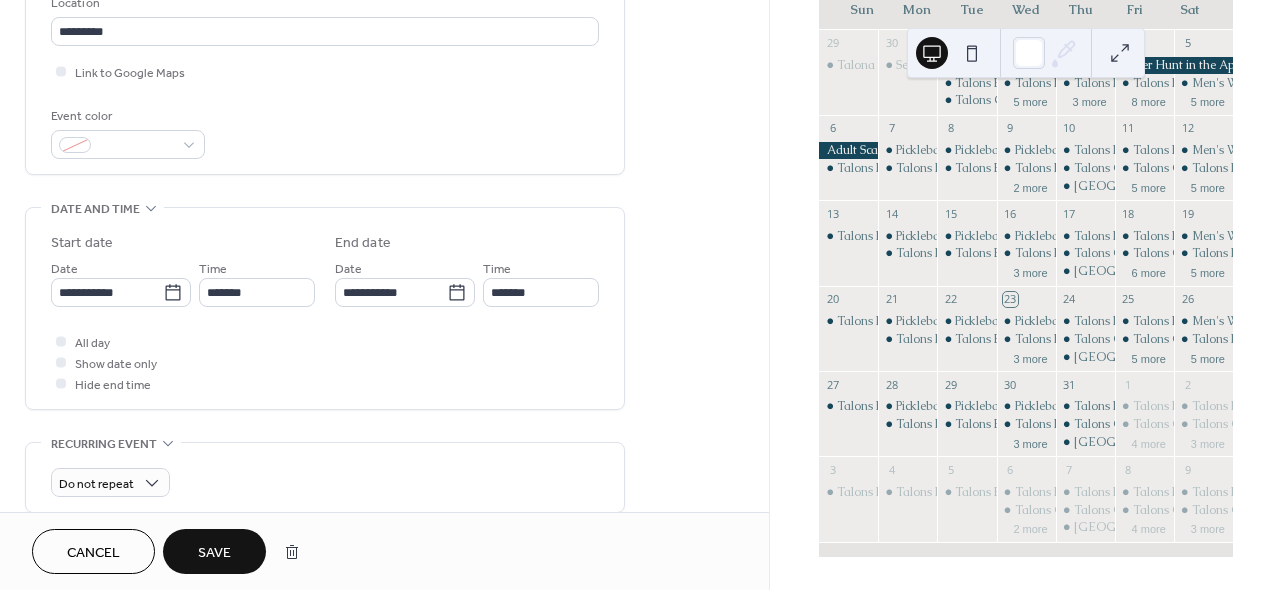 click on "Cancel" at bounding box center [93, 553] 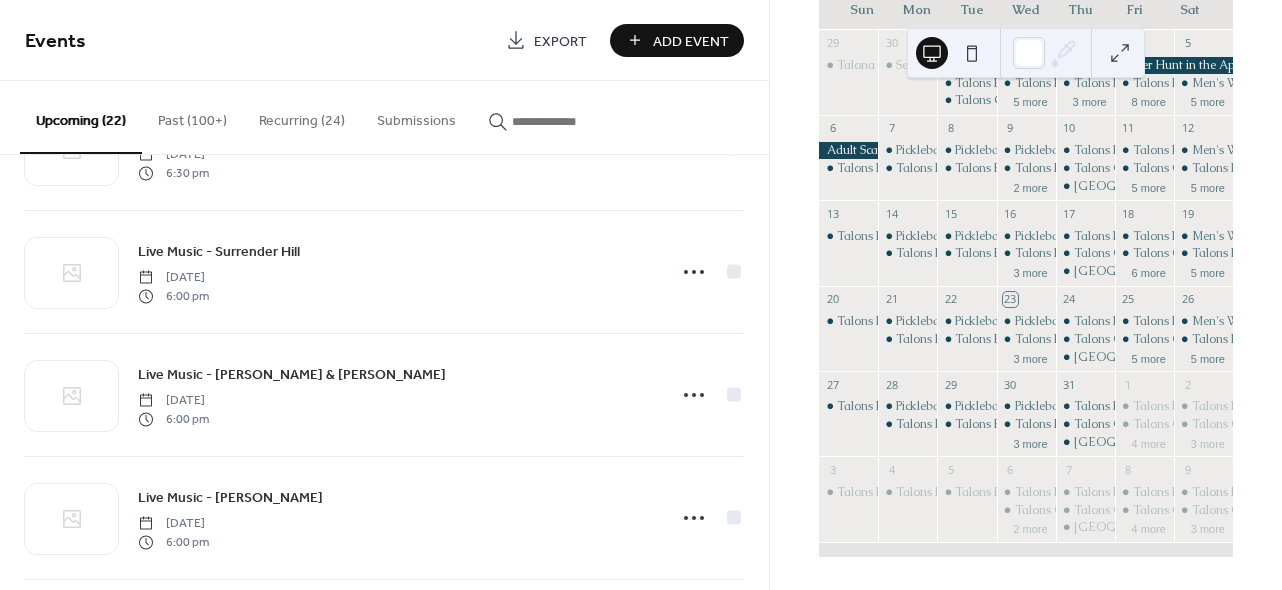 scroll, scrollTop: 0, scrollLeft: 0, axis: both 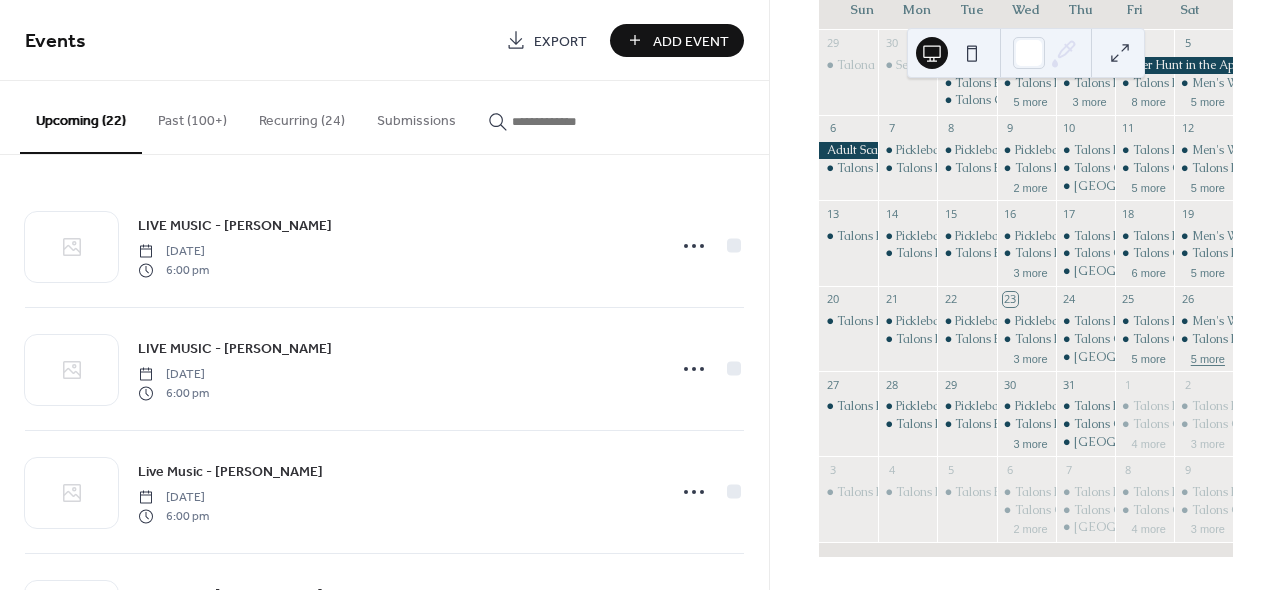 click on "5 more" at bounding box center (1208, 357) 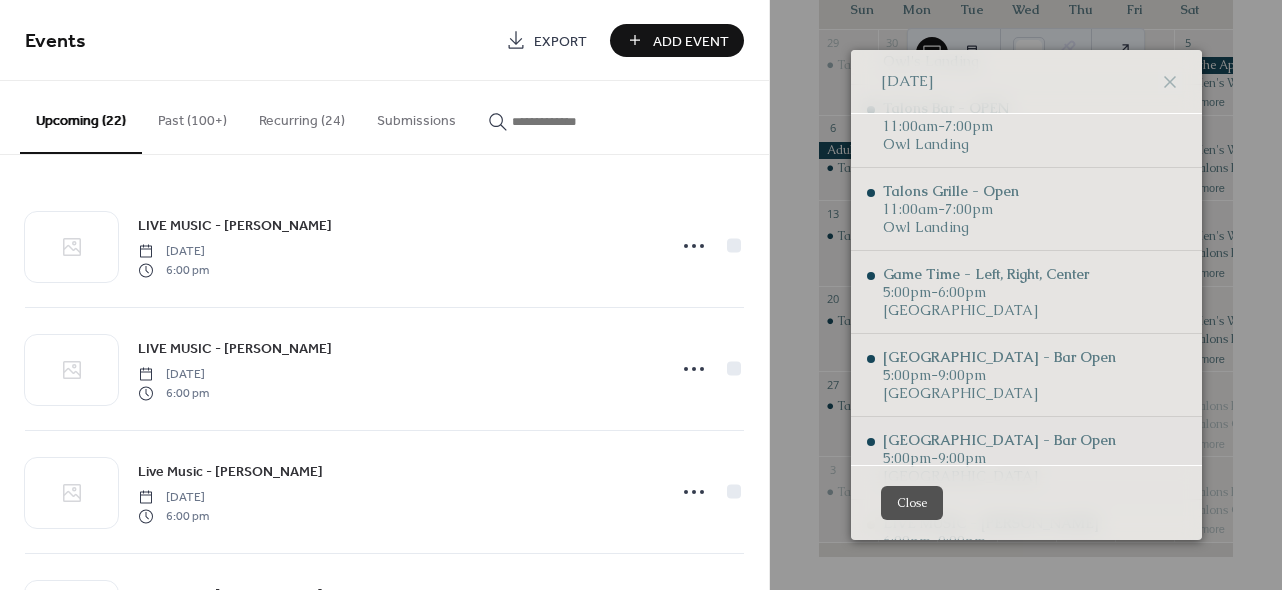 scroll, scrollTop: 107, scrollLeft: 0, axis: vertical 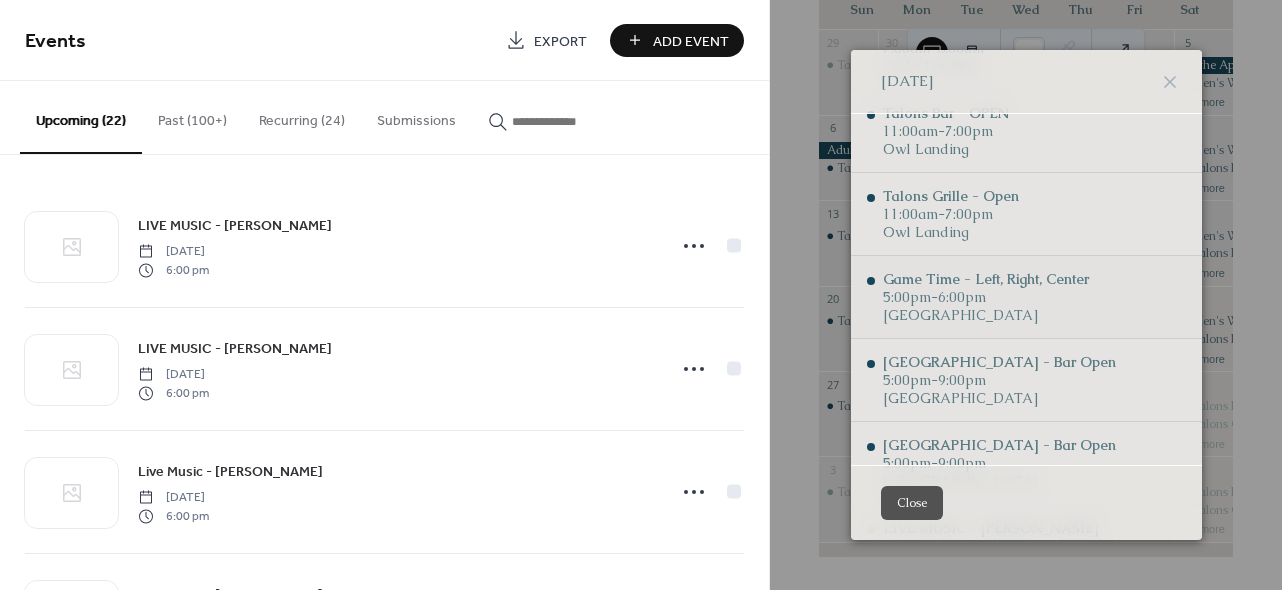 click on "5:00pm - 6:00pm" at bounding box center [986, 297] 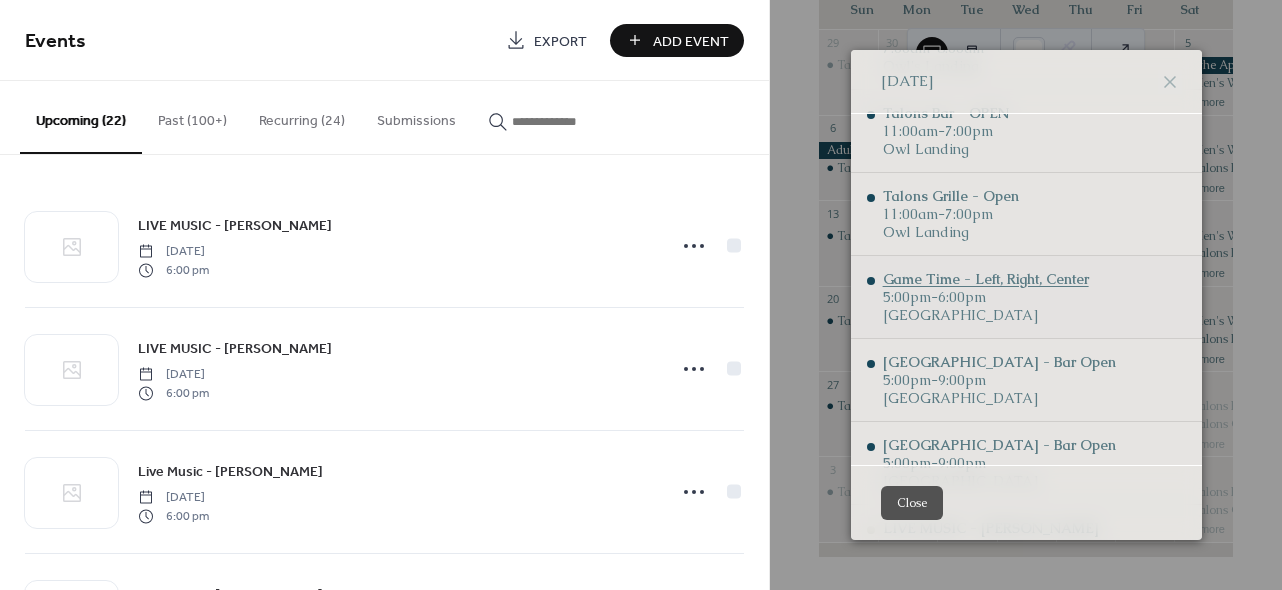 click on "Game Time - Left, Right, Center" at bounding box center [986, 279] 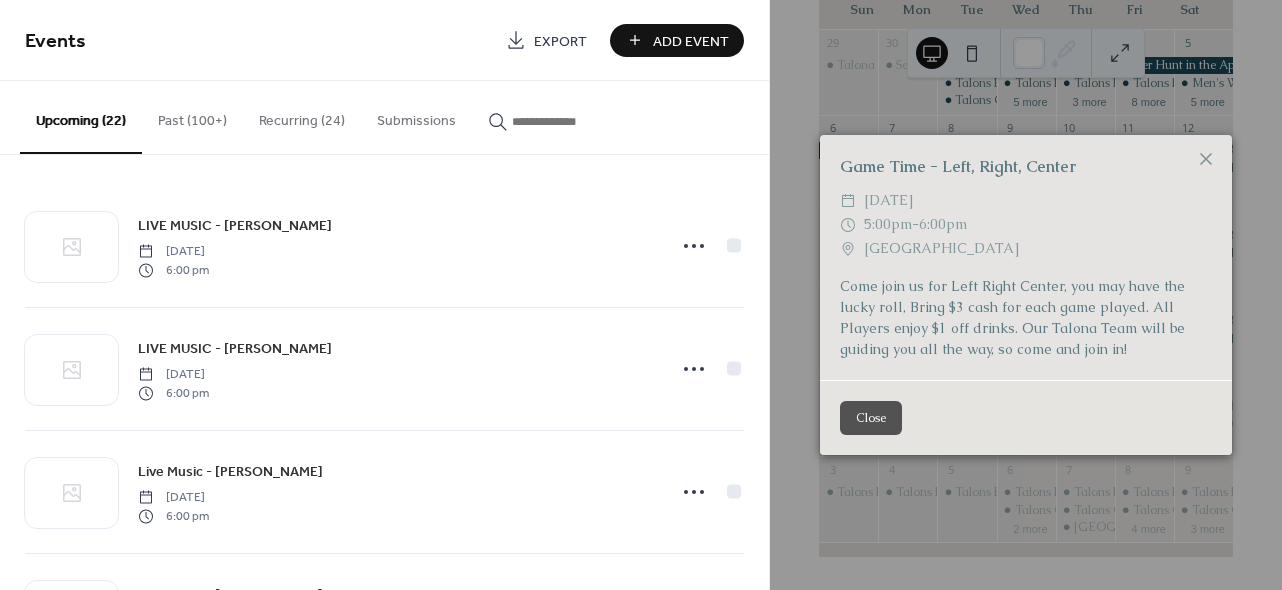 click on "Come join us for Left Right Center, you may have the lucky roll, Bring $3 cash for each game played. All Players enjoy $1 off drinks.  Our Talona Team will be guiding you all the way, so come and join in!" at bounding box center (1026, 318) 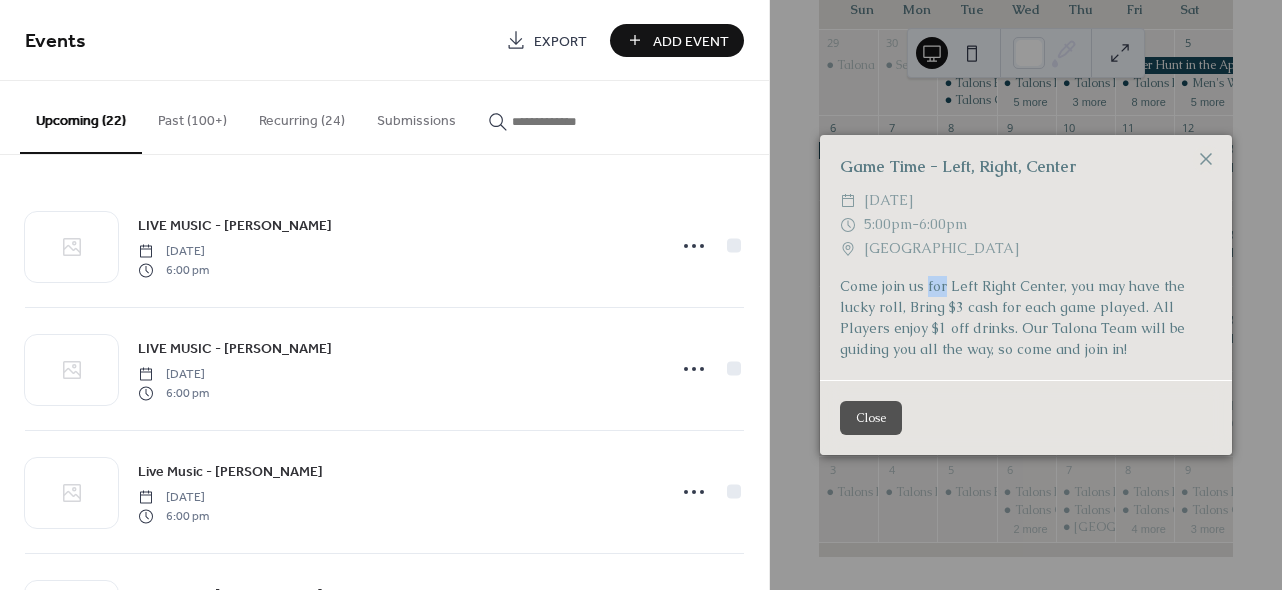 click on "Come join us for Left Right Center, you may have the lucky roll, Bring $3 cash for each game played. All Players enjoy $1 off drinks.  Our Talona Team will be guiding you all the way, so come and join in!" at bounding box center [1026, 318] 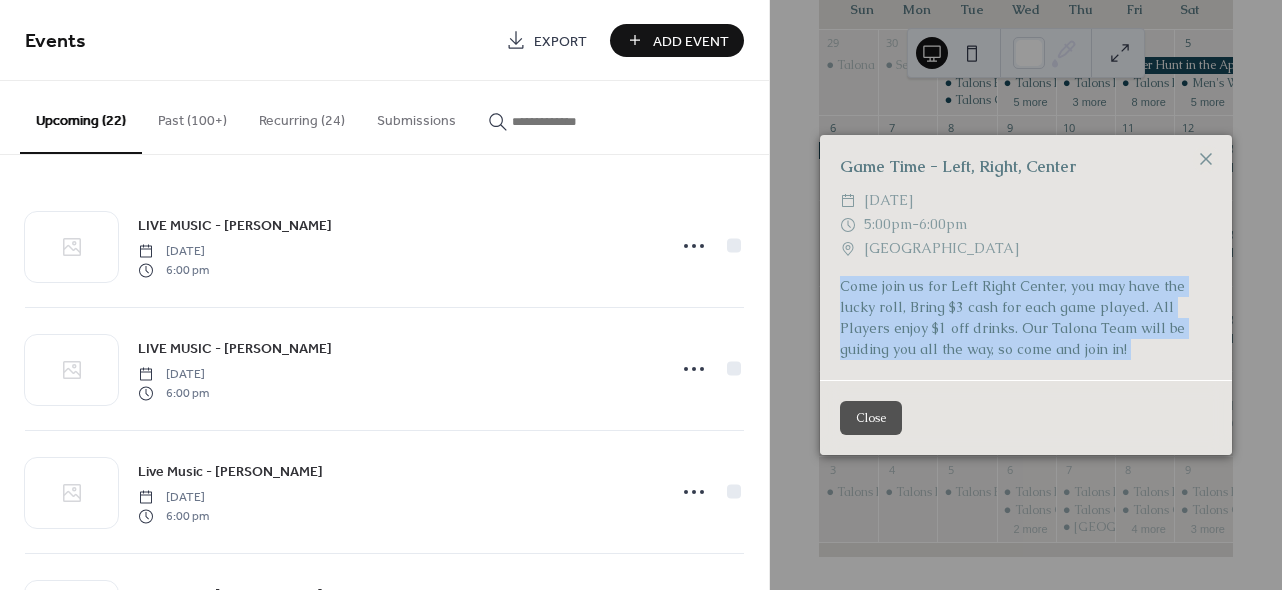 click on "Come join us for Left Right Center, you may have the lucky roll, Bring $3 cash for each game played. All Players enjoy $1 off drinks.  Our Talona Team will be guiding you all the way, so come and join in!" at bounding box center [1026, 318] 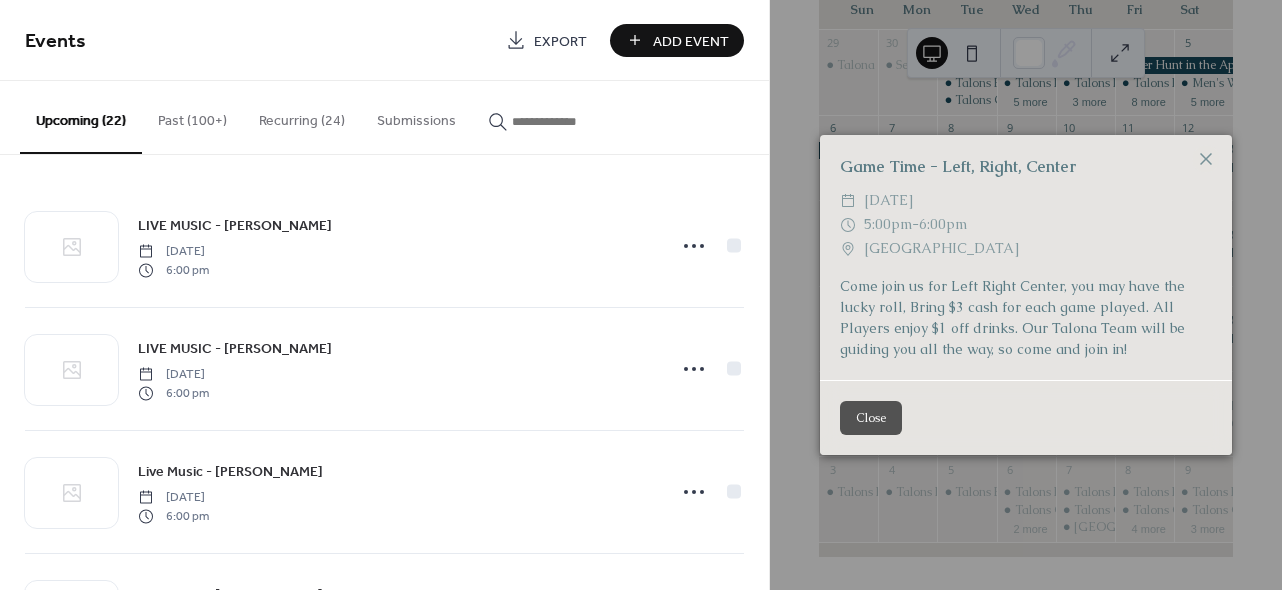 click on "Game Time - Left, Right, Center" at bounding box center [1026, 167] 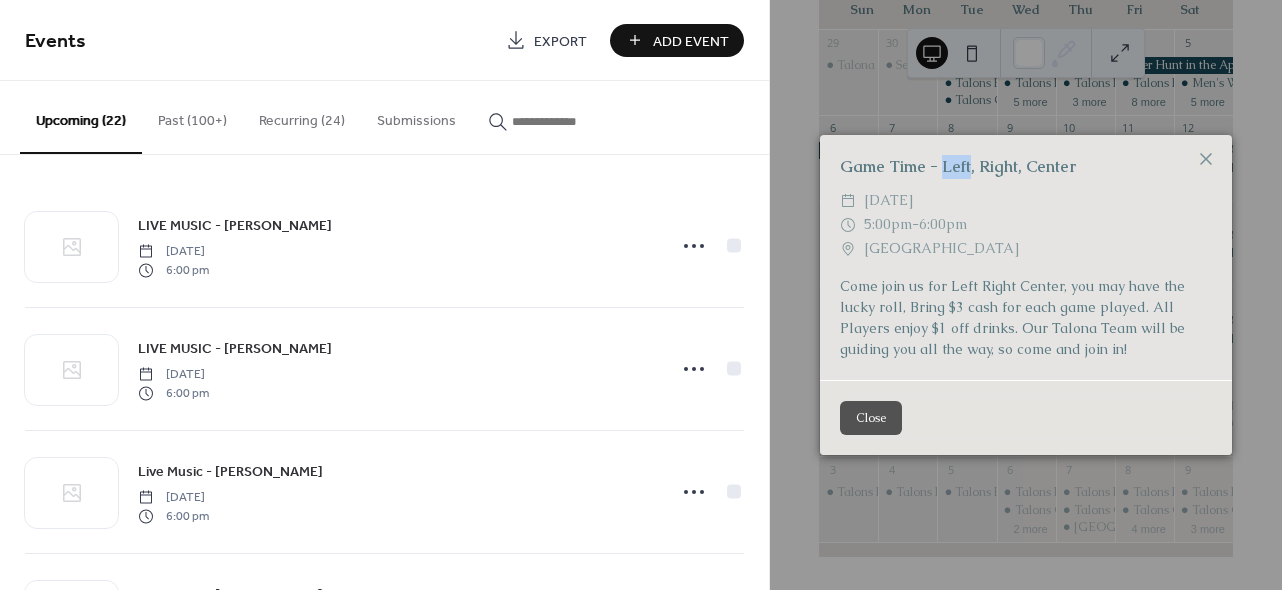 click on "Game Time - Left, Right, Center" at bounding box center [1026, 167] 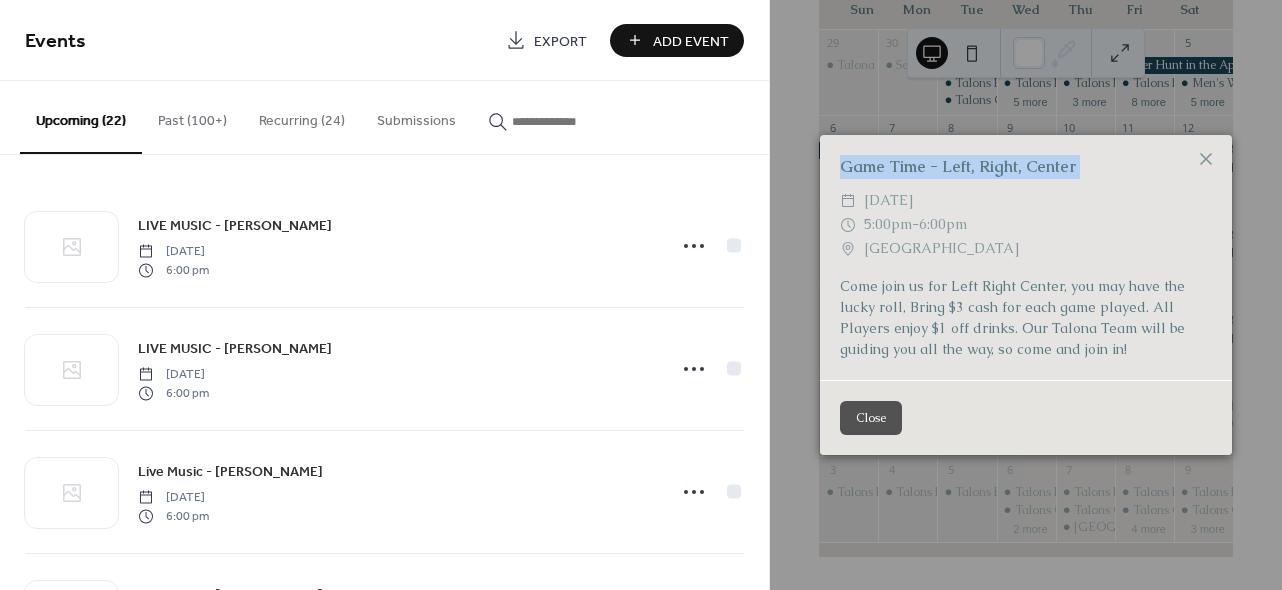 click on "Game Time - Left, Right, Center" at bounding box center (1026, 167) 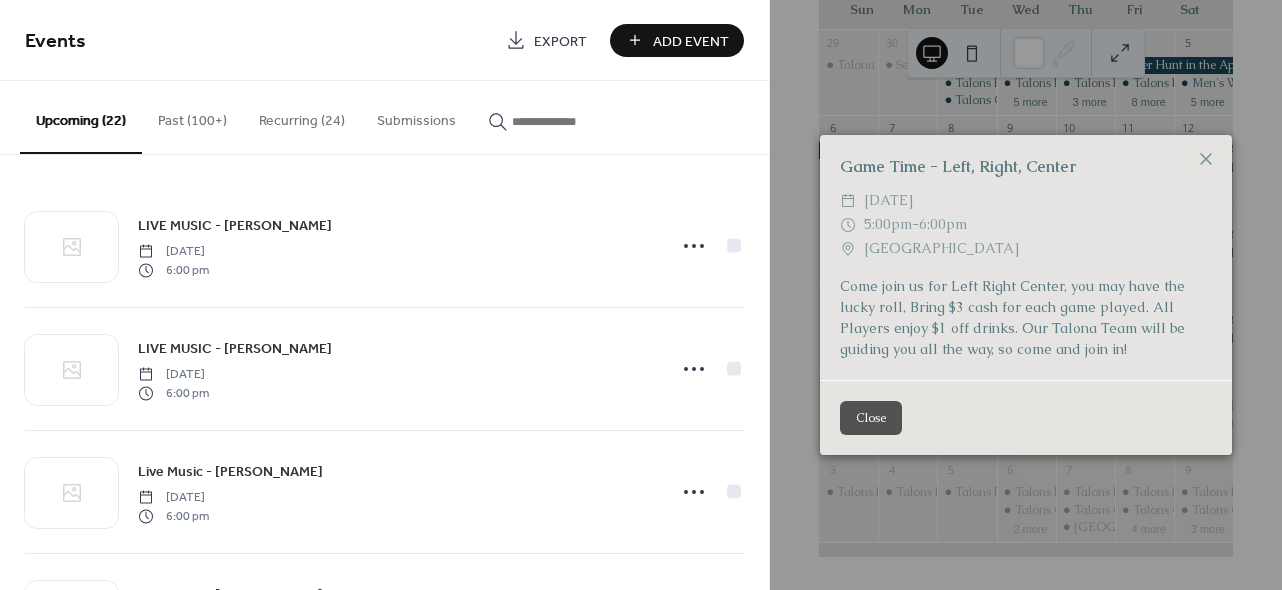 click on "Come join us for Left Right Center, you may have the lucky roll, Bring $3 cash for each game played. All Players enjoy $1 off drinks.  Our Talona Team will be guiding you all the way, so come and join in!" at bounding box center (1026, 318) 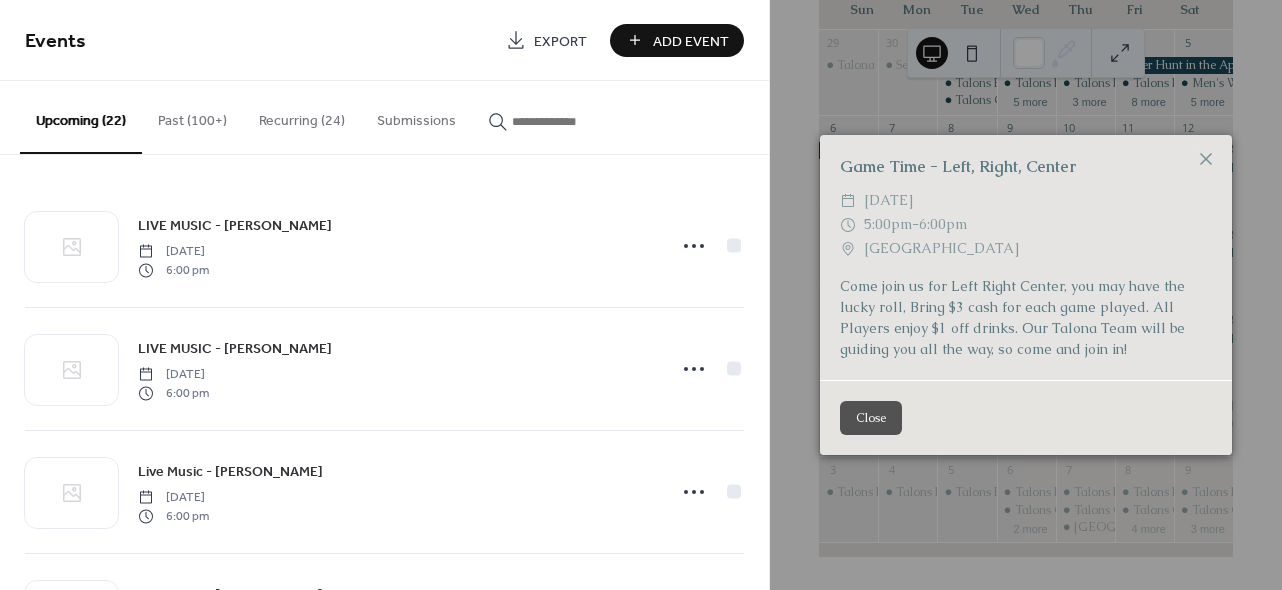 click on "Recurring (24)" at bounding box center [302, 116] 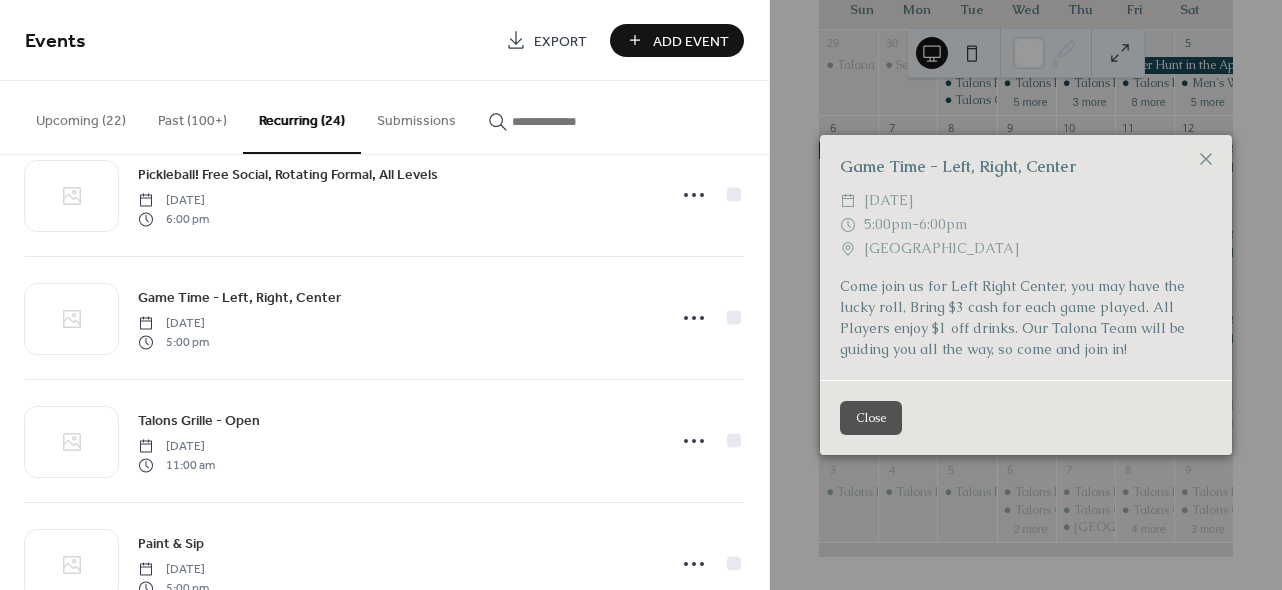 scroll, scrollTop: 2047, scrollLeft: 0, axis: vertical 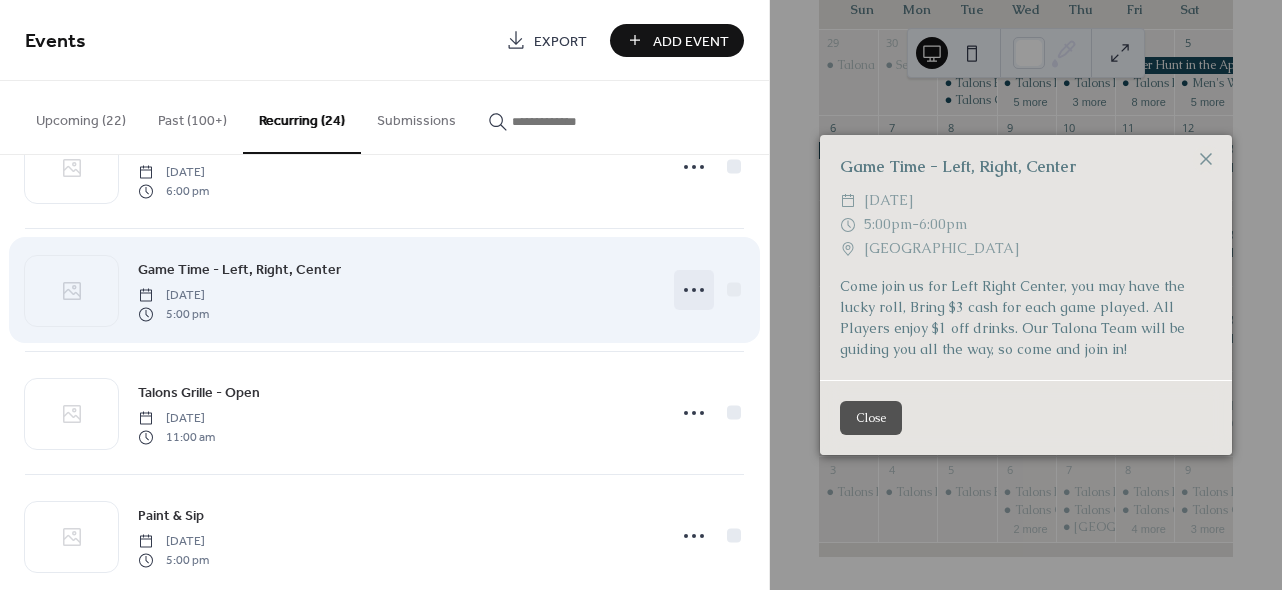 click 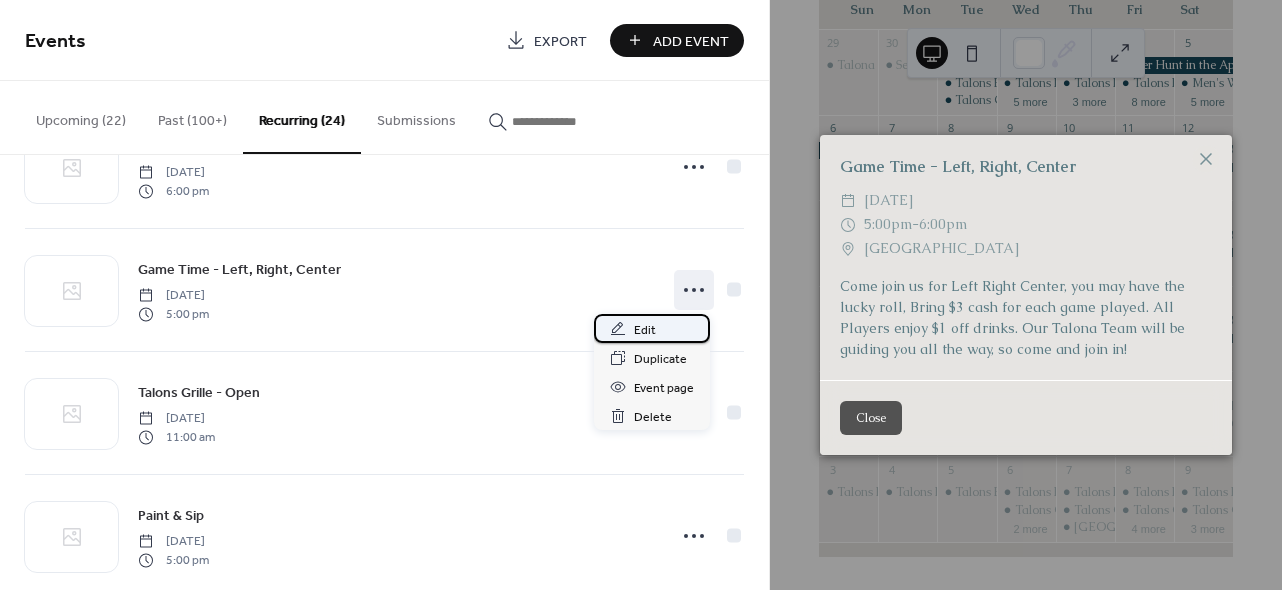 click on "Edit" at bounding box center (645, 330) 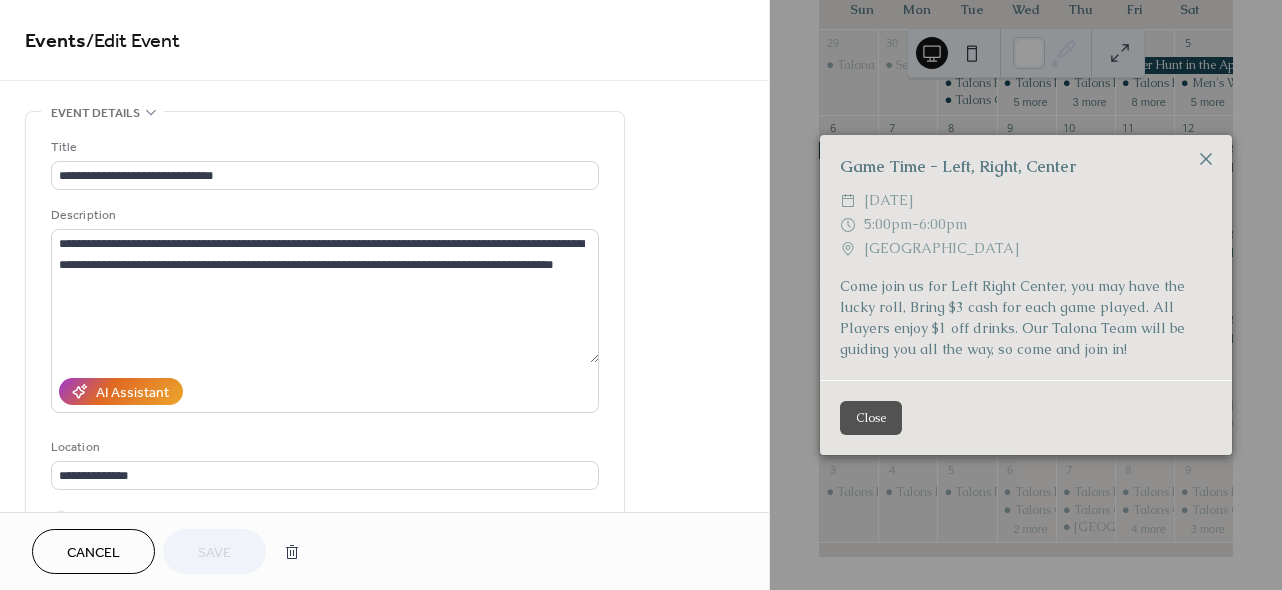 click 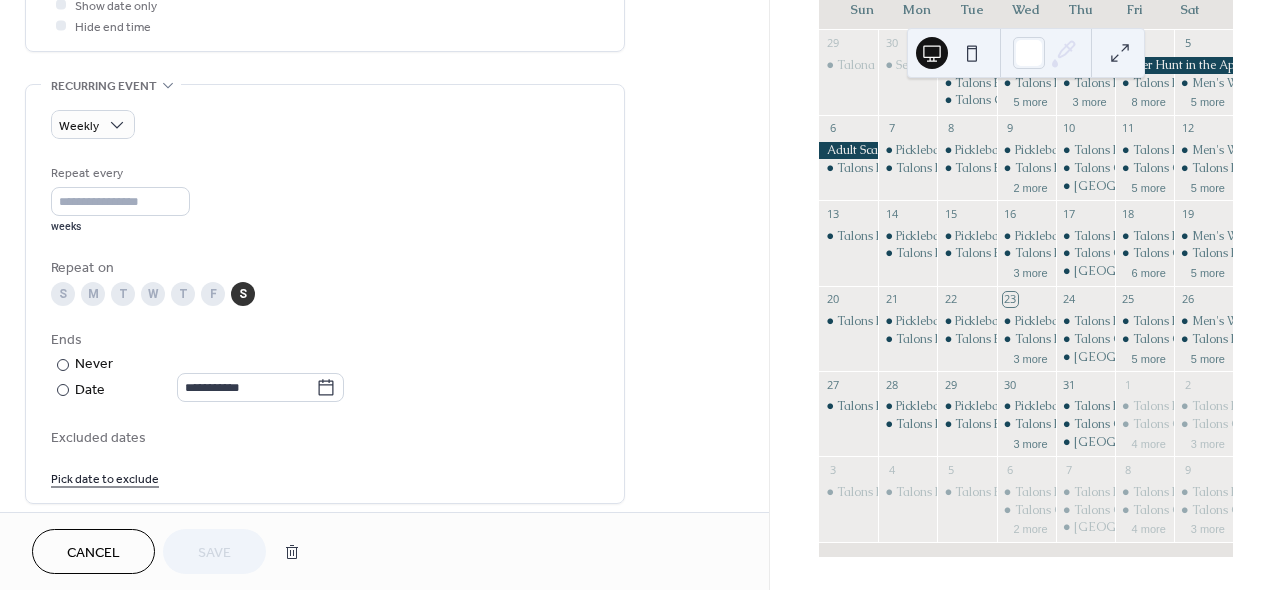scroll, scrollTop: 836, scrollLeft: 0, axis: vertical 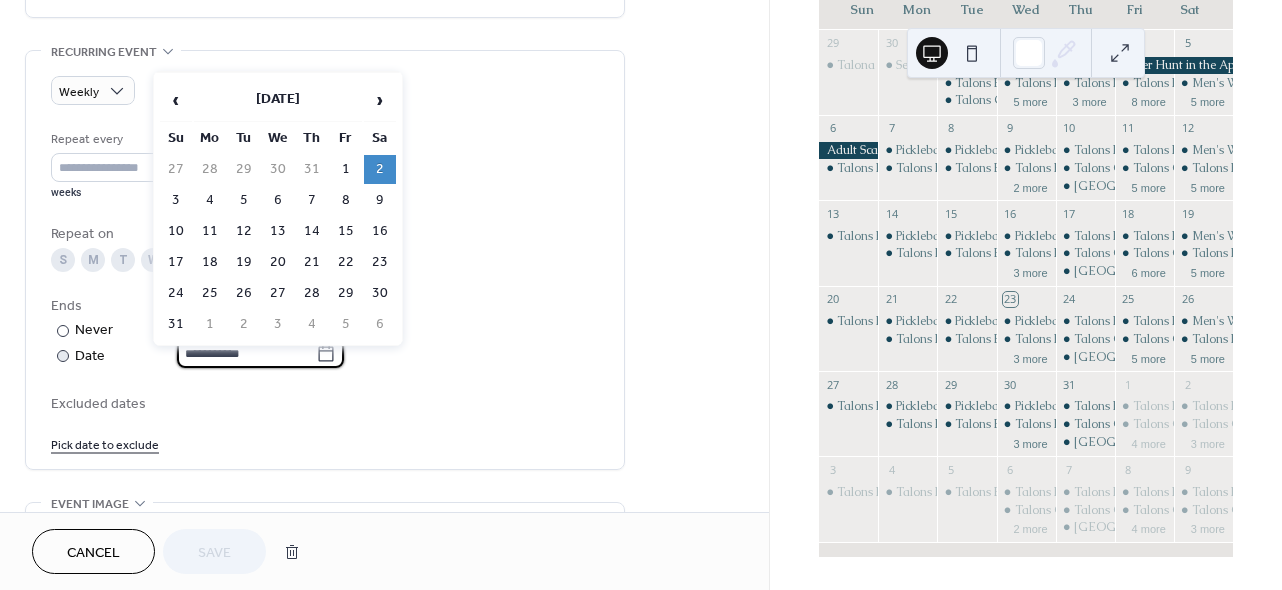 click on "**********" at bounding box center [246, 353] 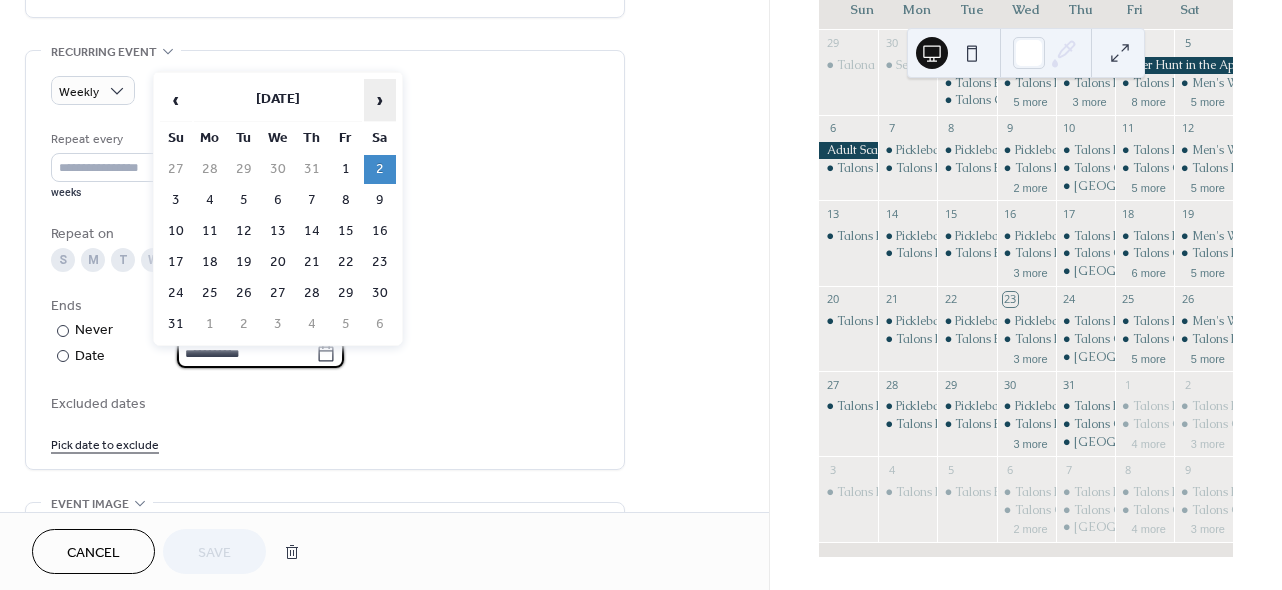 click on "›" at bounding box center (380, 100) 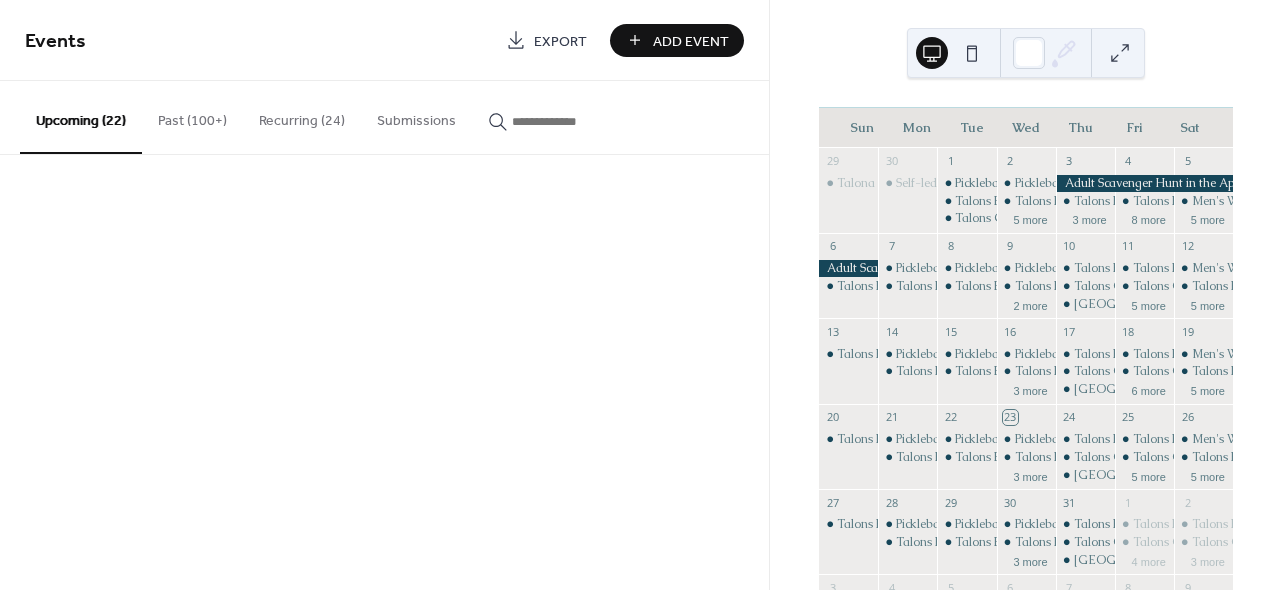 scroll, scrollTop: 0, scrollLeft: 0, axis: both 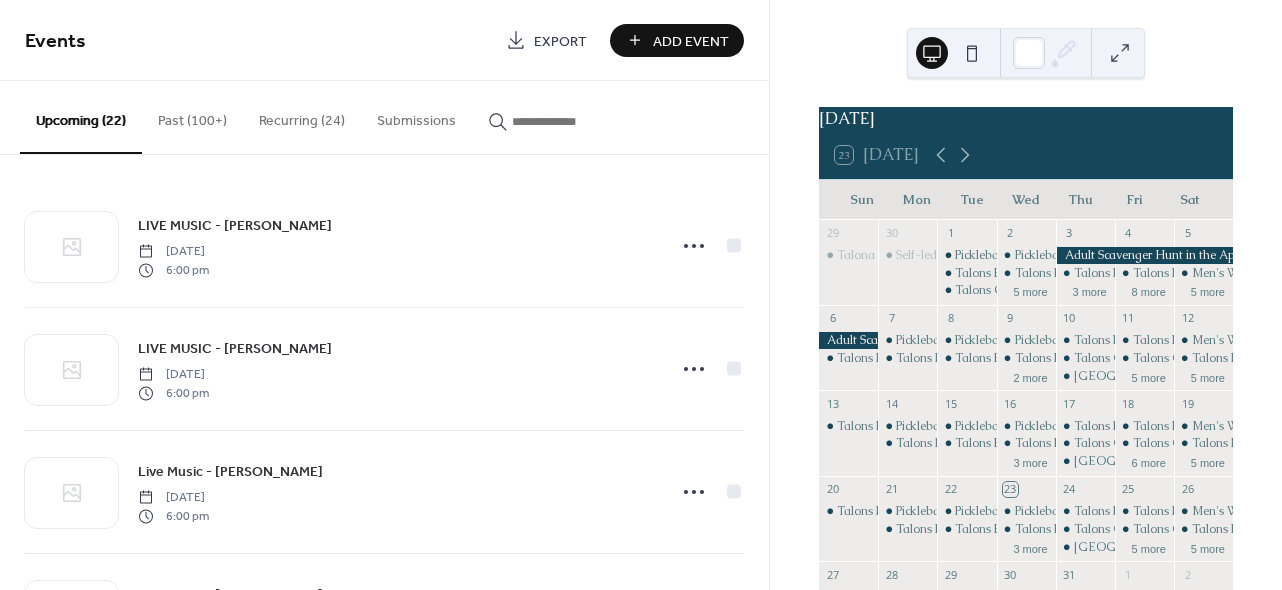 click on "Add Event" at bounding box center [677, 40] 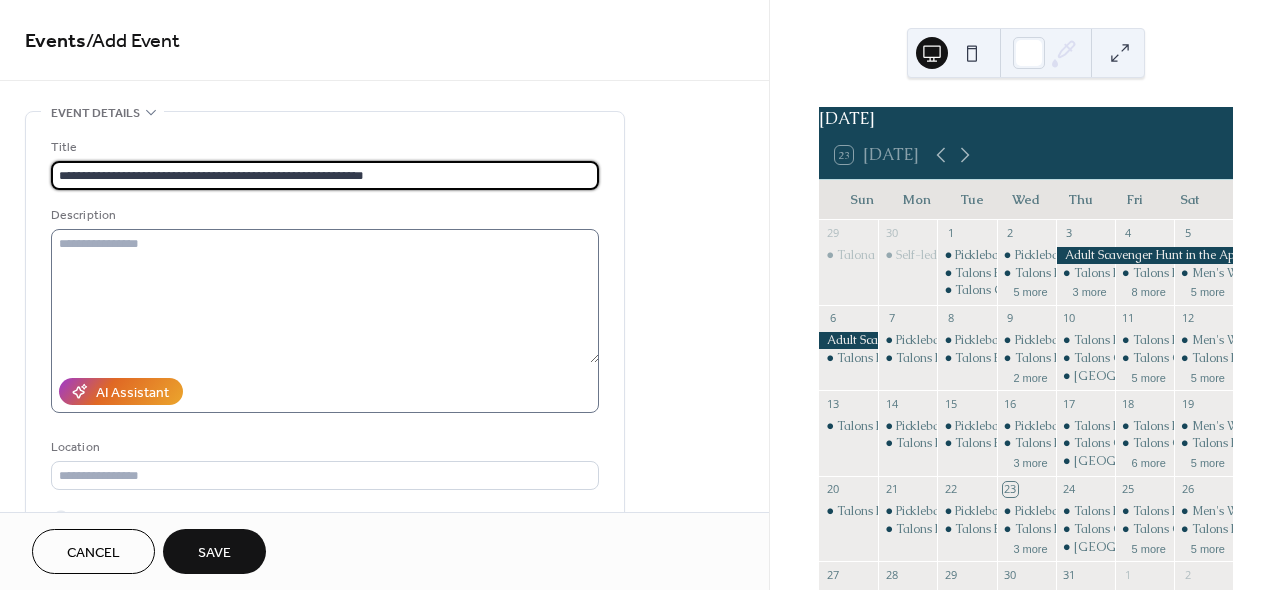 type on "**********" 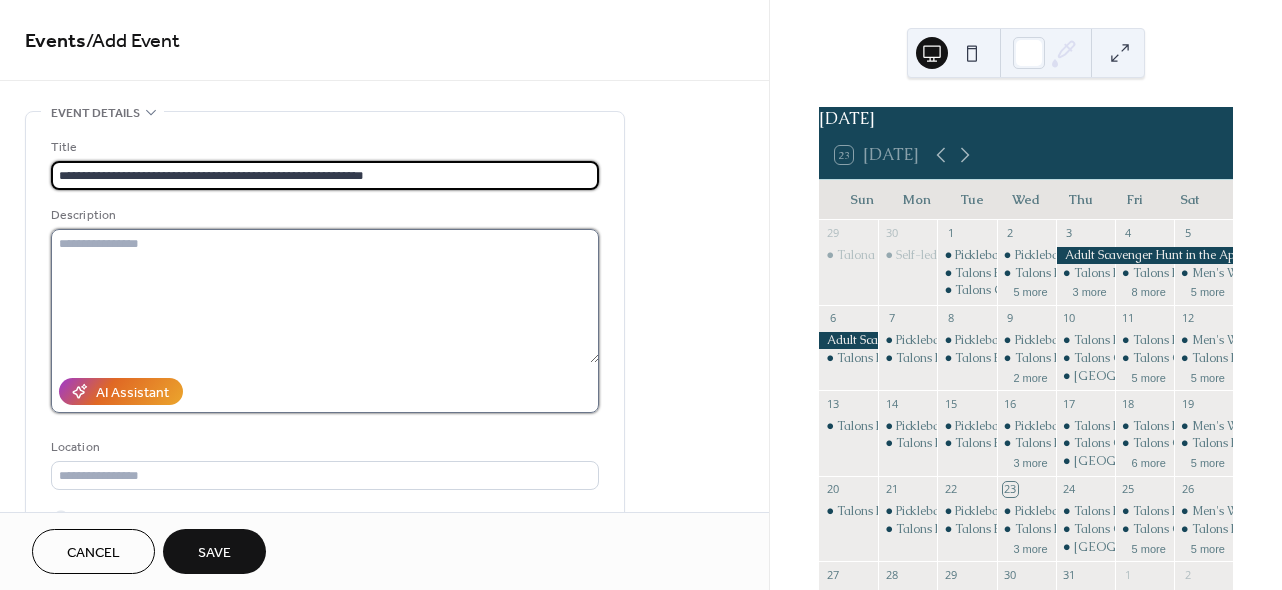 click at bounding box center [325, 296] 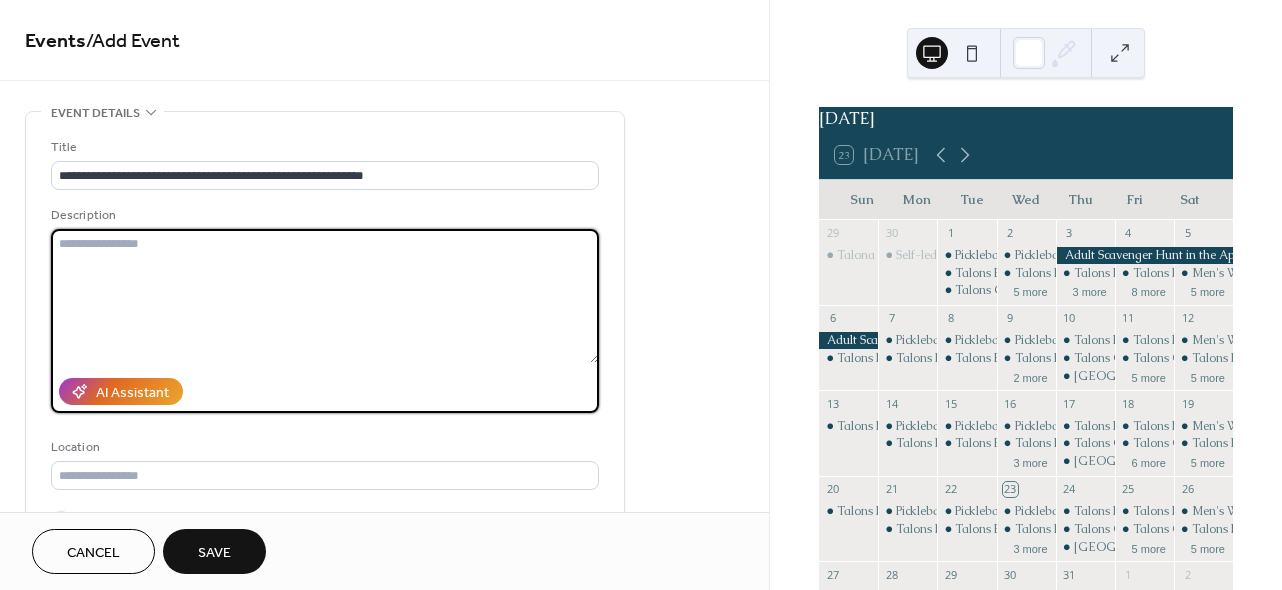 paste on "**********" 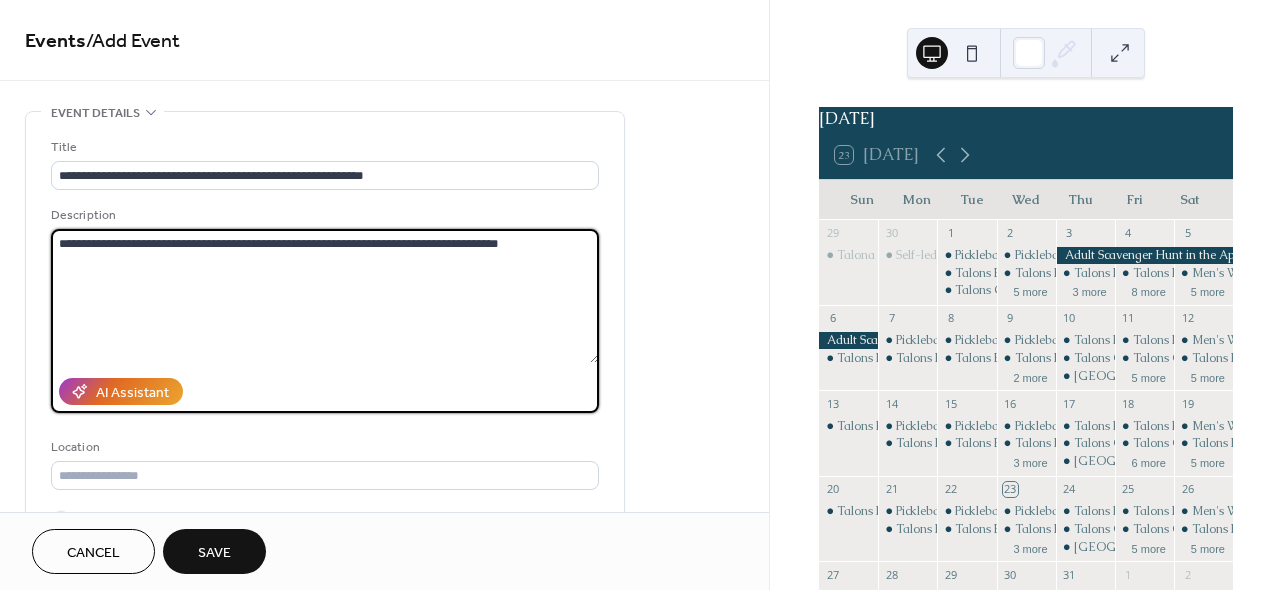 type on "**********" 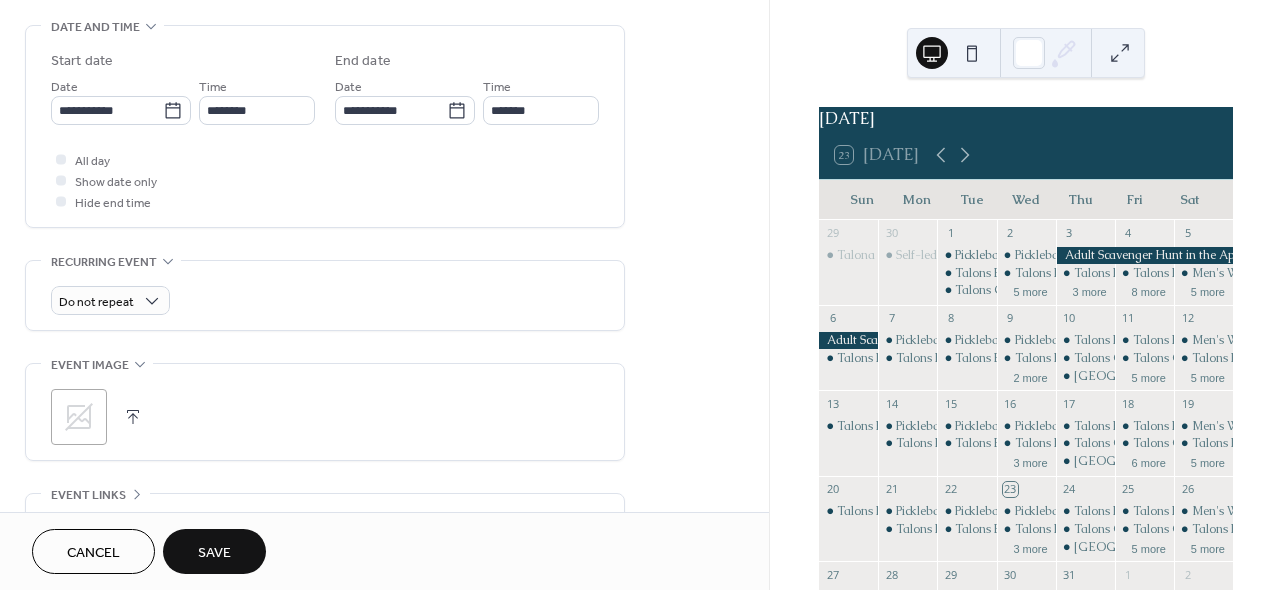 scroll, scrollTop: 634, scrollLeft: 0, axis: vertical 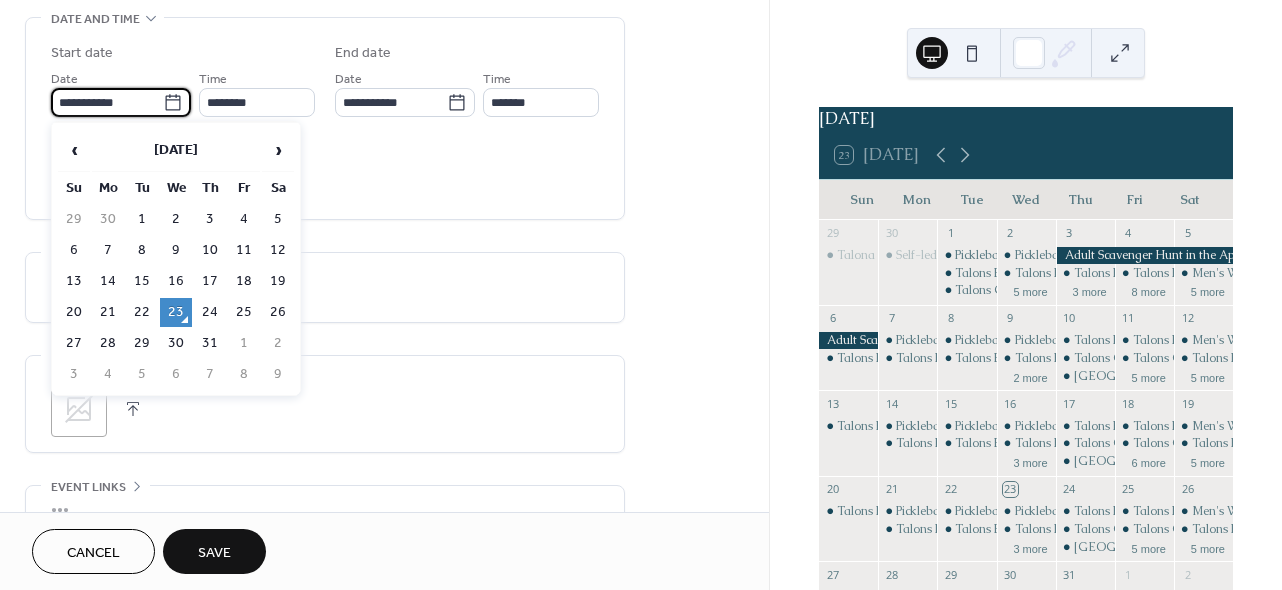 click on "**********" at bounding box center (107, 102) 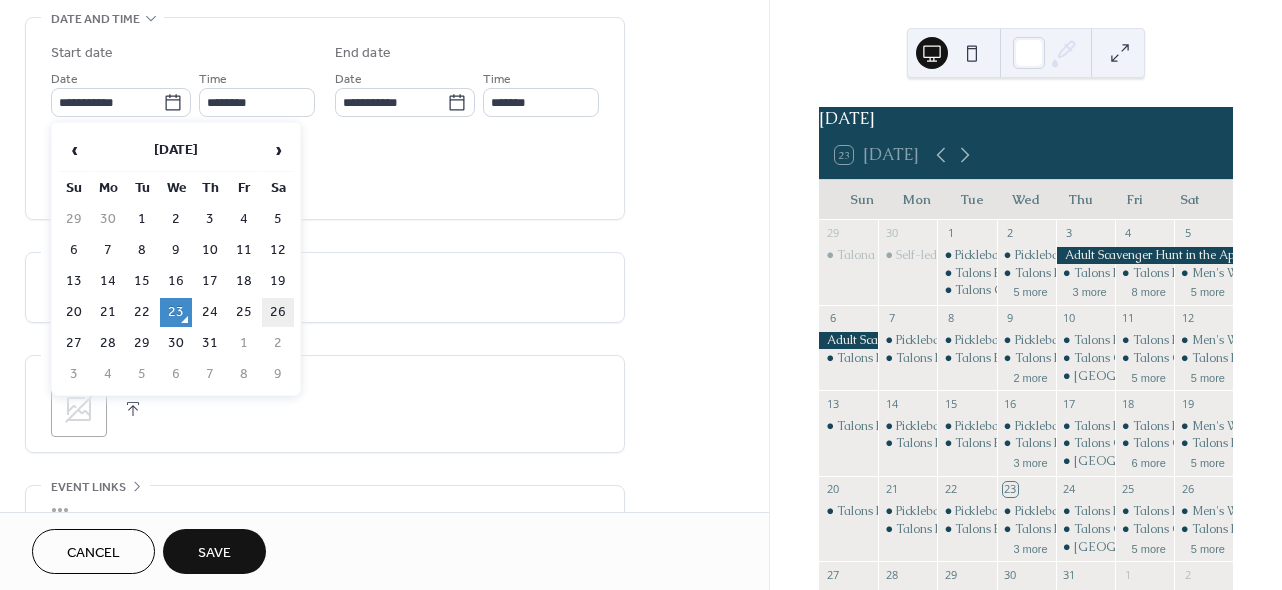 click on "26" at bounding box center [278, 312] 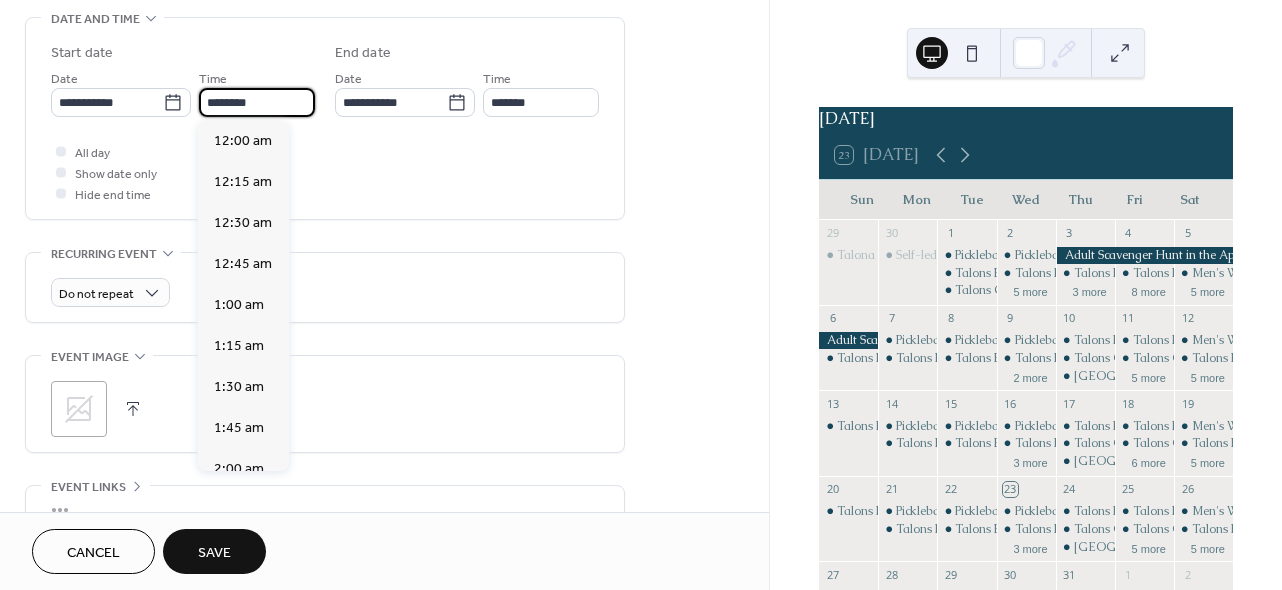 scroll, scrollTop: 1944, scrollLeft: 0, axis: vertical 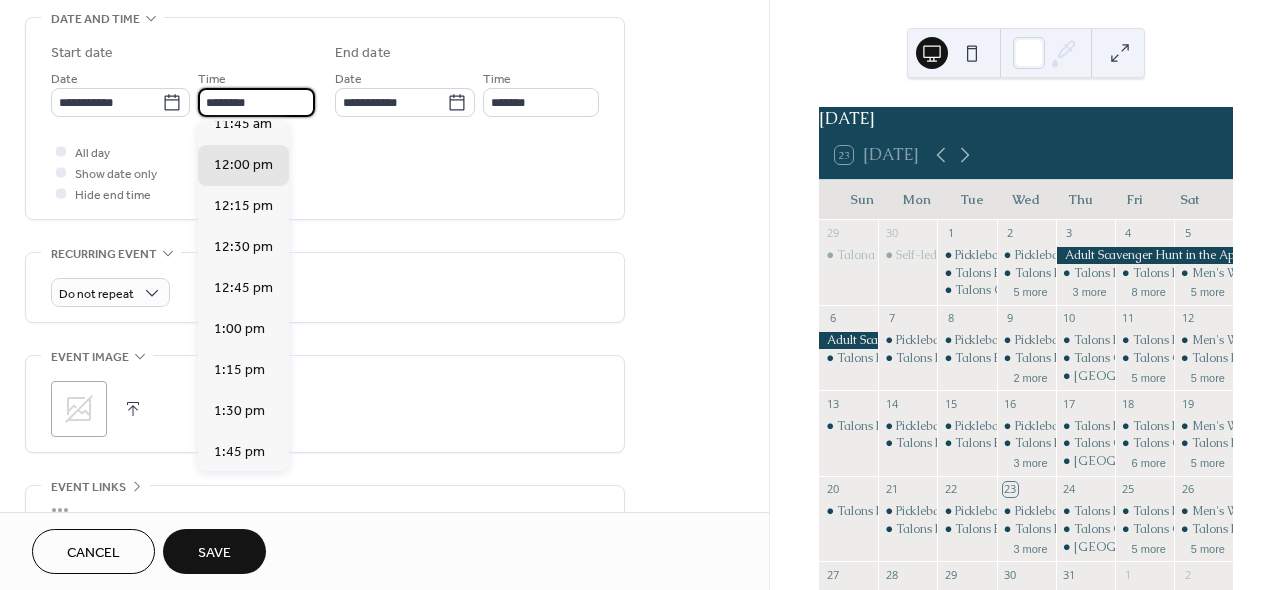 drag, startPoint x: 219, startPoint y: 104, endPoint x: 208, endPoint y: 104, distance: 11 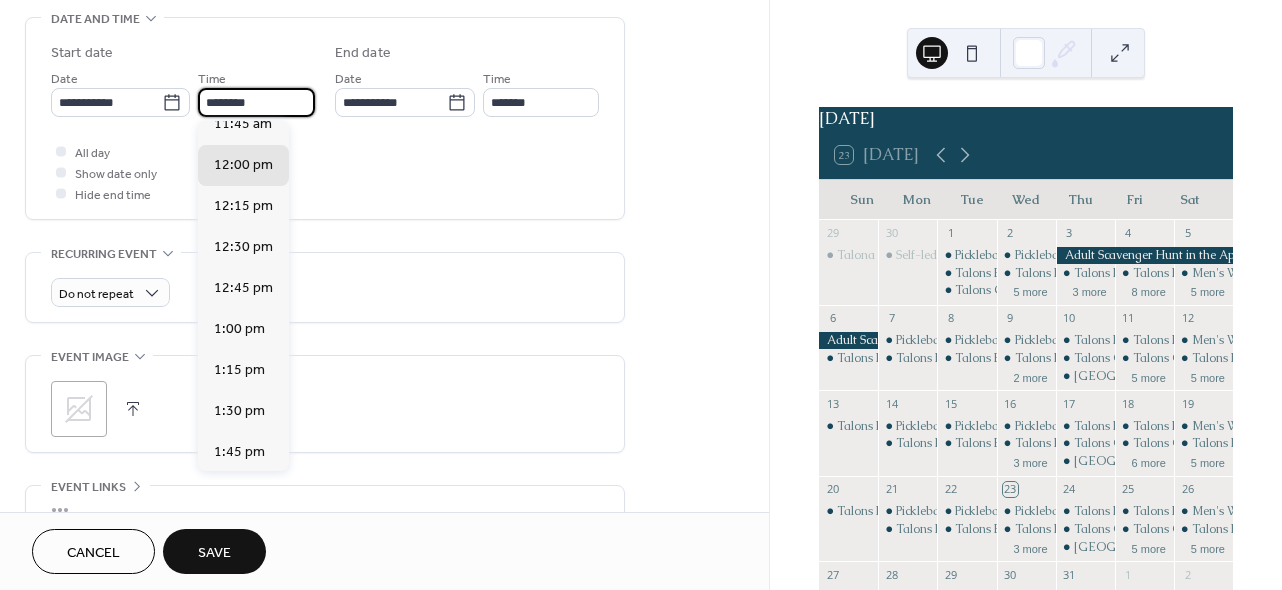 click on "********" at bounding box center [256, 102] 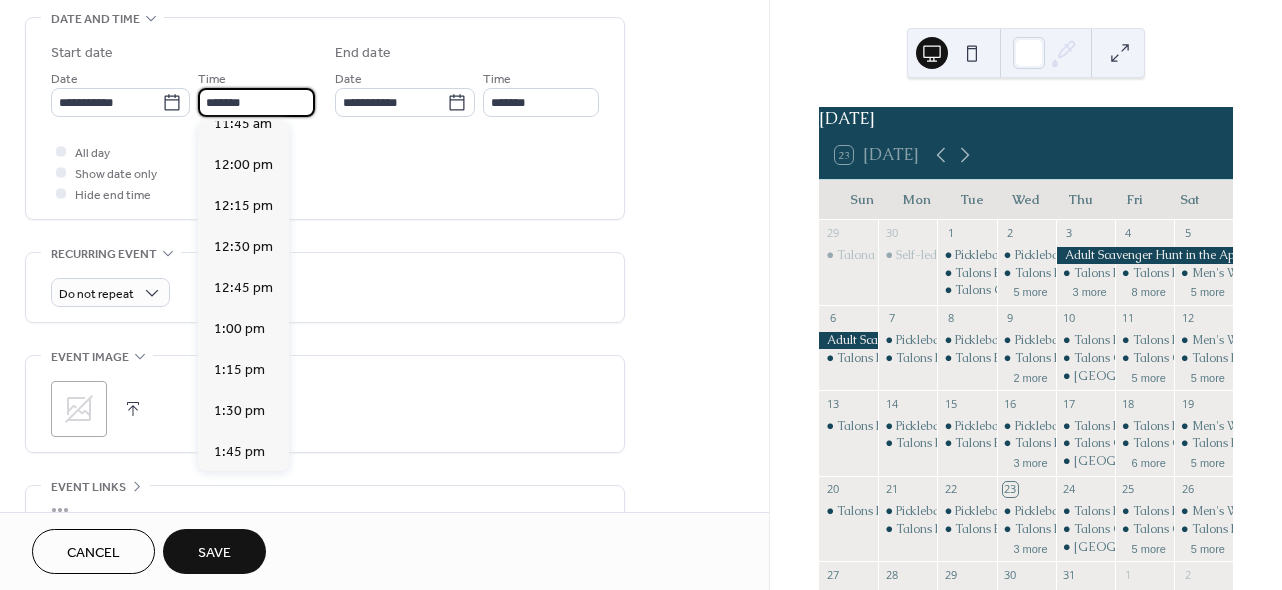 scroll, scrollTop: 2916, scrollLeft: 0, axis: vertical 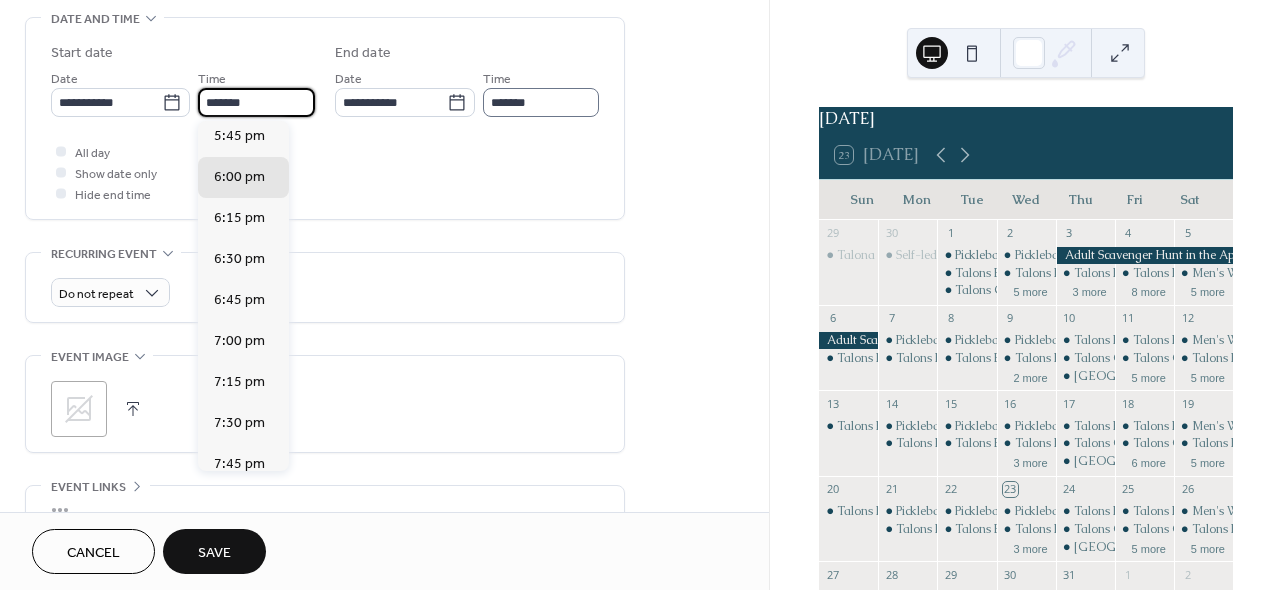 type on "*******" 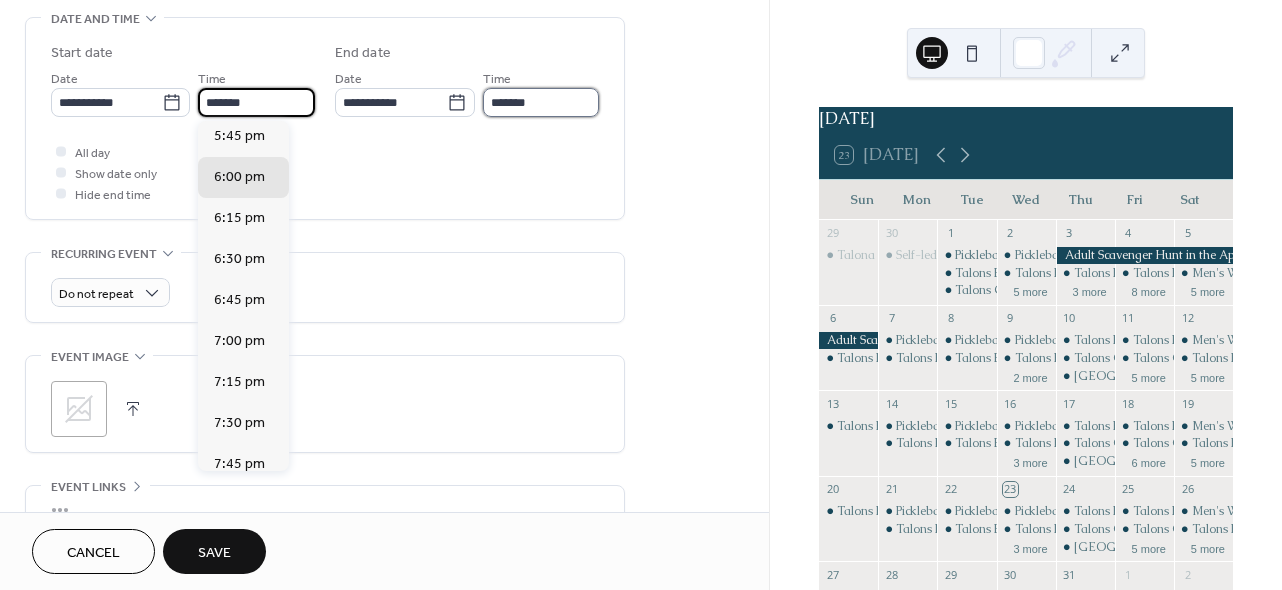 type on "*******" 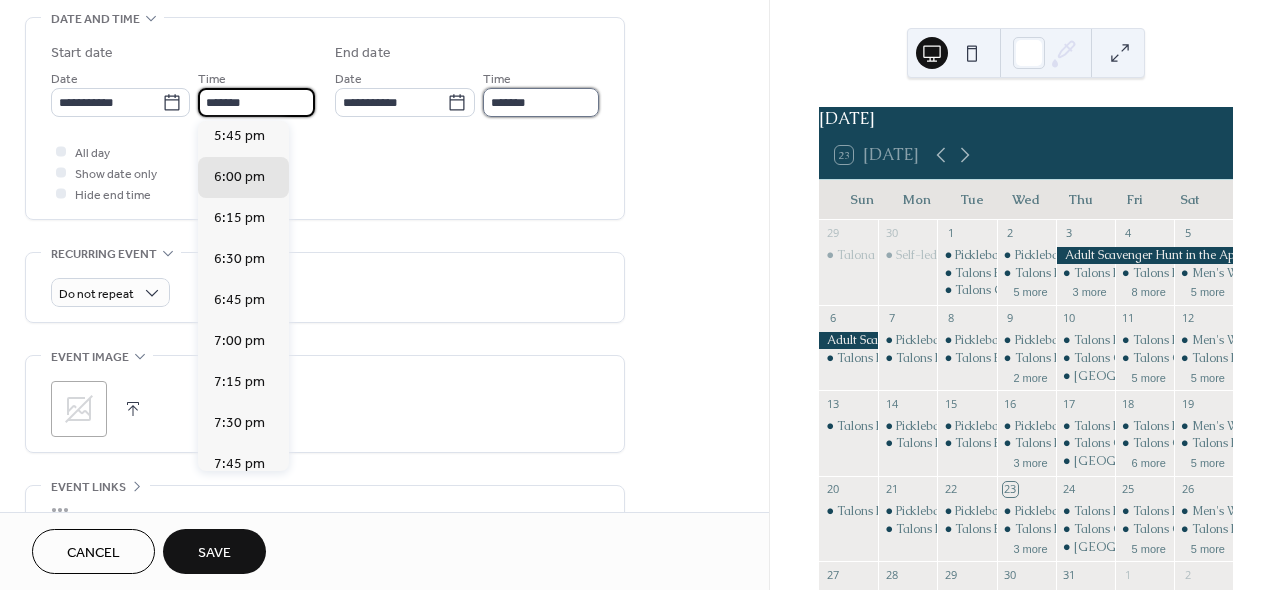 scroll, scrollTop: 0, scrollLeft: 0, axis: both 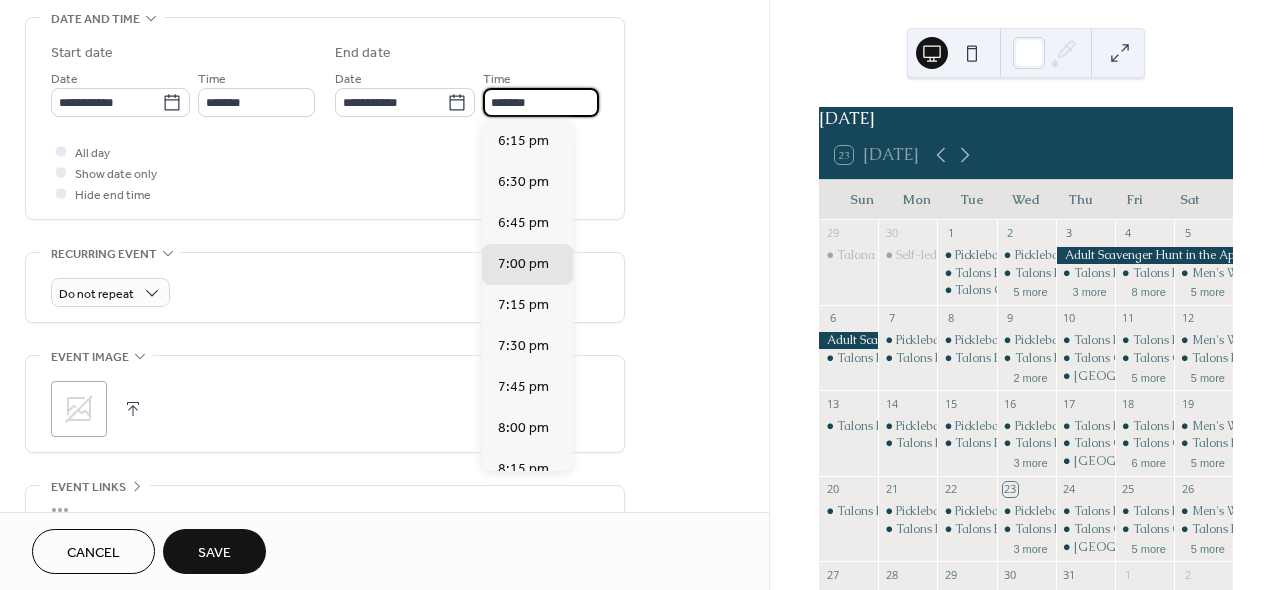 click on "*******" at bounding box center (541, 102) 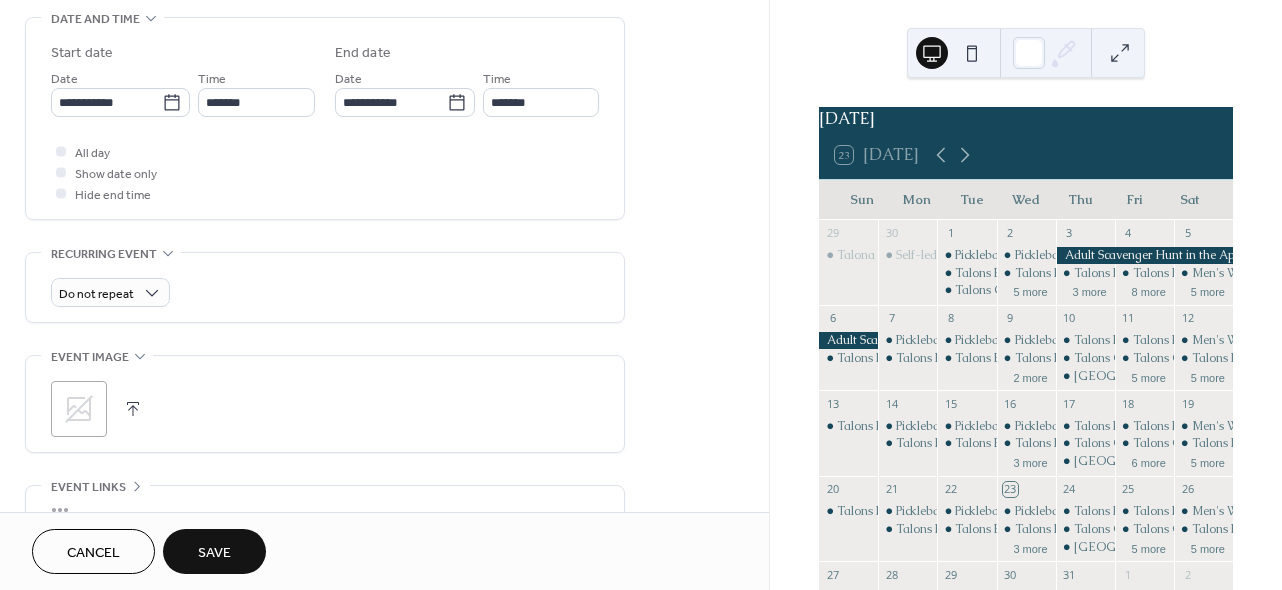 click on "**********" at bounding box center (384, 86) 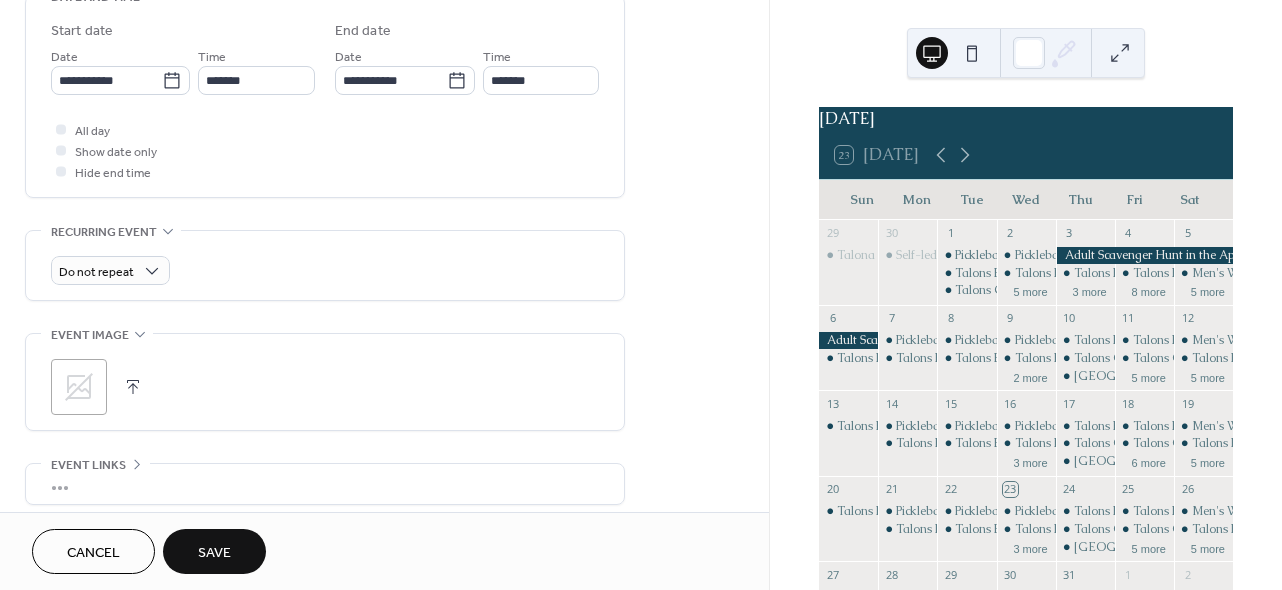 scroll, scrollTop: 668, scrollLeft: 0, axis: vertical 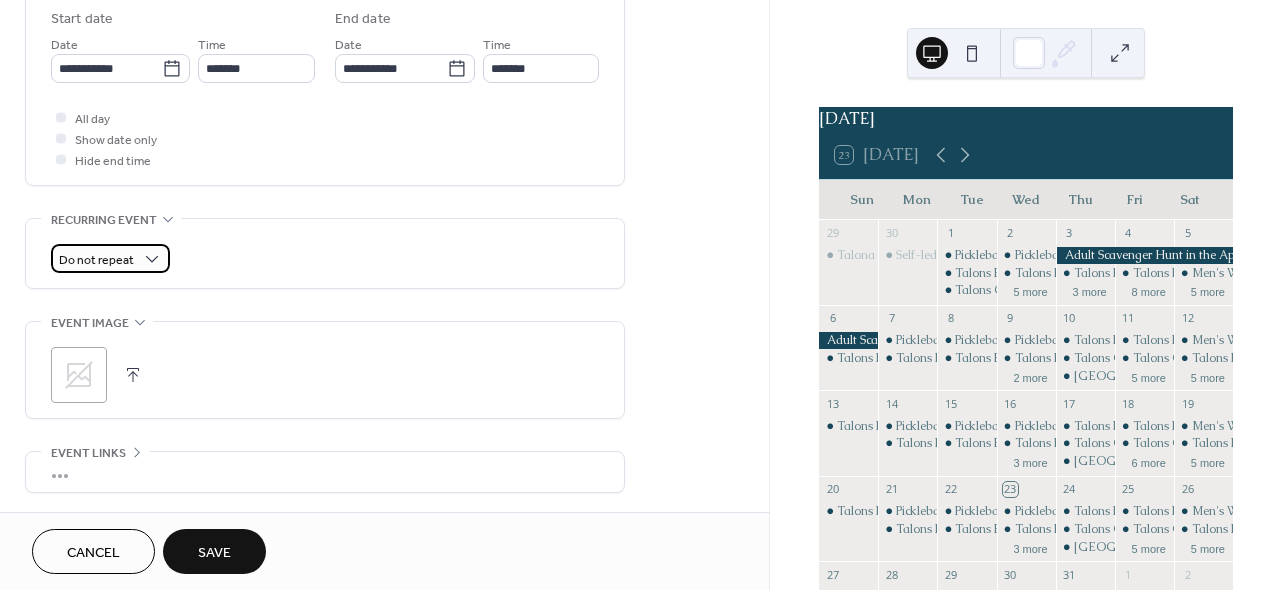 click on "Do not repeat" at bounding box center (96, 260) 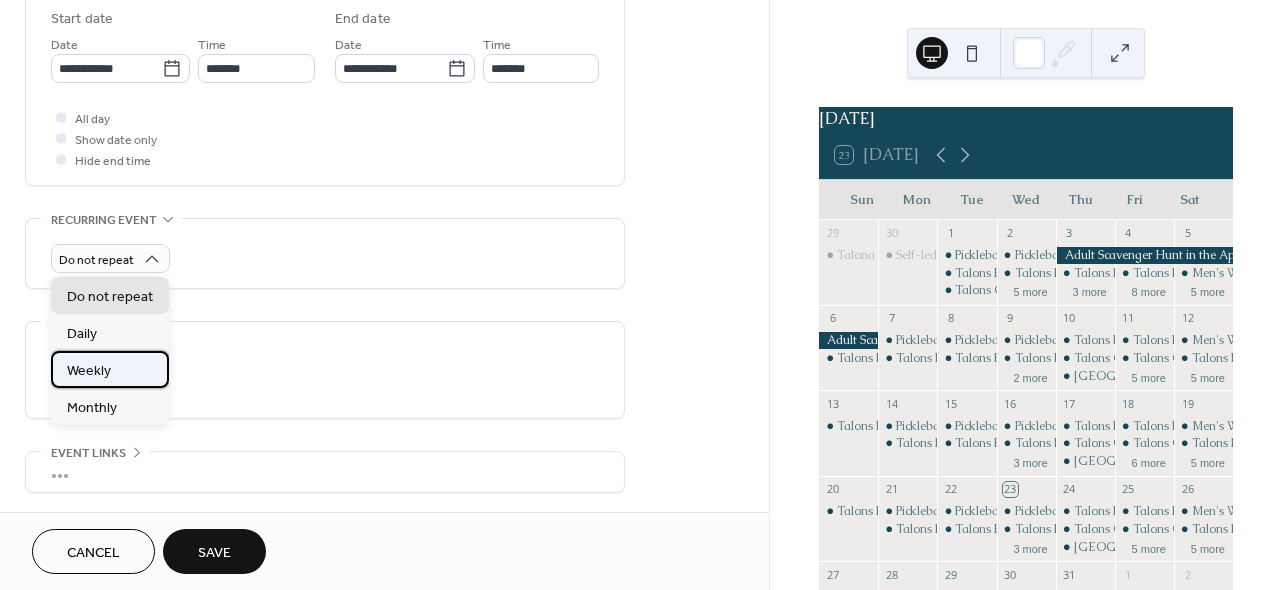 click on "Weekly" at bounding box center (110, 369) 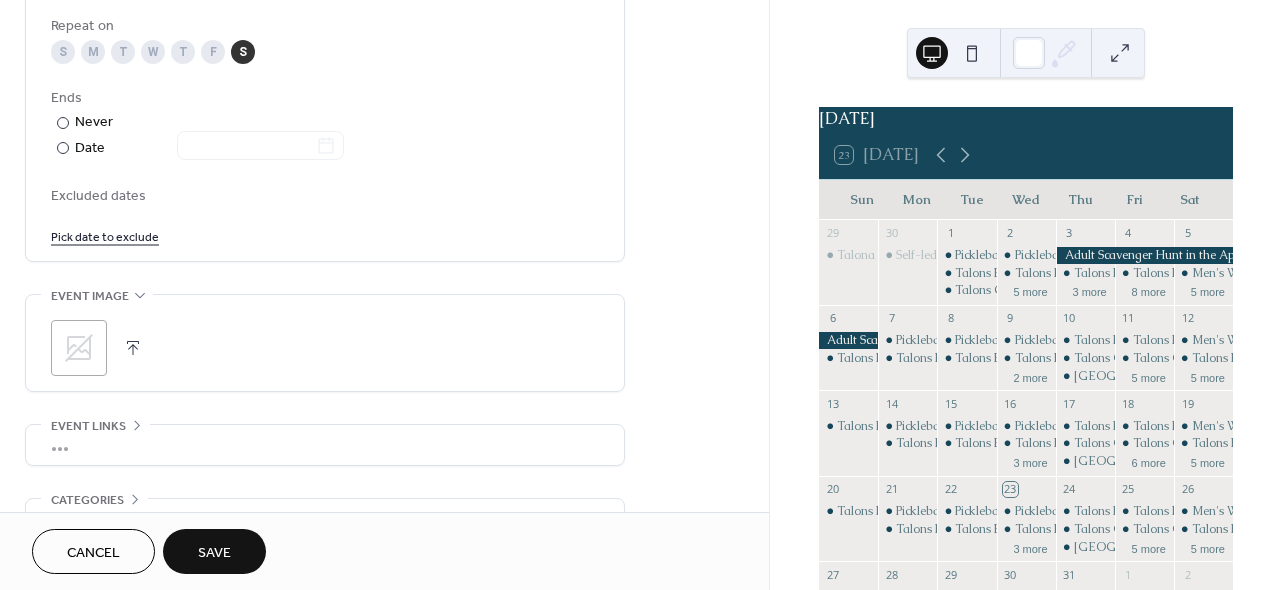 scroll, scrollTop: 1051, scrollLeft: 0, axis: vertical 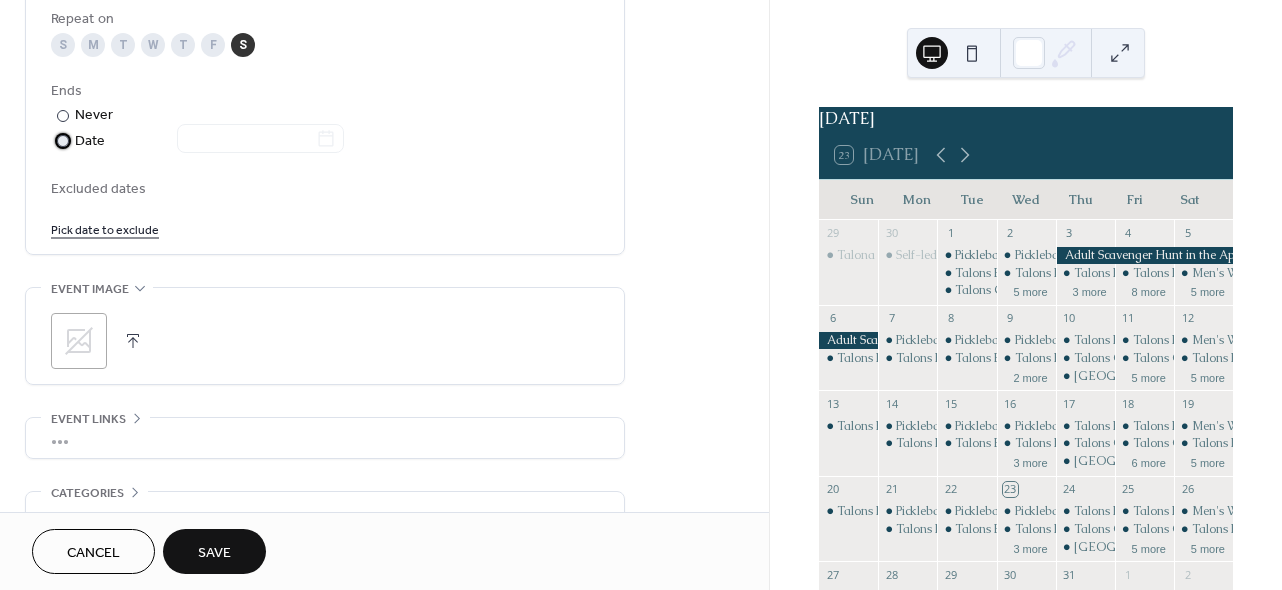 click at bounding box center [248, 140] 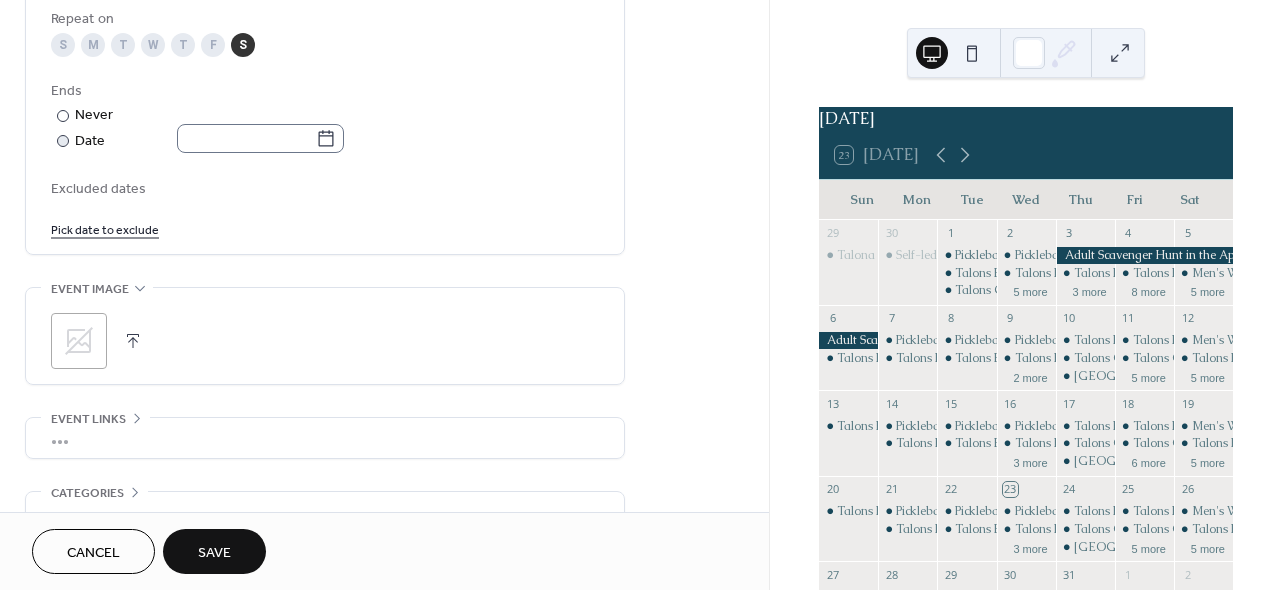 click 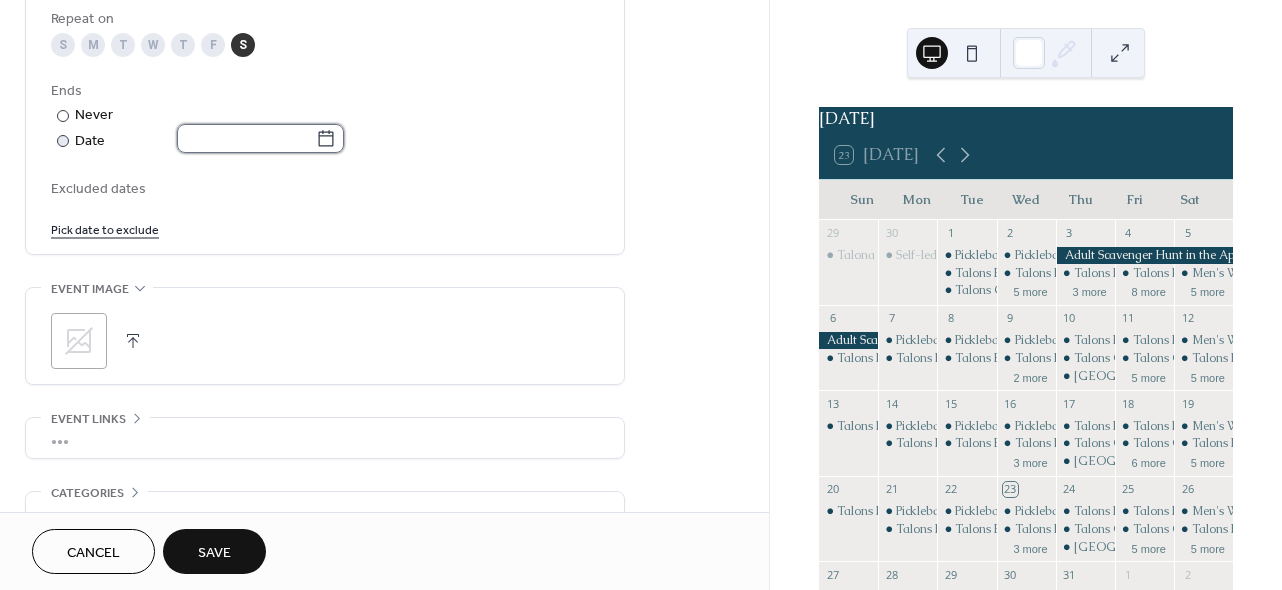 click at bounding box center [246, 138] 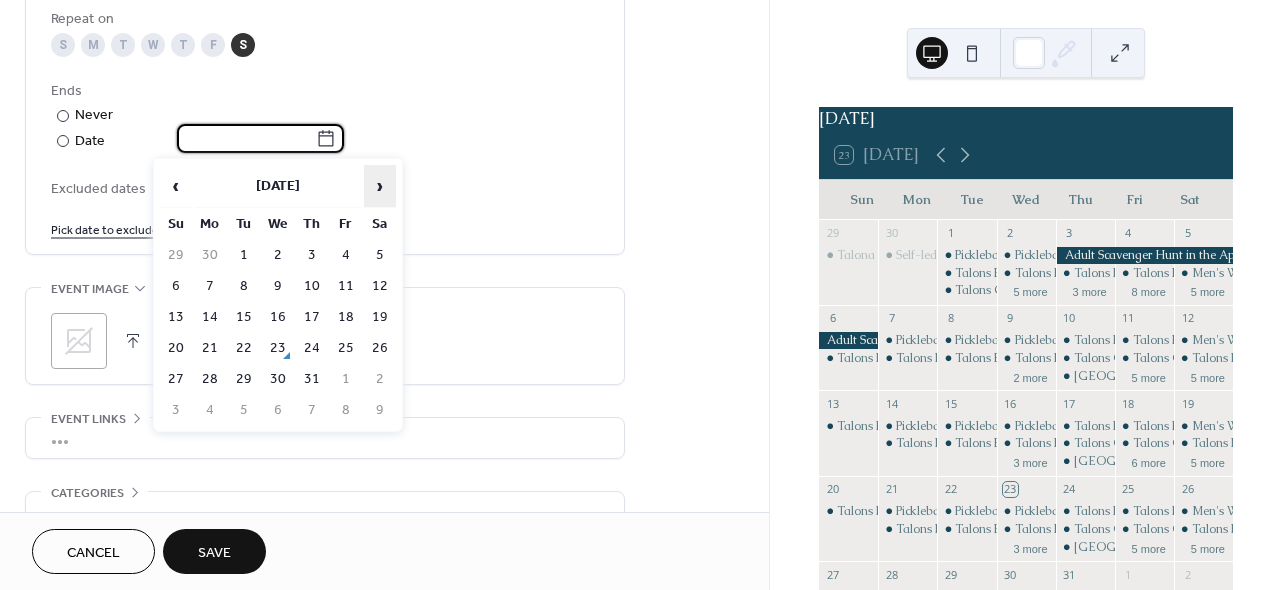 click on "›" at bounding box center (380, 186) 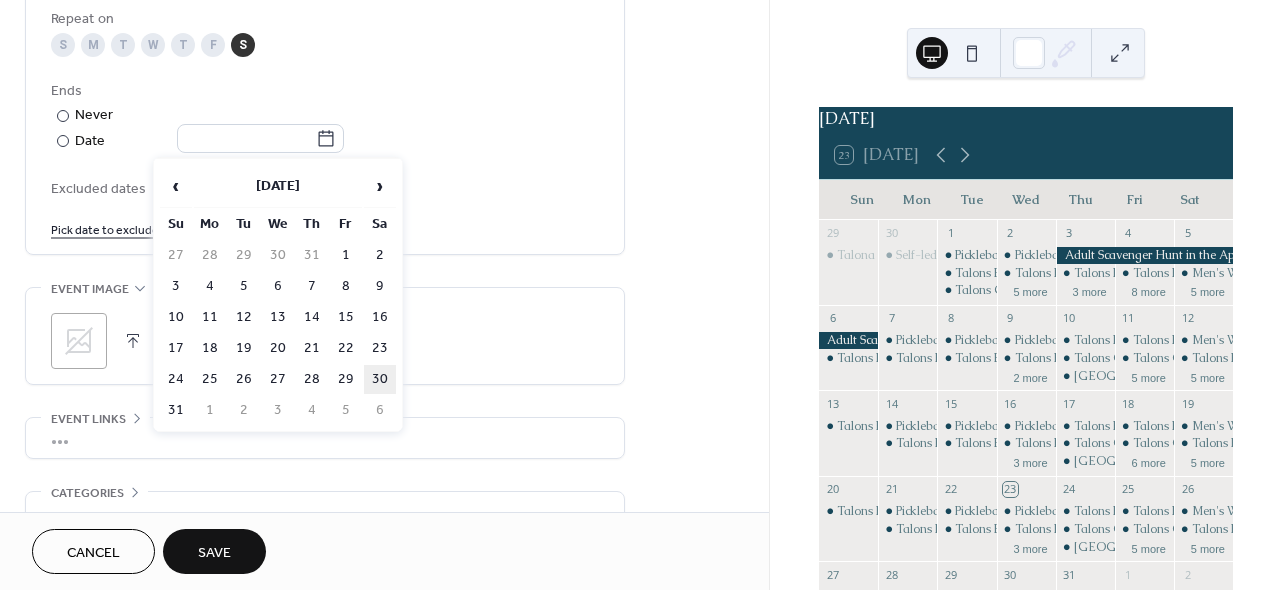 click on "30" at bounding box center [380, 379] 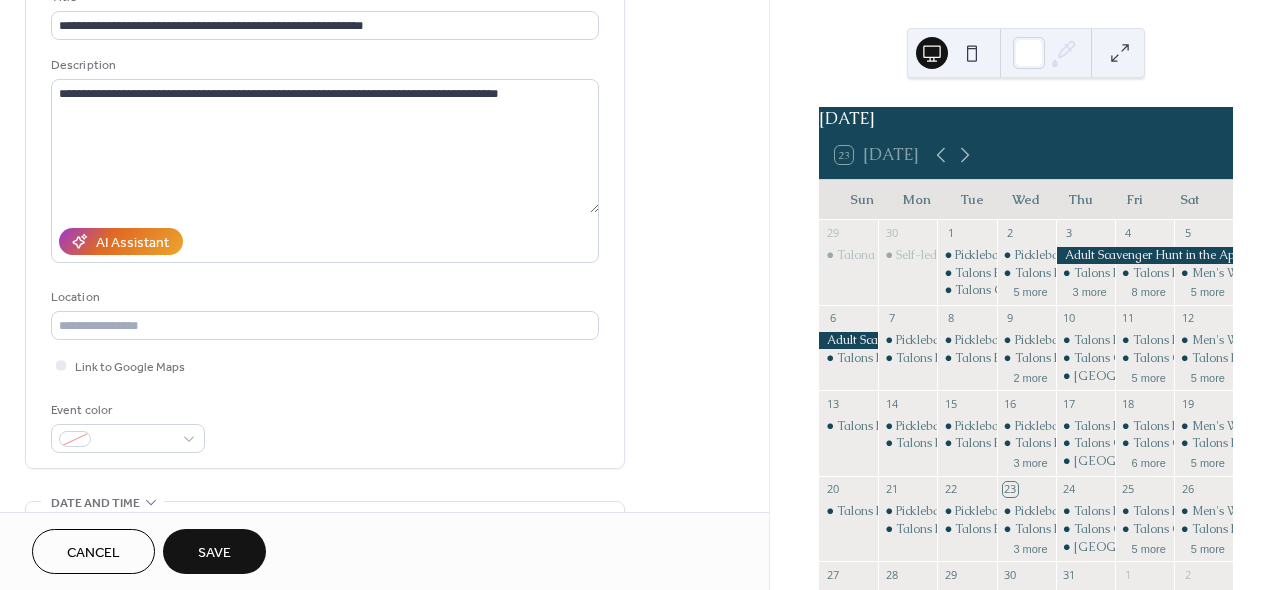 scroll, scrollTop: 125, scrollLeft: 0, axis: vertical 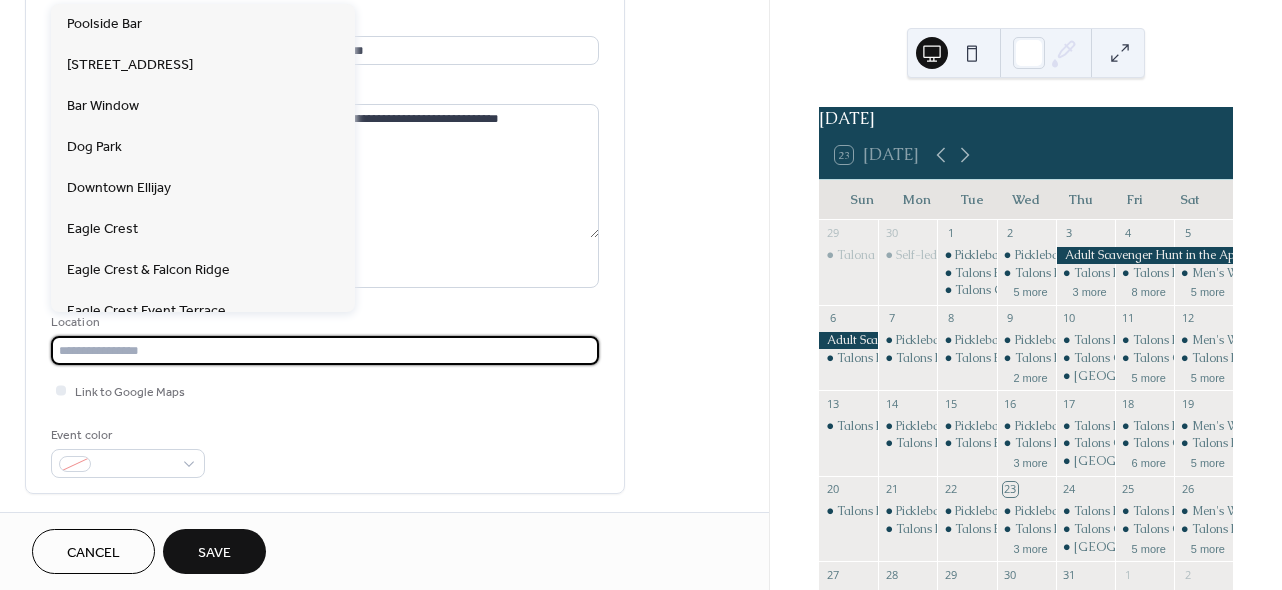 click at bounding box center (325, 350) 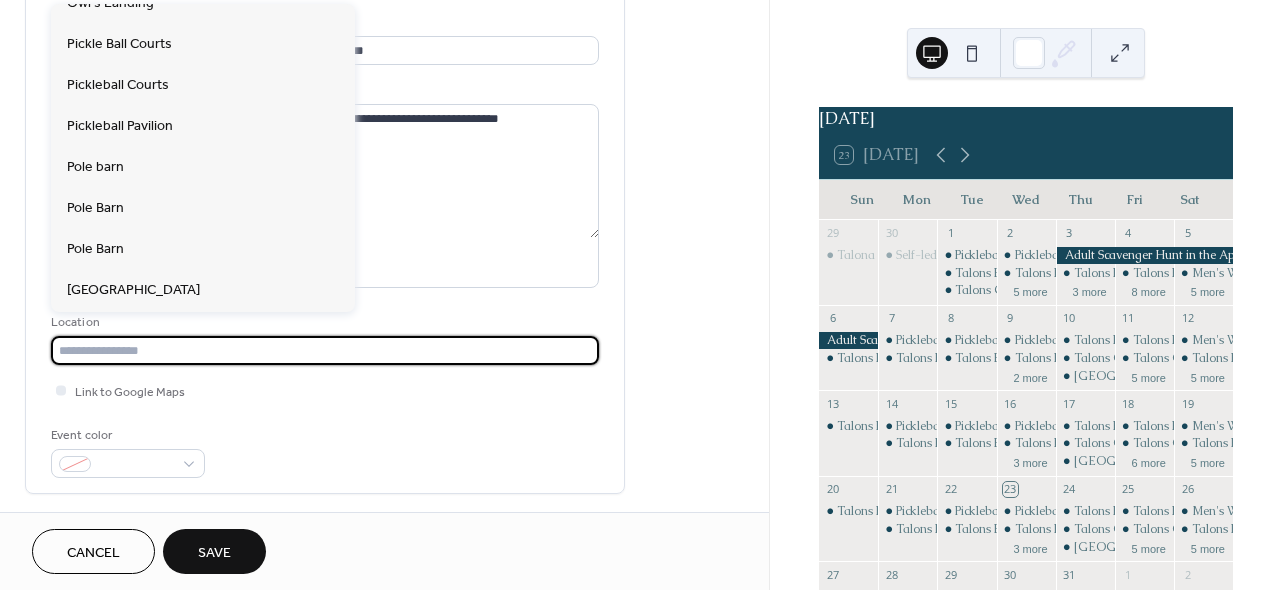 scroll, scrollTop: 1183, scrollLeft: 0, axis: vertical 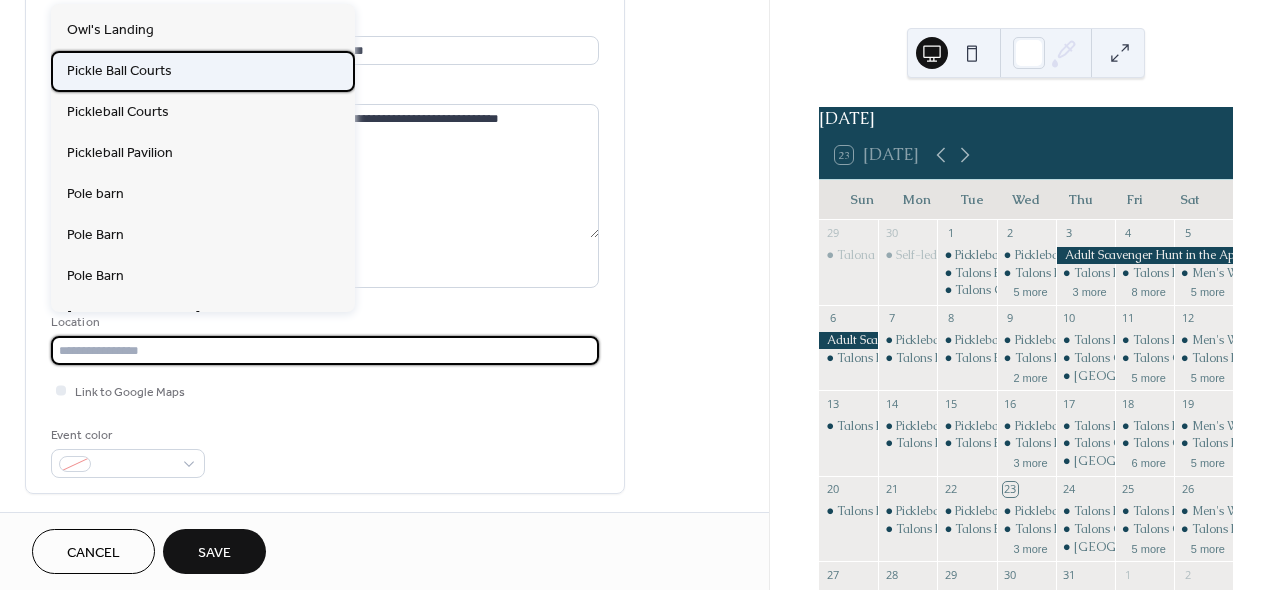 click on "Pickle Ball Courts" at bounding box center (203, 71) 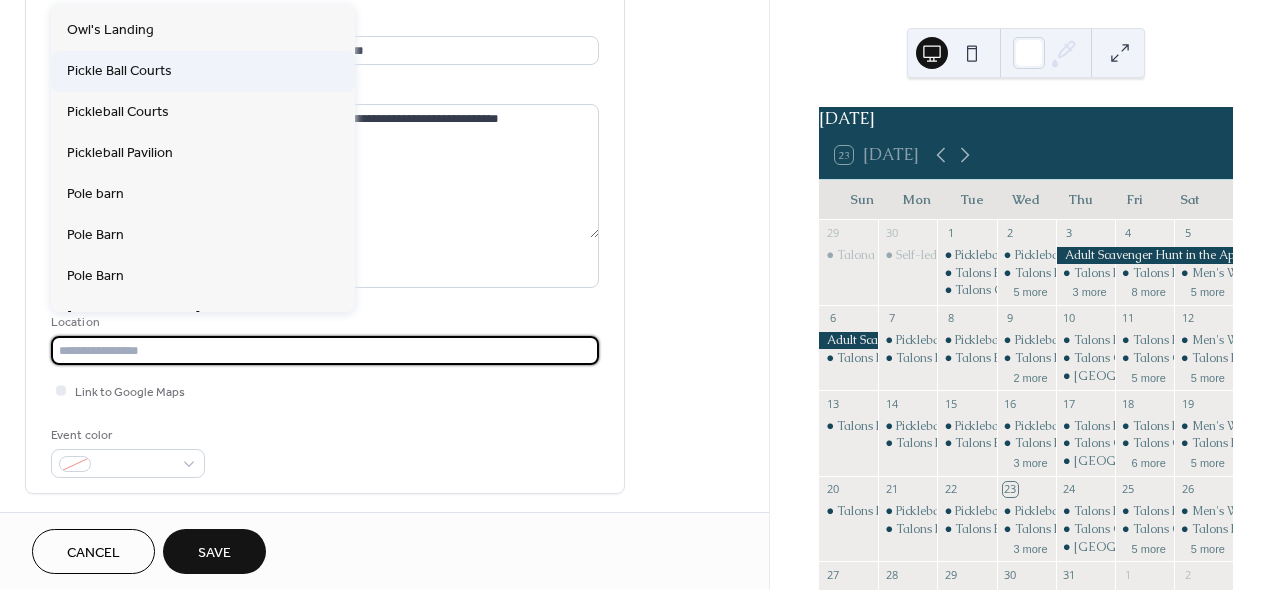 type on "**********" 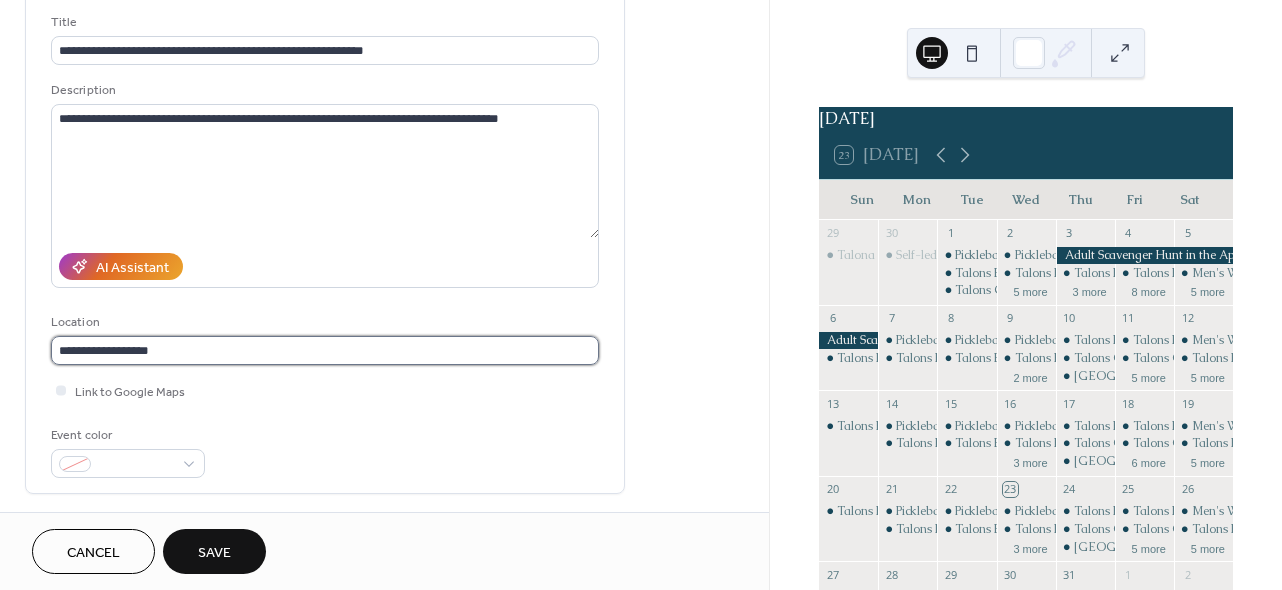 click on "**********" at bounding box center (325, 350) 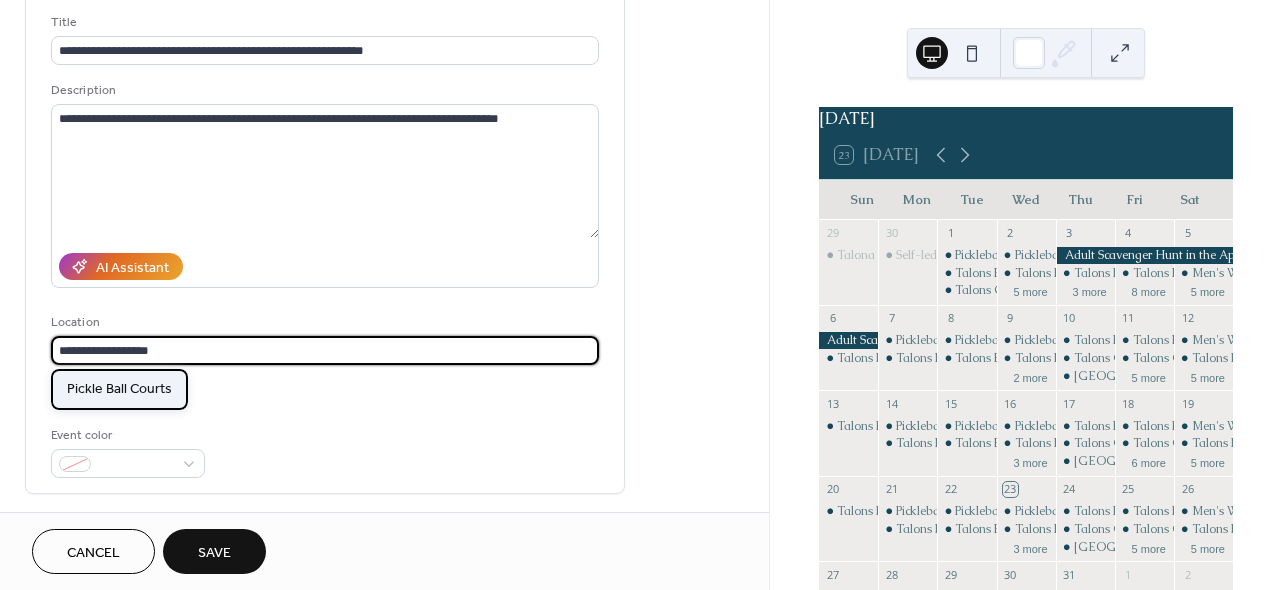 click on "Pickle Ball Courts" at bounding box center [119, 388] 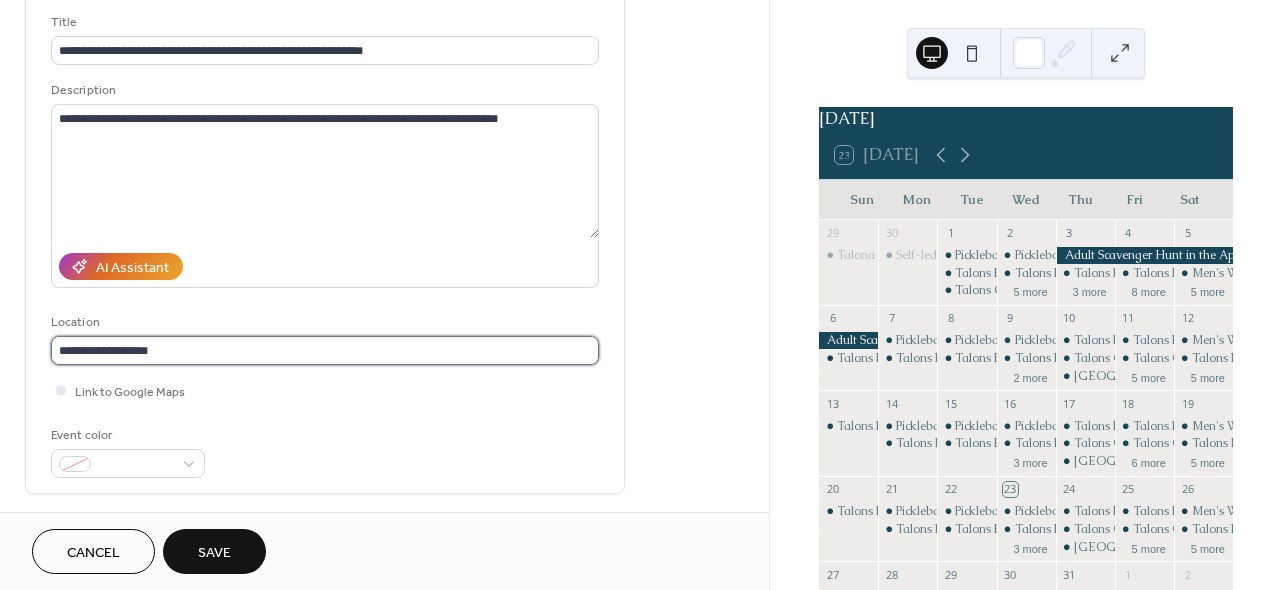 click on "**********" at bounding box center [325, 350] 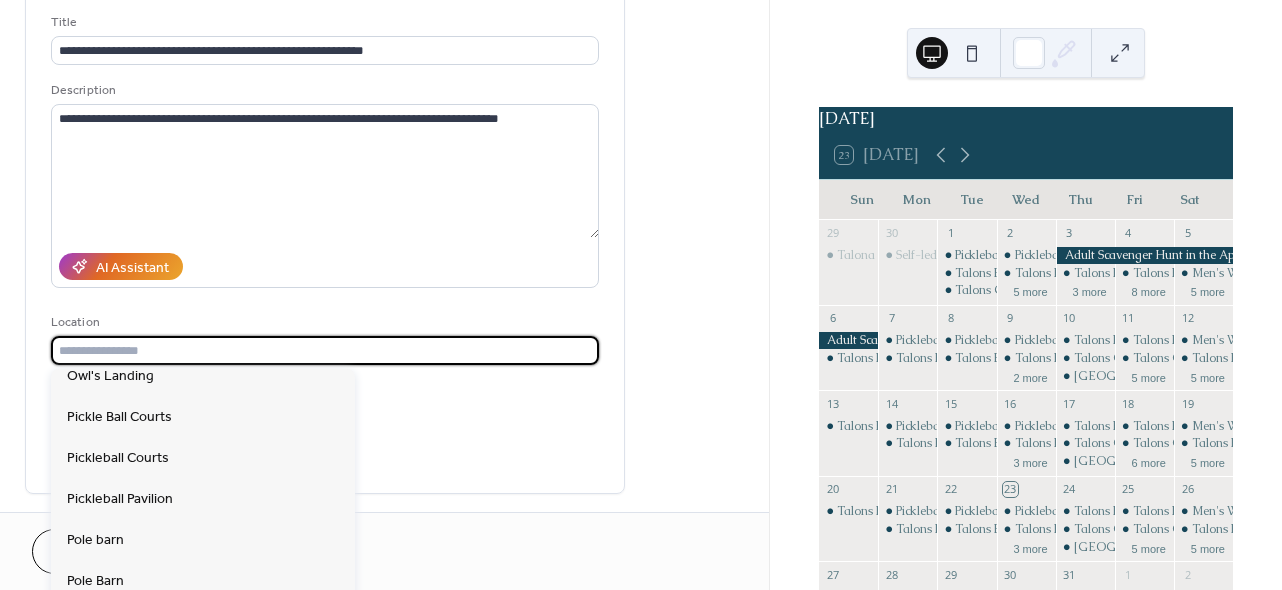 scroll, scrollTop: 1200, scrollLeft: 0, axis: vertical 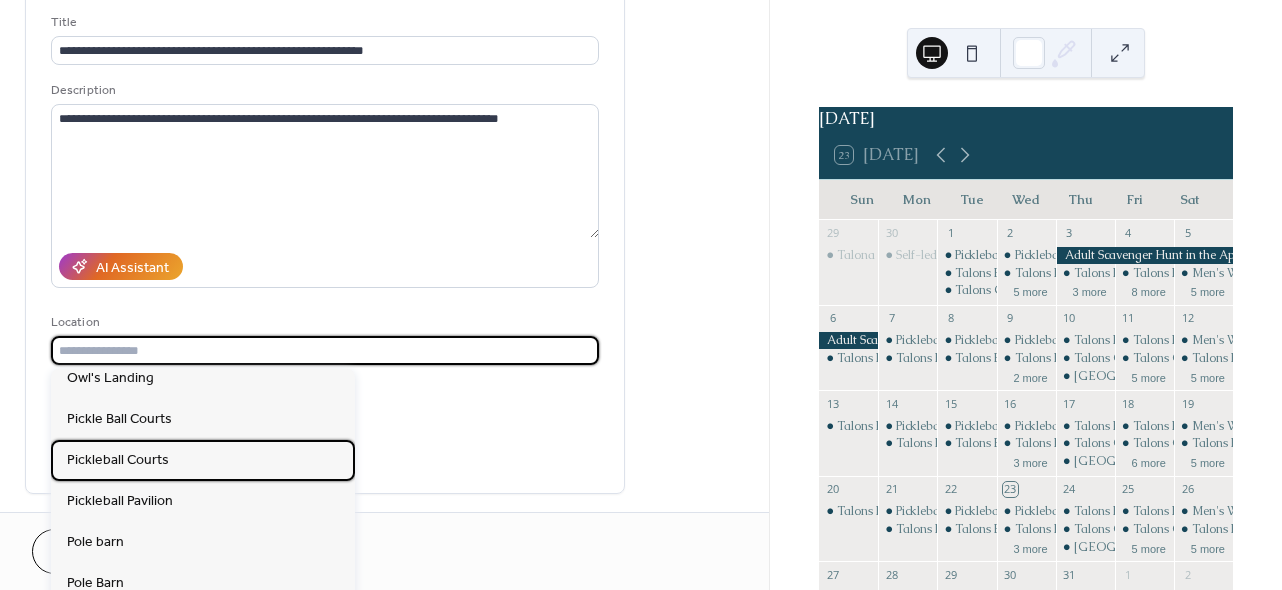 click on "Pickleball Courts" at bounding box center [118, 459] 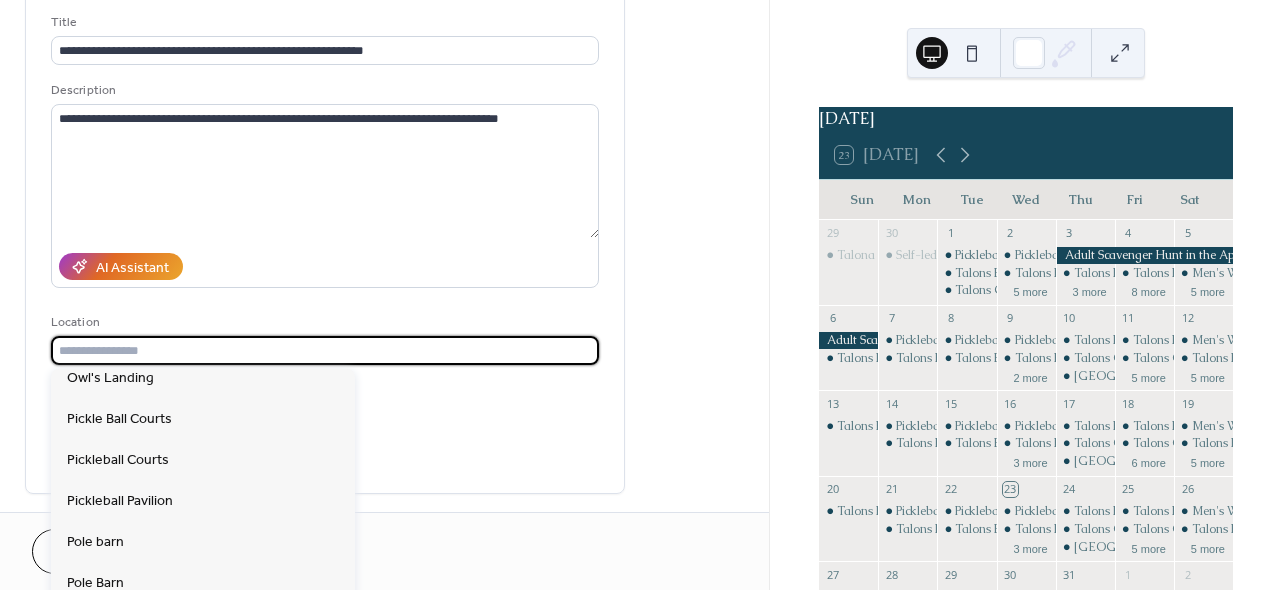 type on "**********" 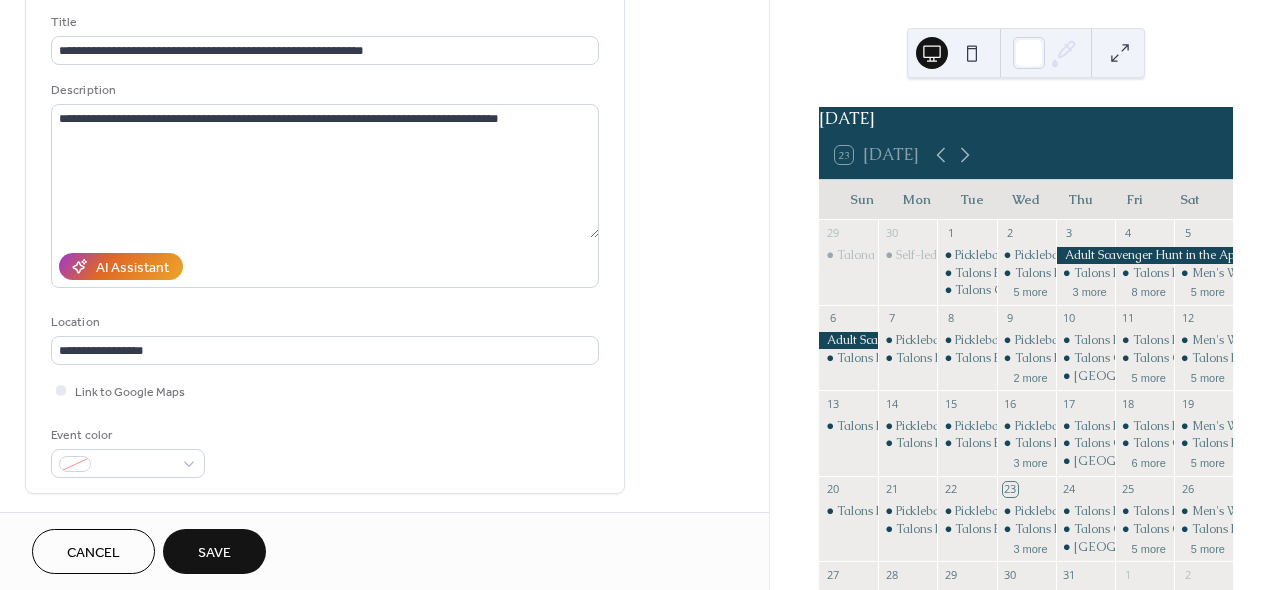 click on "Save" at bounding box center [214, 553] 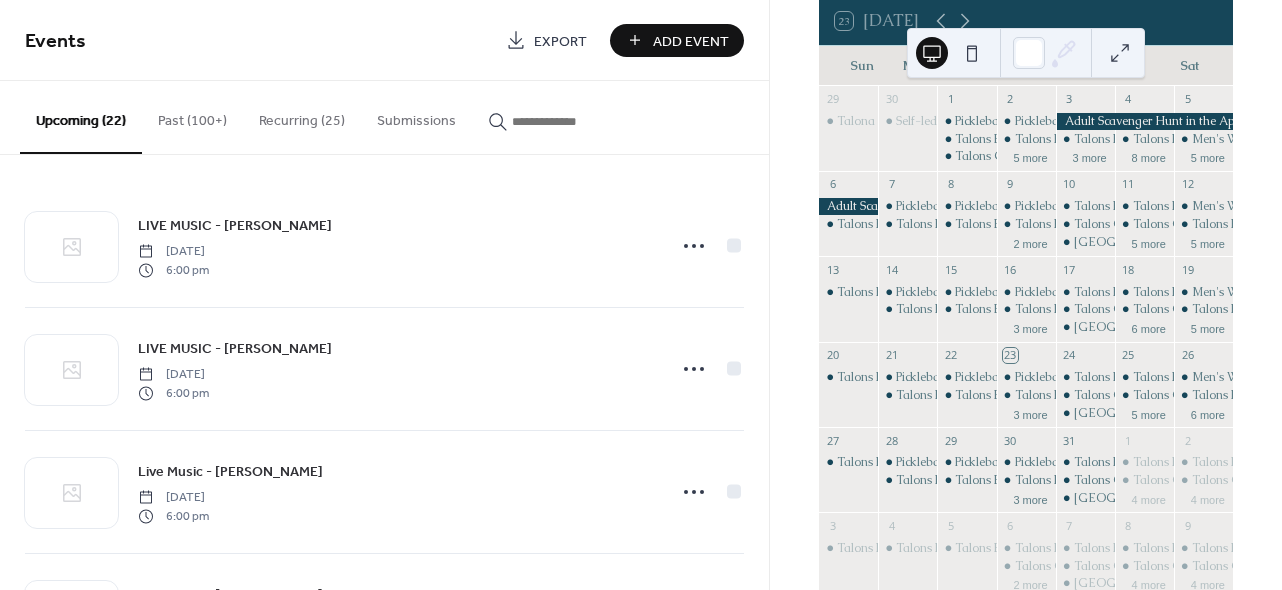 scroll, scrollTop: 147, scrollLeft: 0, axis: vertical 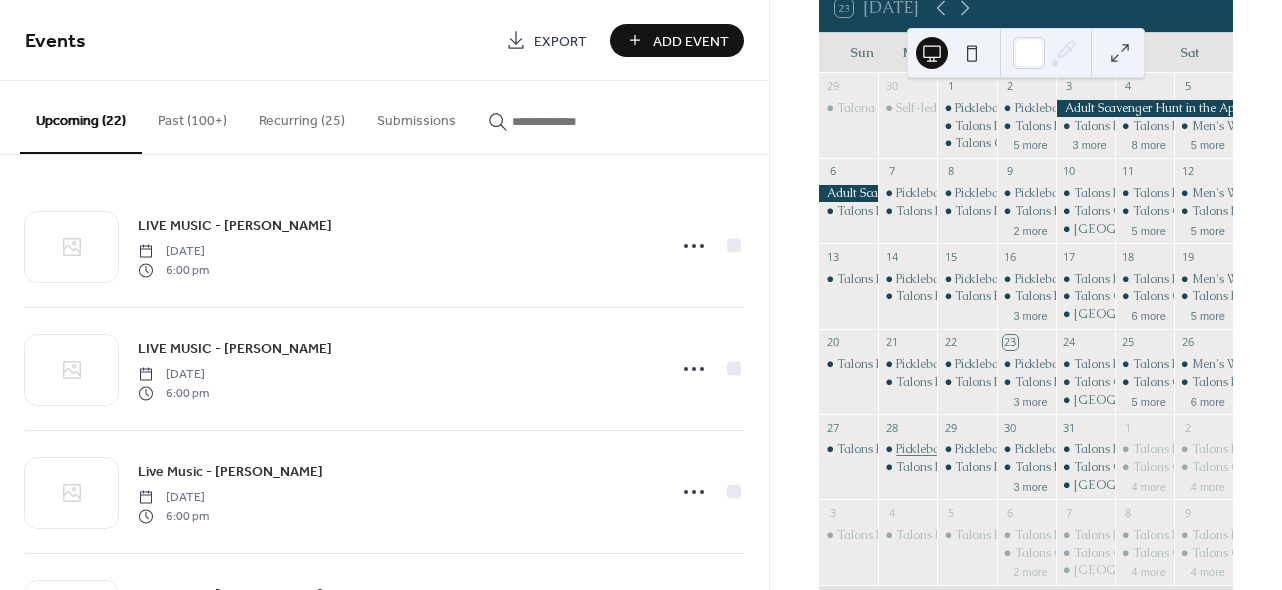 click on "Pickleball! Free Open Play with the Pro" at bounding box center [998, 449] 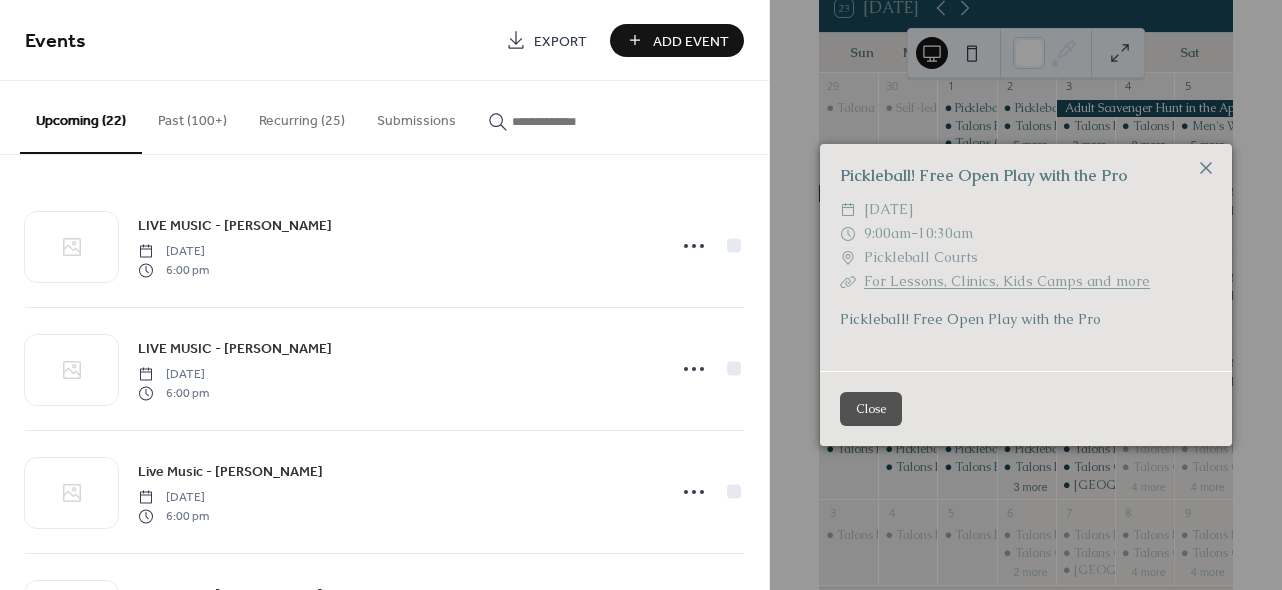 click 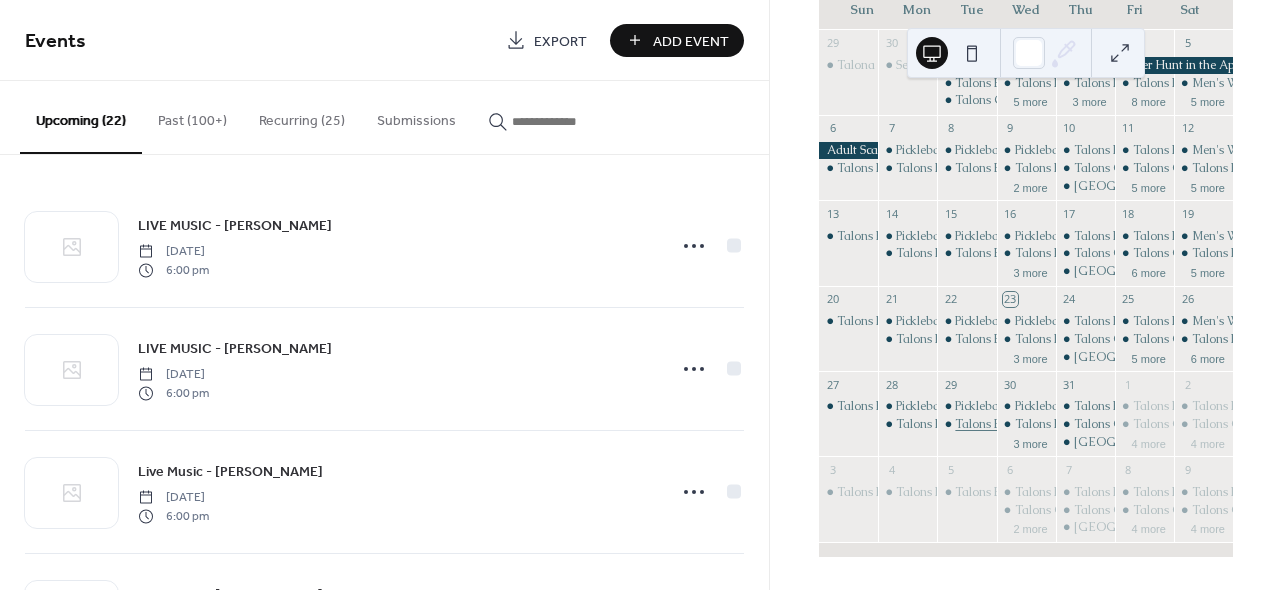 scroll, scrollTop: 202, scrollLeft: 0, axis: vertical 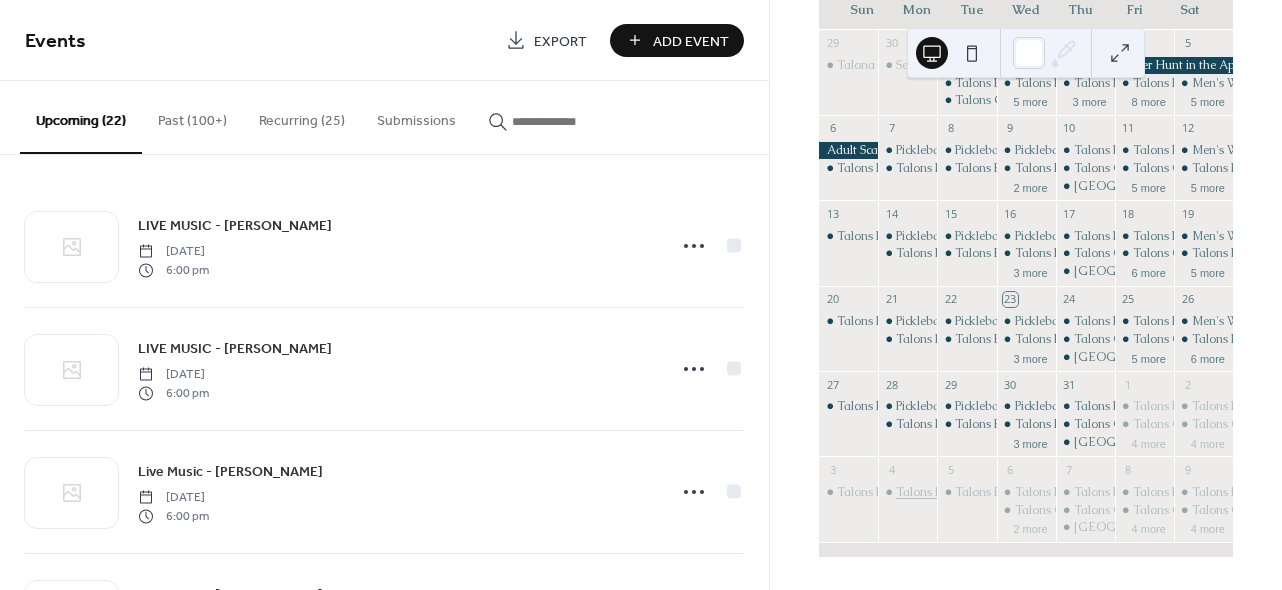 click on "Talons Bar - OPEN" at bounding box center [947, 492] 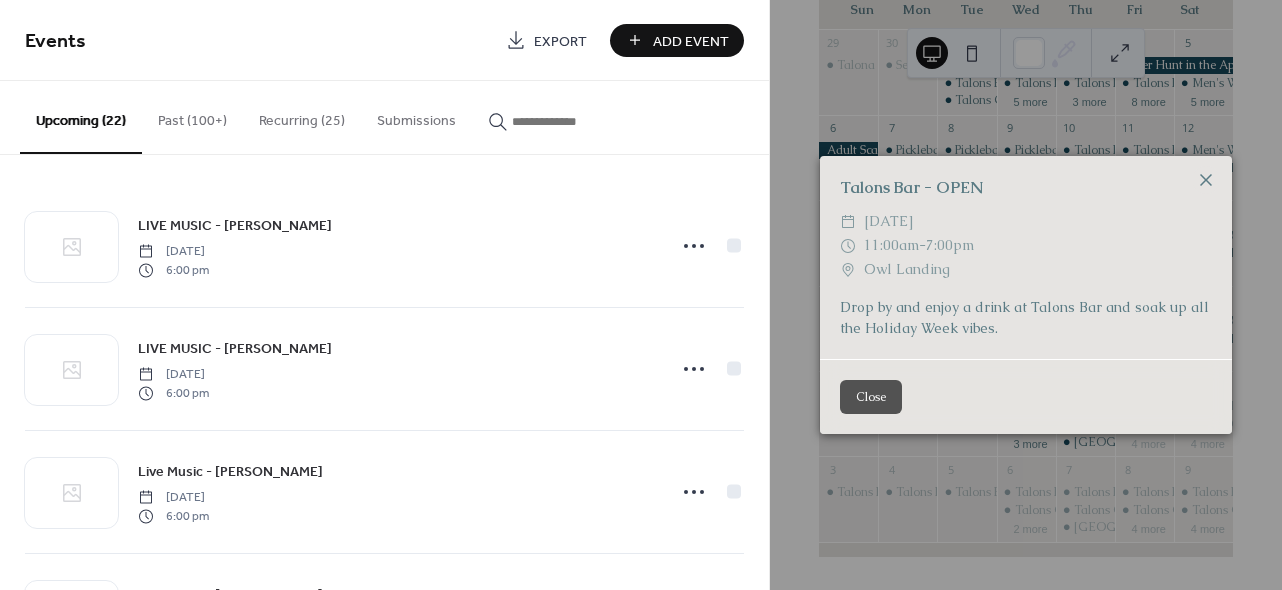 click 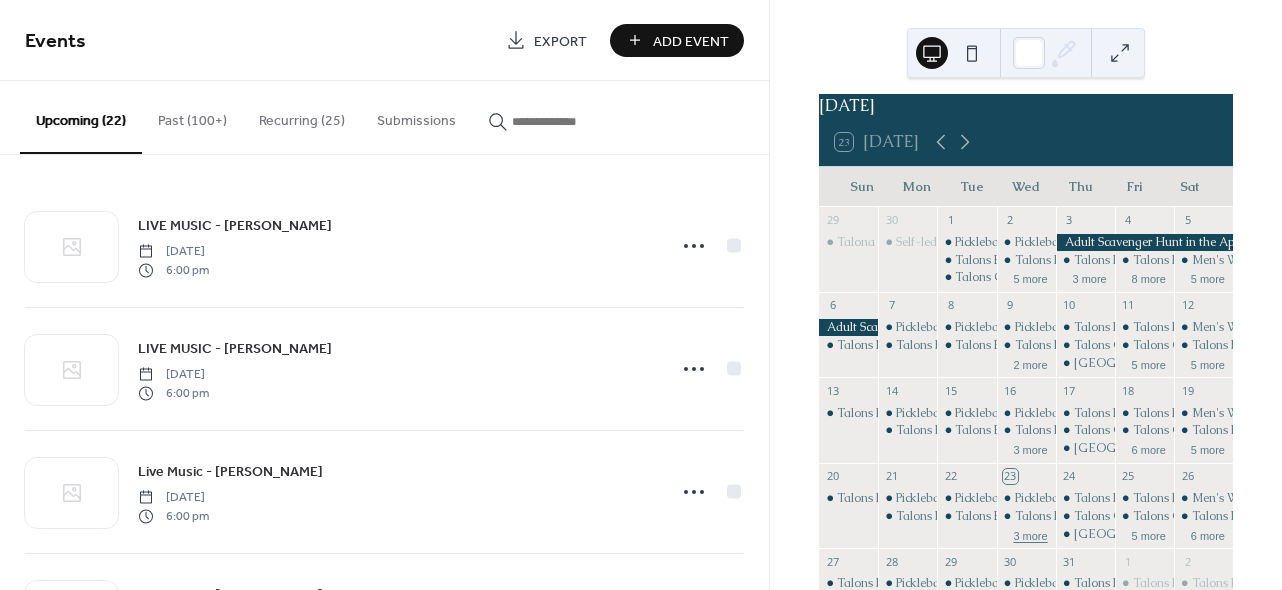 scroll, scrollTop: 0, scrollLeft: 0, axis: both 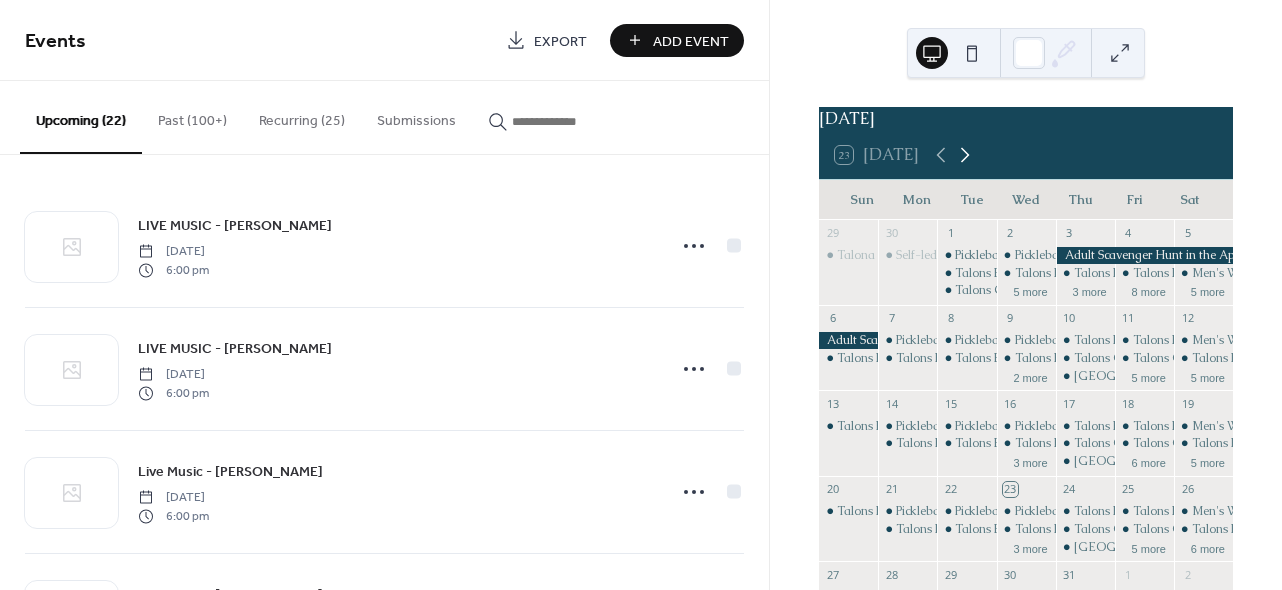 click 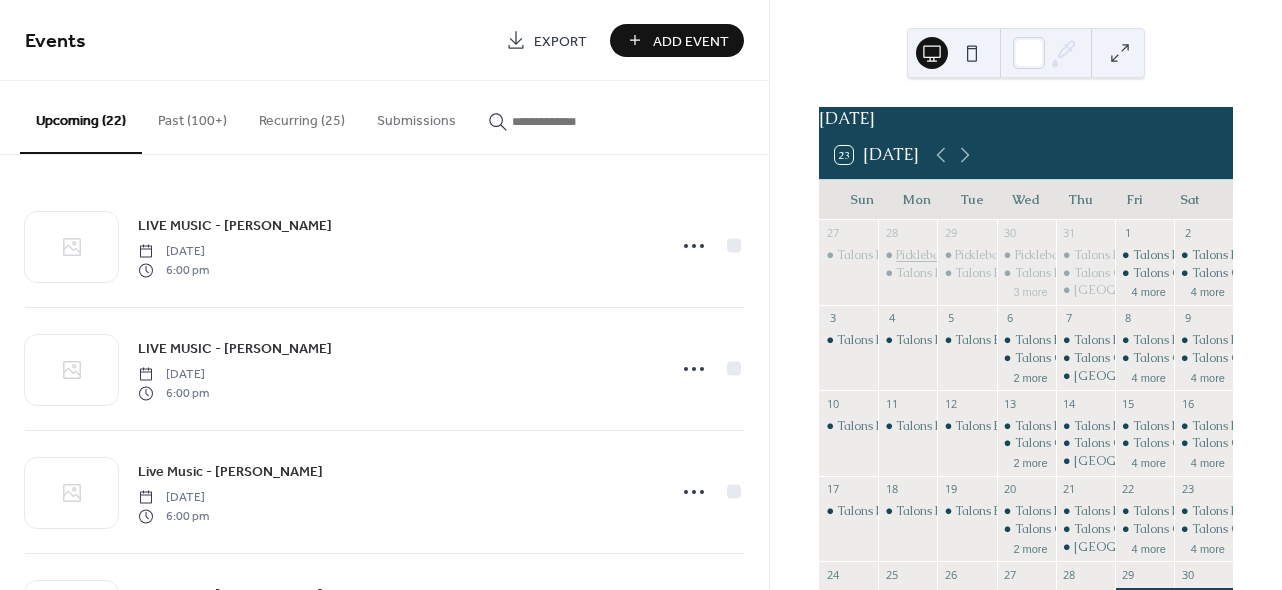 click on "Pickleball! Free Open Play with the Pro" at bounding box center (998, 255) 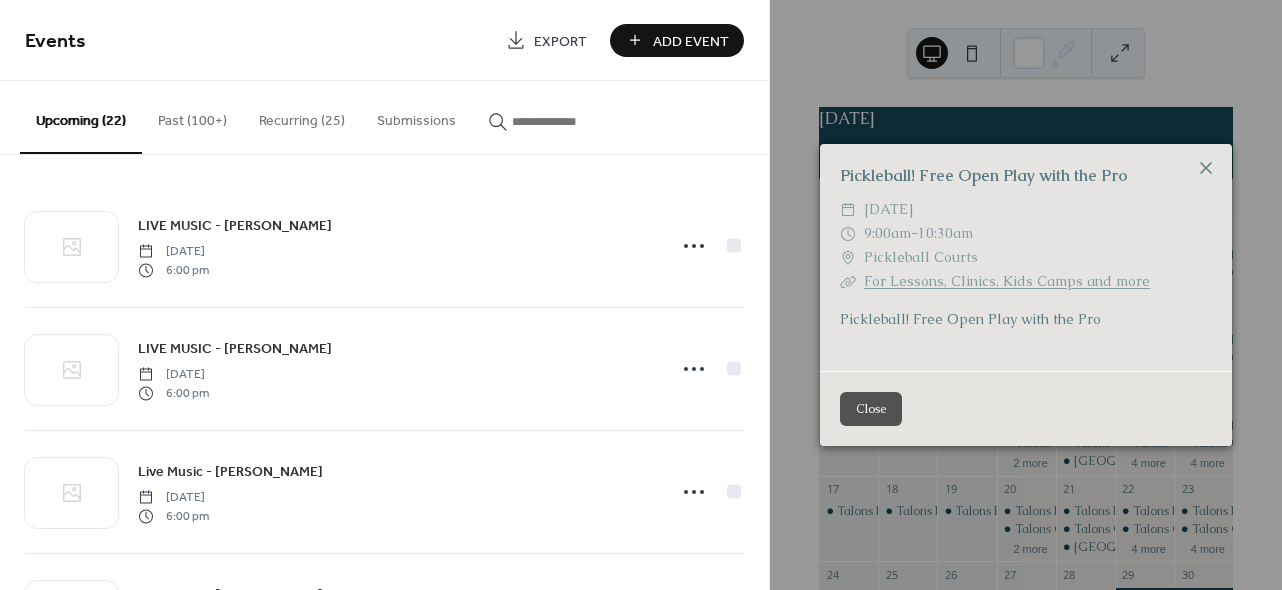 click 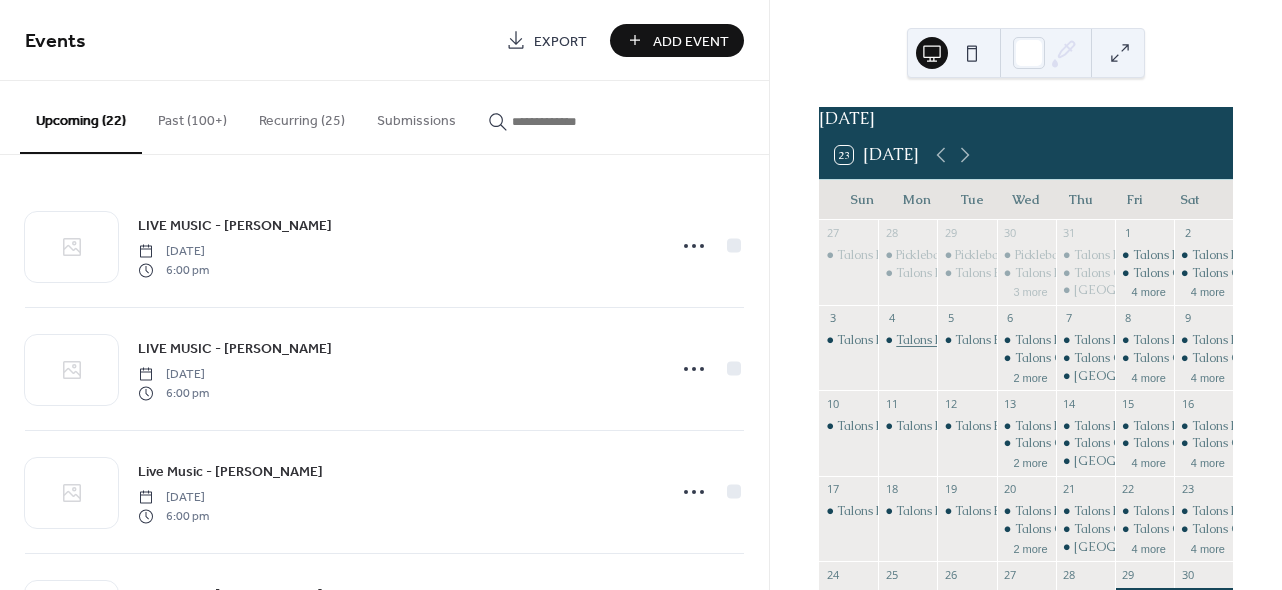 click on "Talons Bar - OPEN" at bounding box center [947, 340] 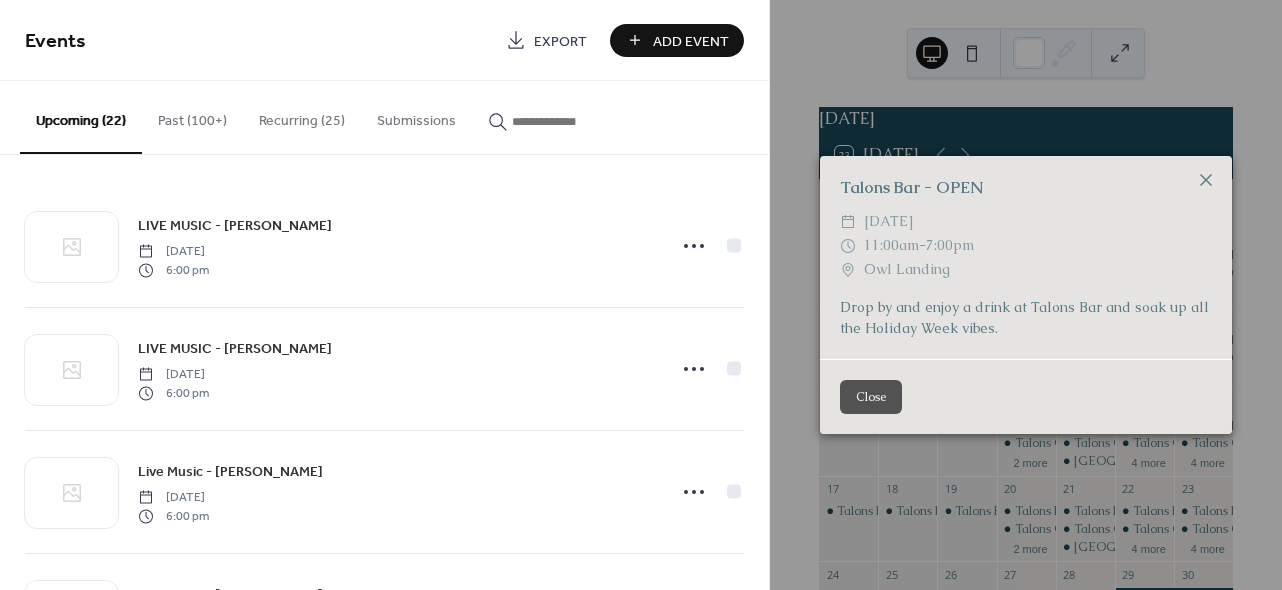 click 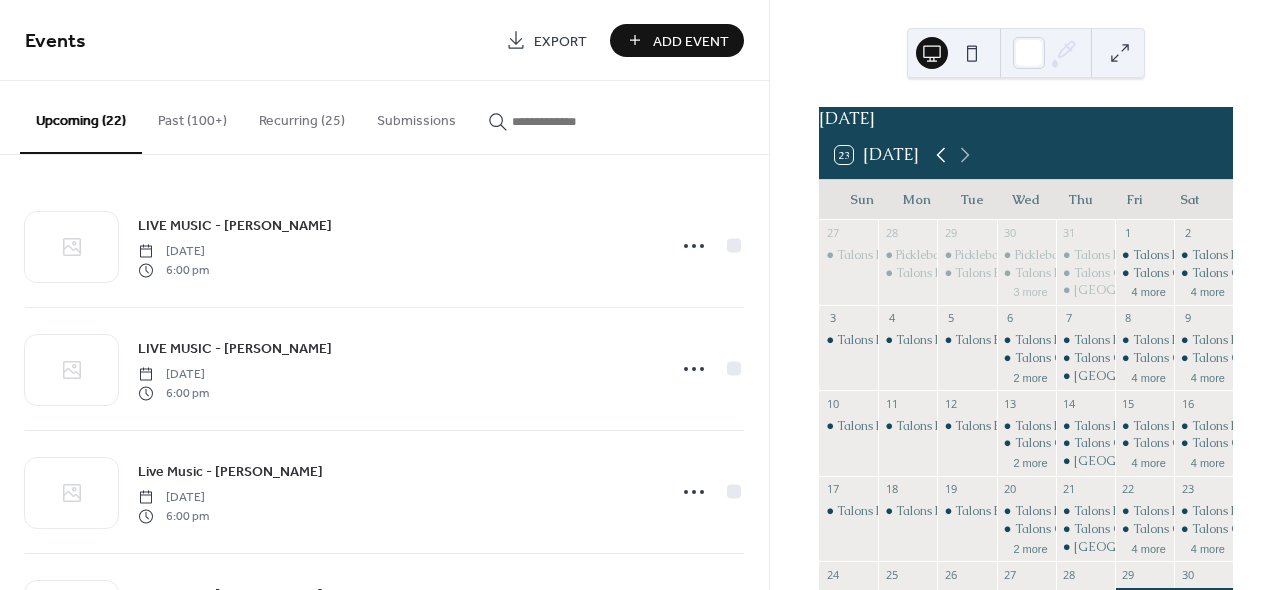 click 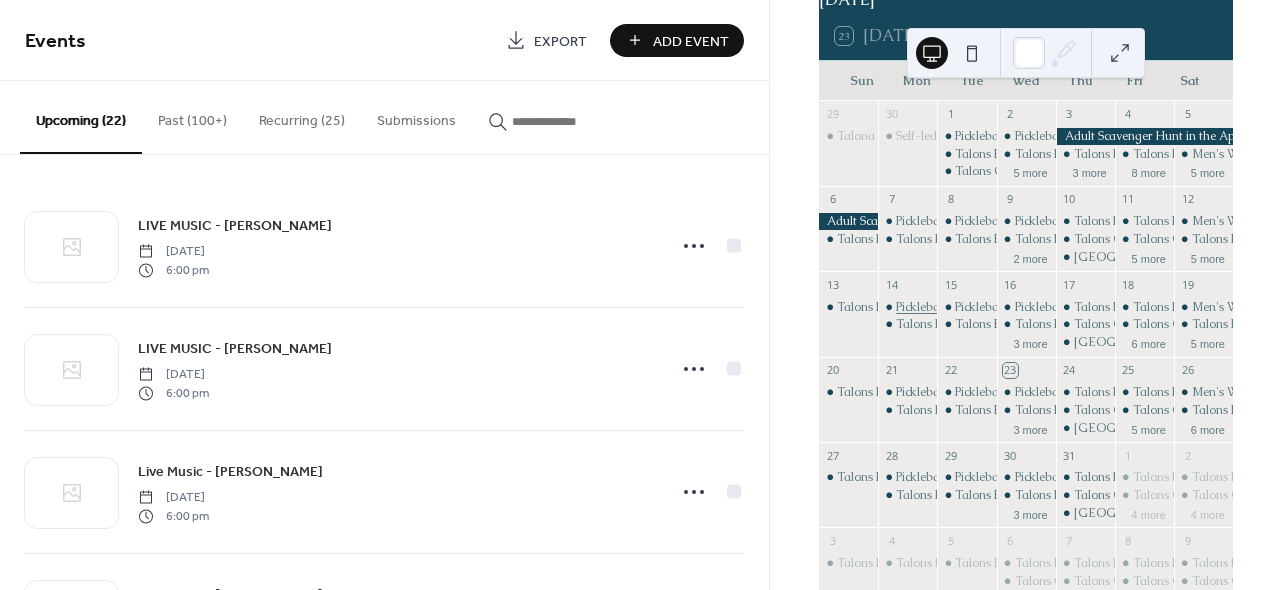 scroll, scrollTop: 123, scrollLeft: 0, axis: vertical 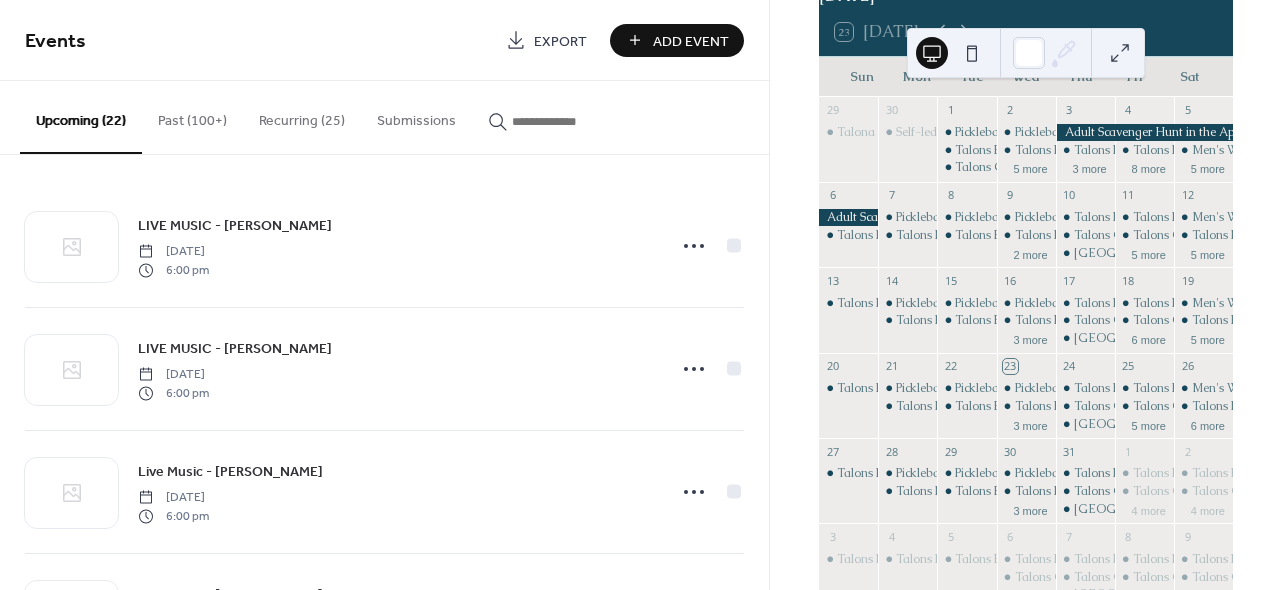 click on "Past (100+)" at bounding box center [192, 116] 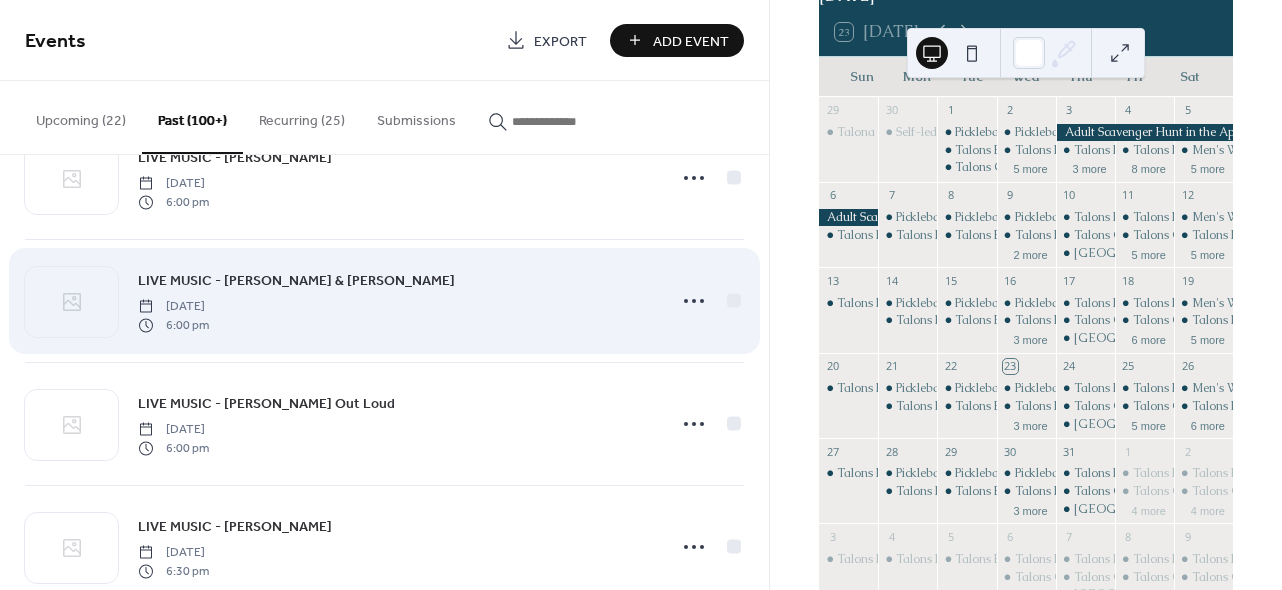 scroll, scrollTop: 0, scrollLeft: 0, axis: both 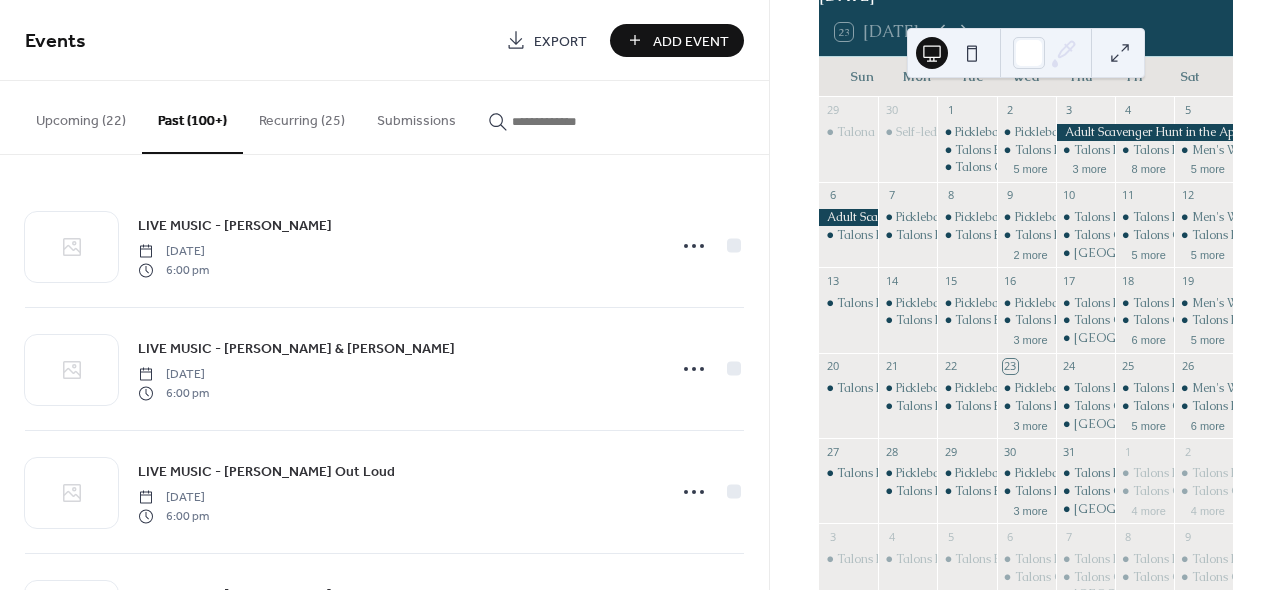 click at bounding box center (572, 121) 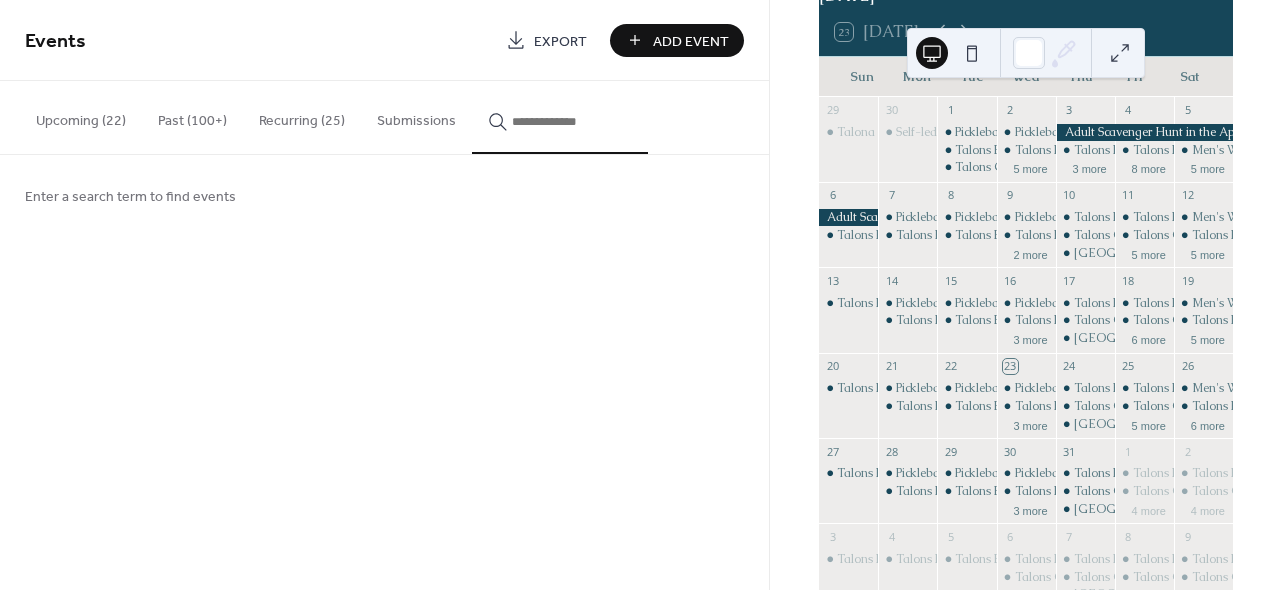 click on "Past (100+)" at bounding box center (192, 116) 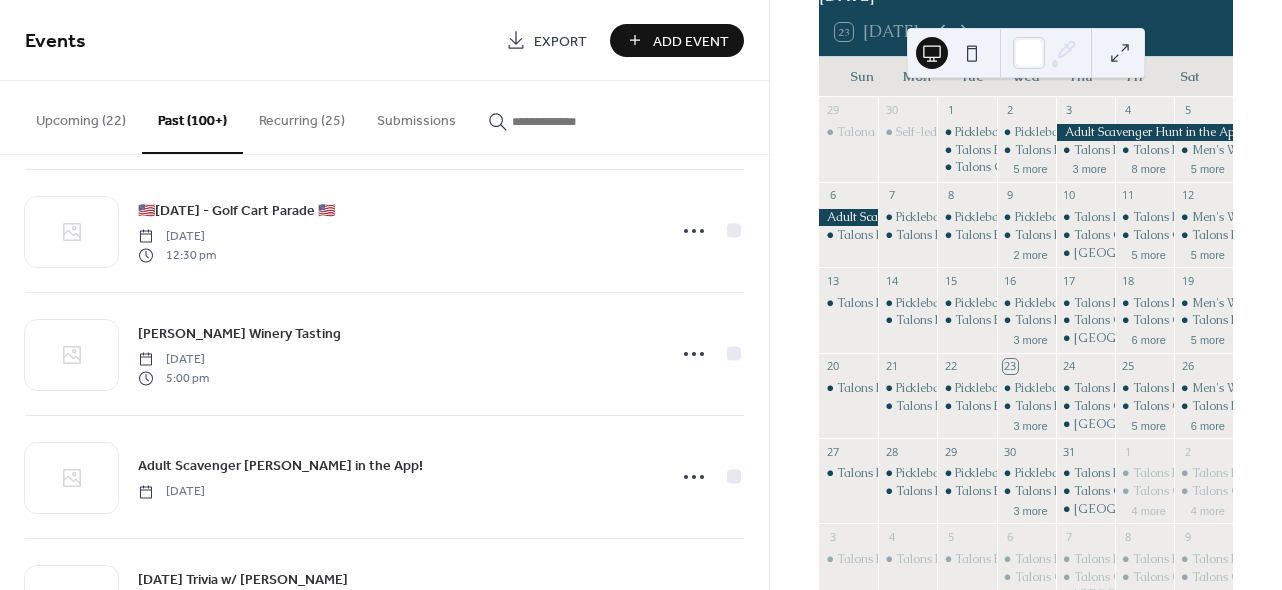 scroll, scrollTop: 0, scrollLeft: 0, axis: both 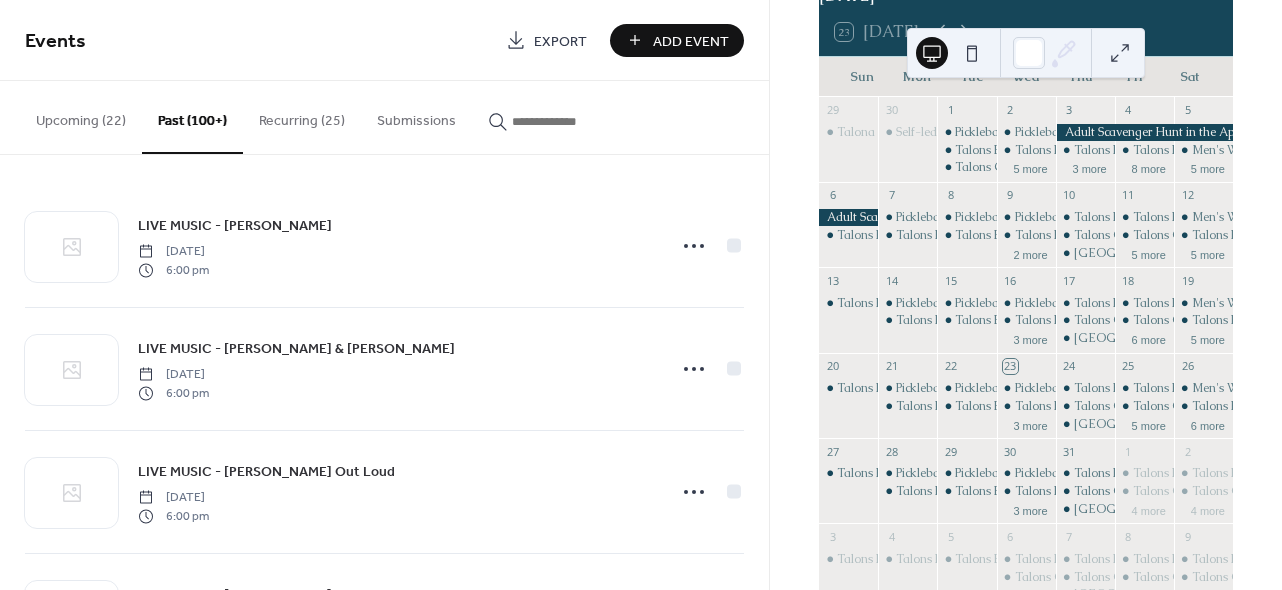 click at bounding box center [572, 121] 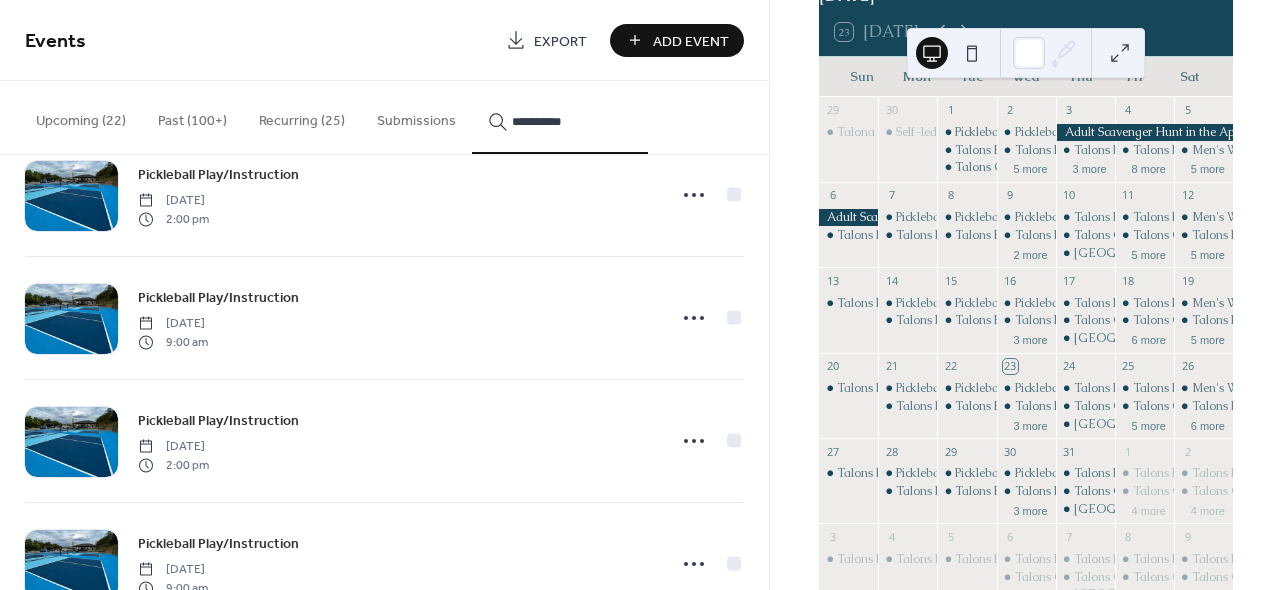 scroll, scrollTop: 7488, scrollLeft: 0, axis: vertical 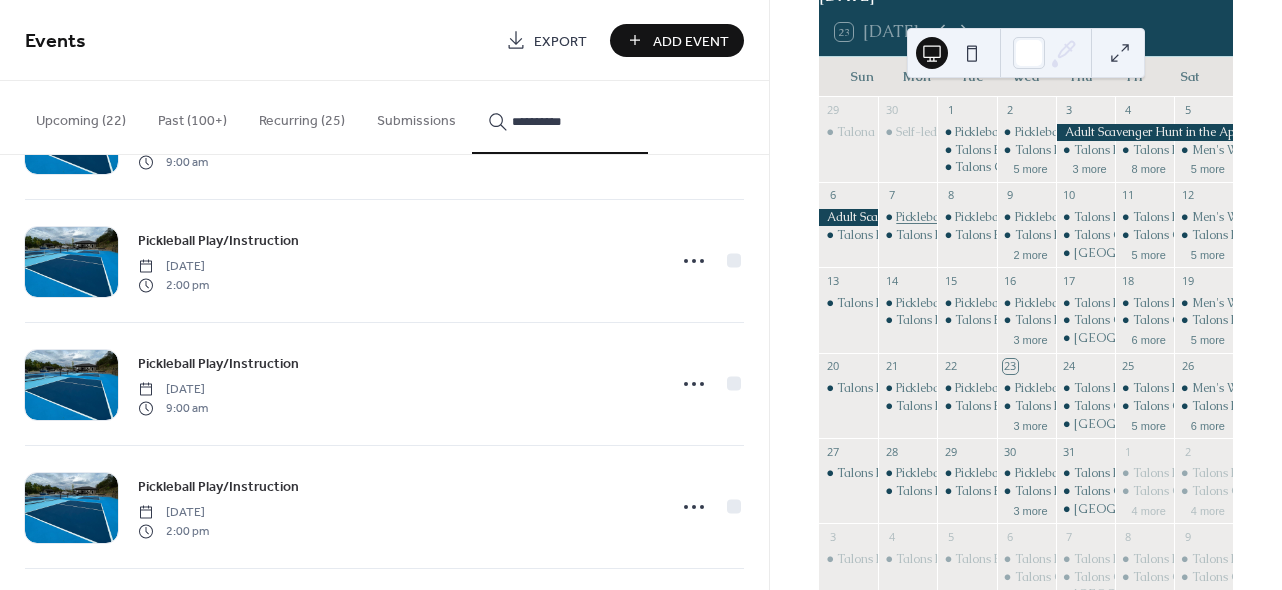 click on "Pickleball! Free Open Play with the Pro" at bounding box center (998, 217) 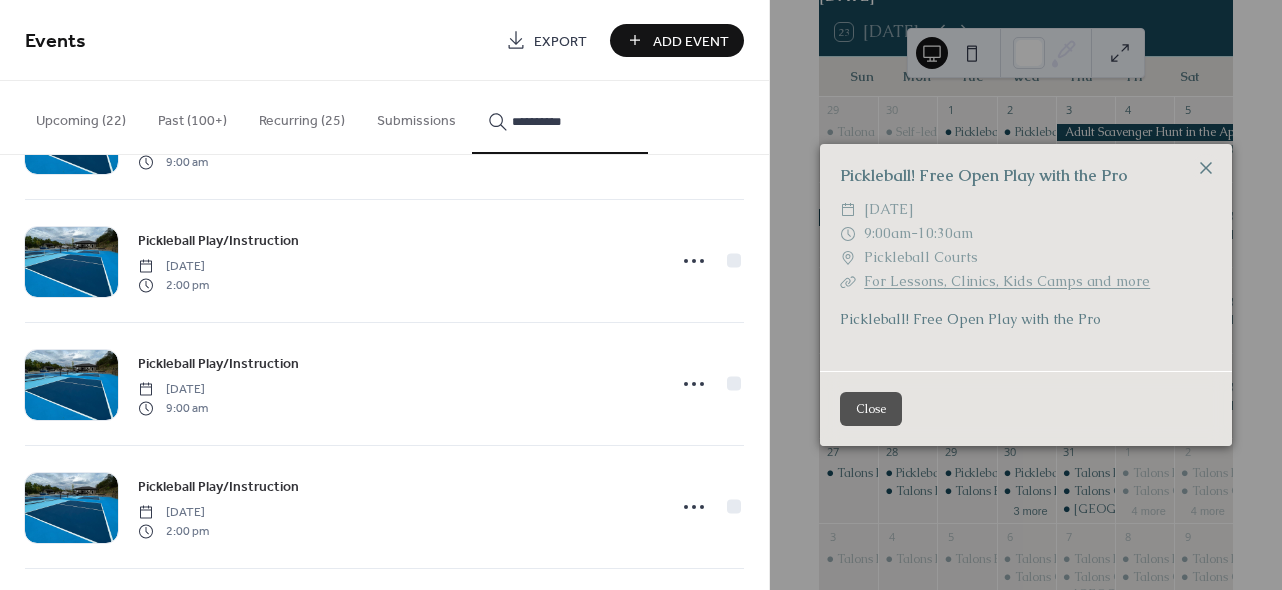 click 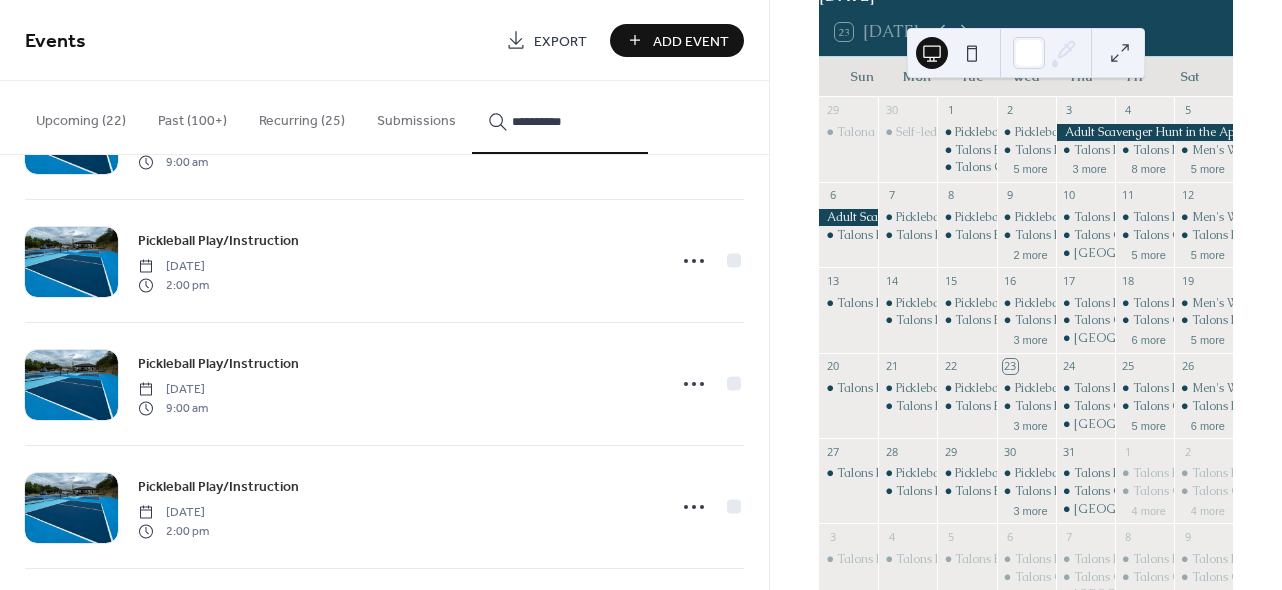 click on "**********" at bounding box center (572, 121) 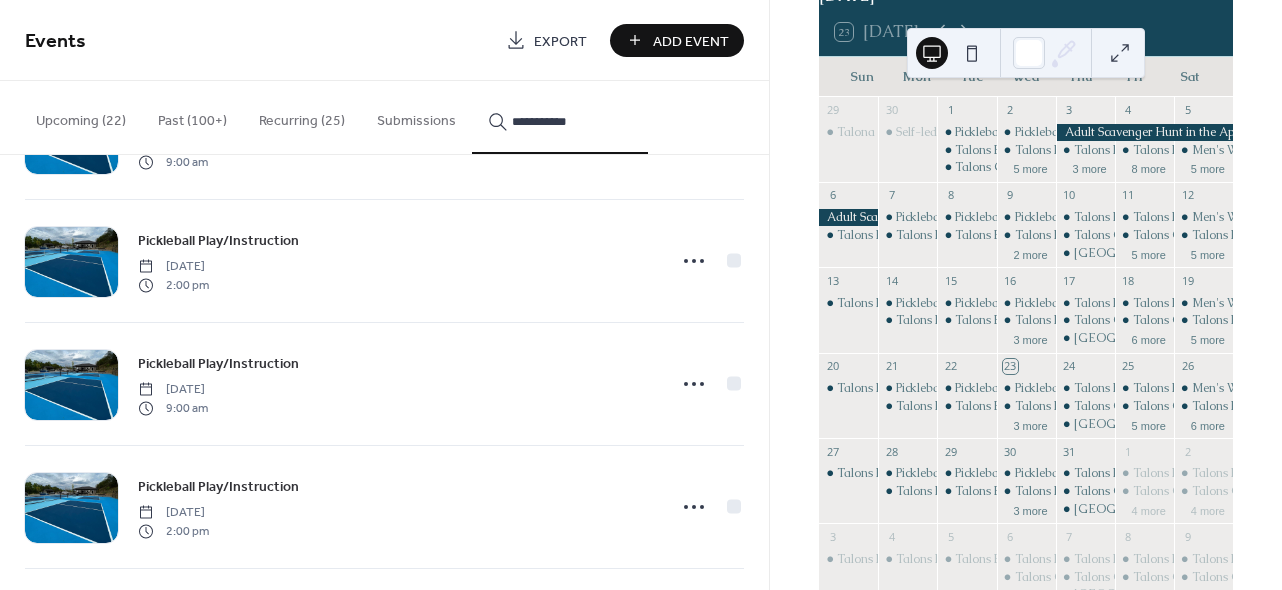 scroll, scrollTop: 0, scrollLeft: 0, axis: both 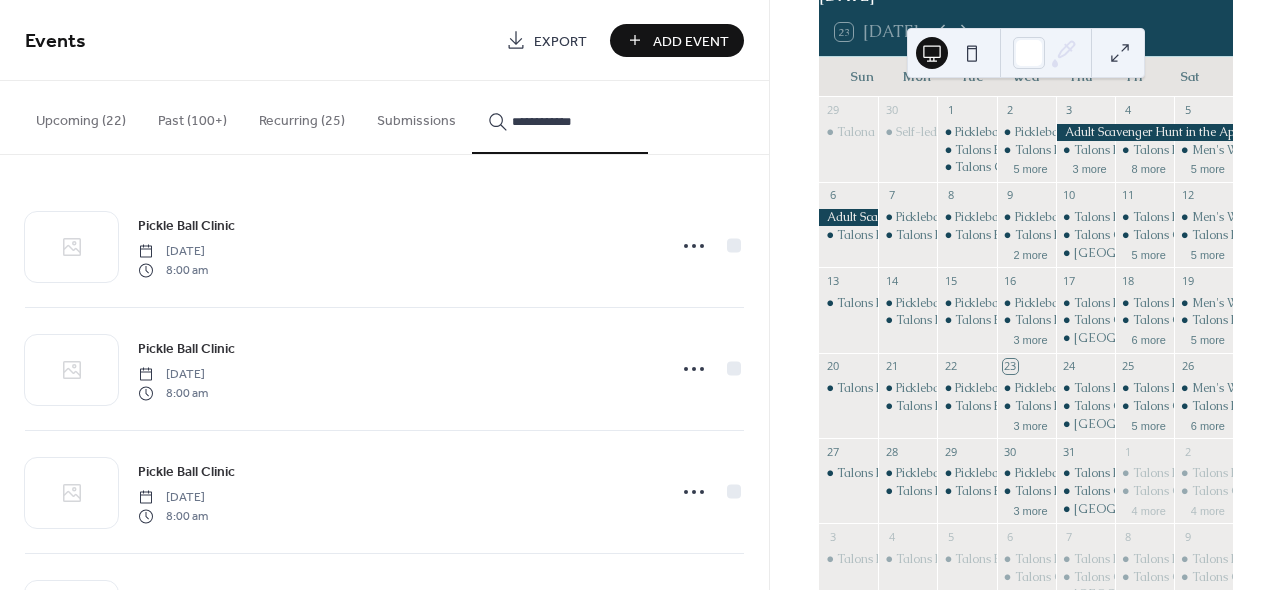 click on "**********" at bounding box center (560, 117) 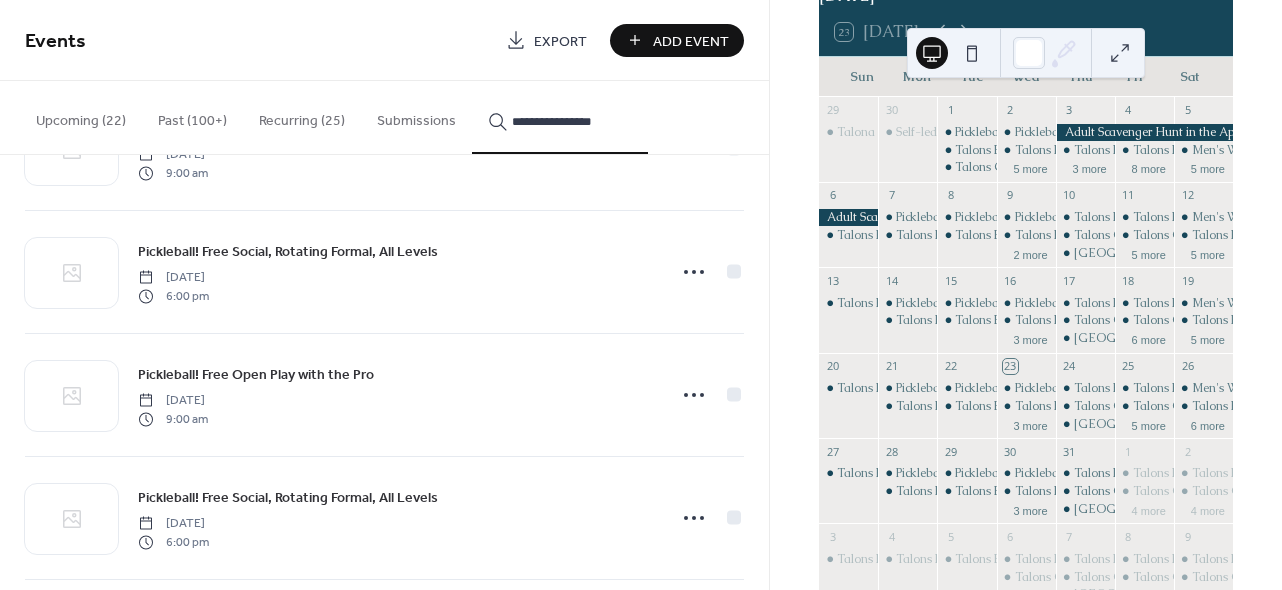 scroll, scrollTop: 8703, scrollLeft: 0, axis: vertical 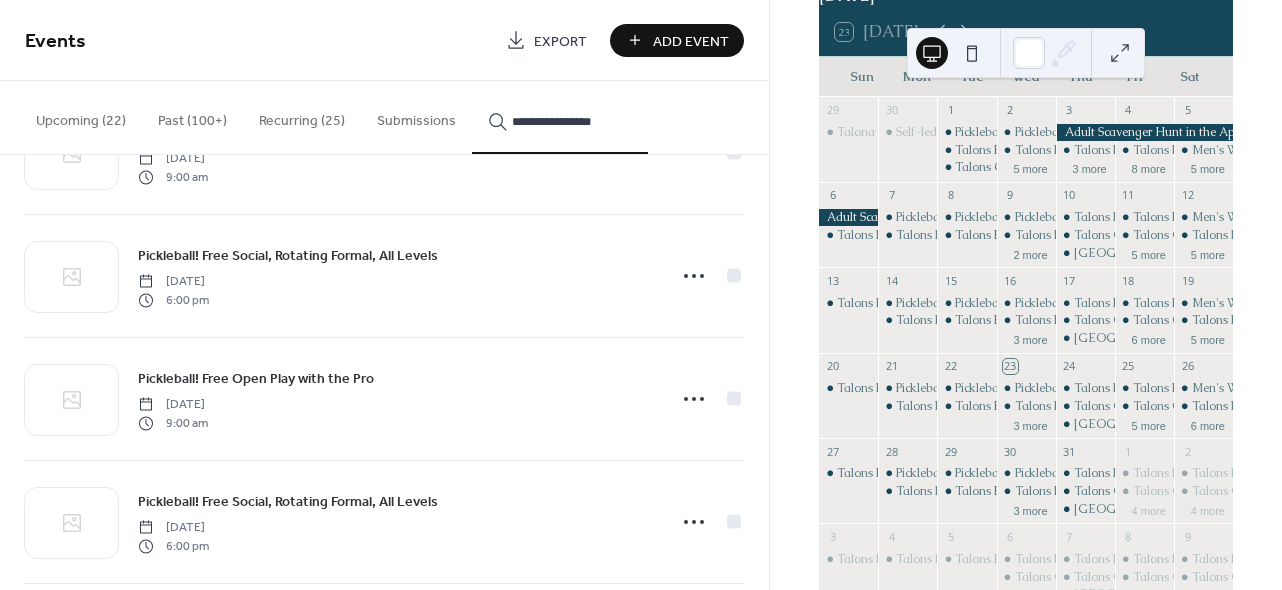 type on "**********" 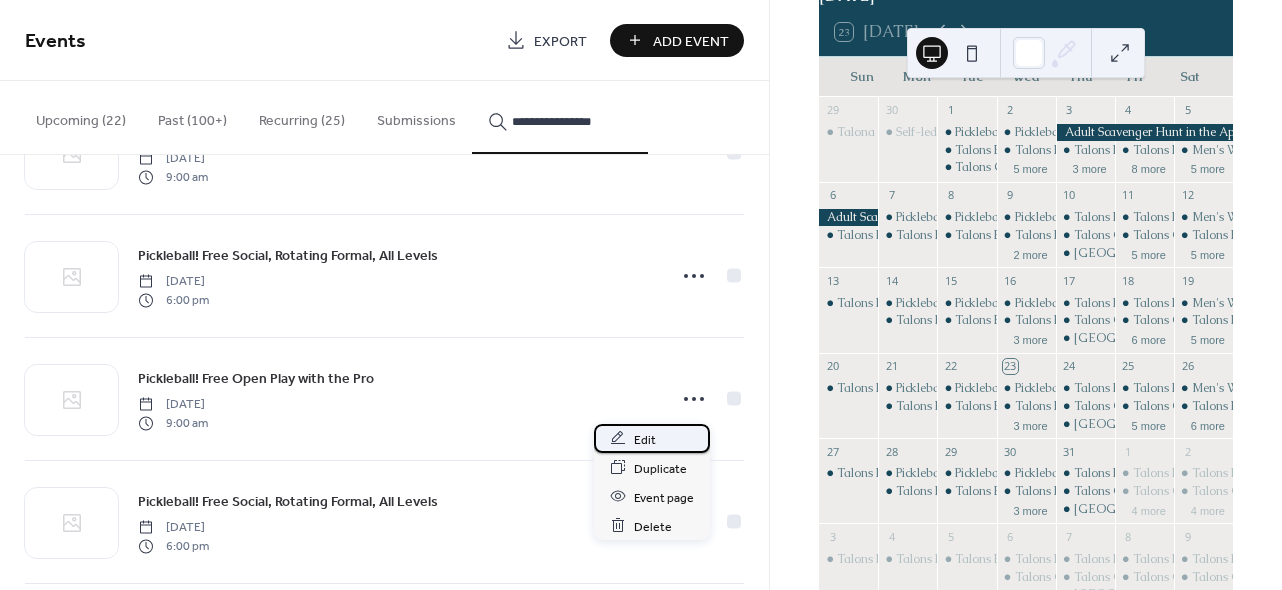 click on "Edit" at bounding box center [652, 438] 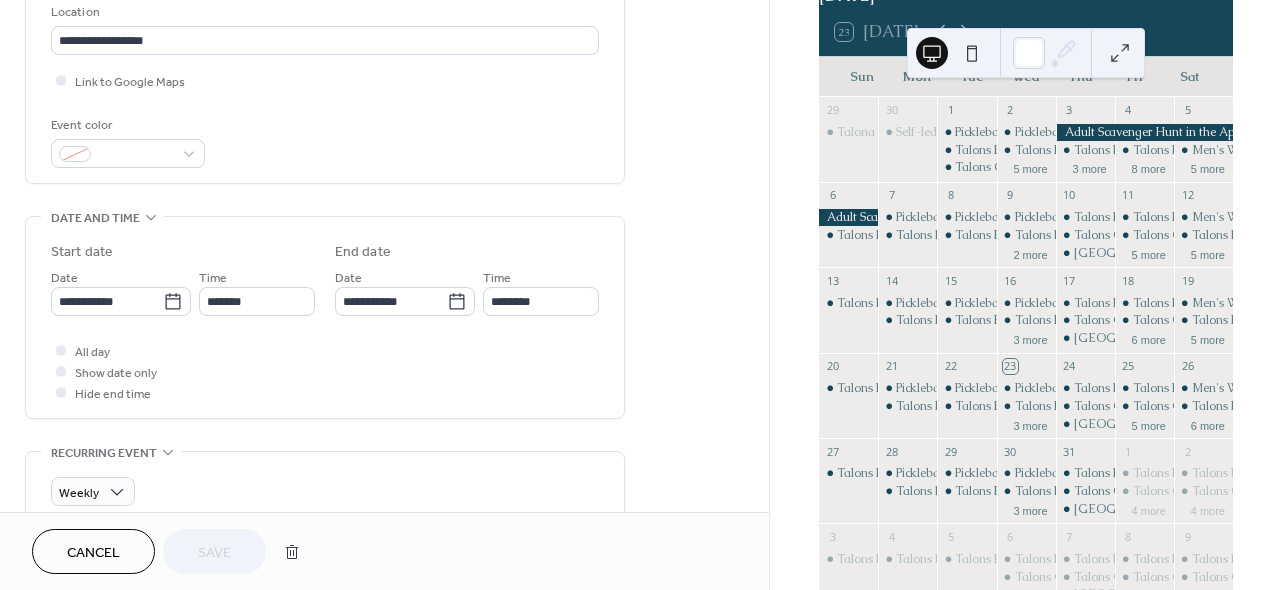 scroll, scrollTop: 450, scrollLeft: 0, axis: vertical 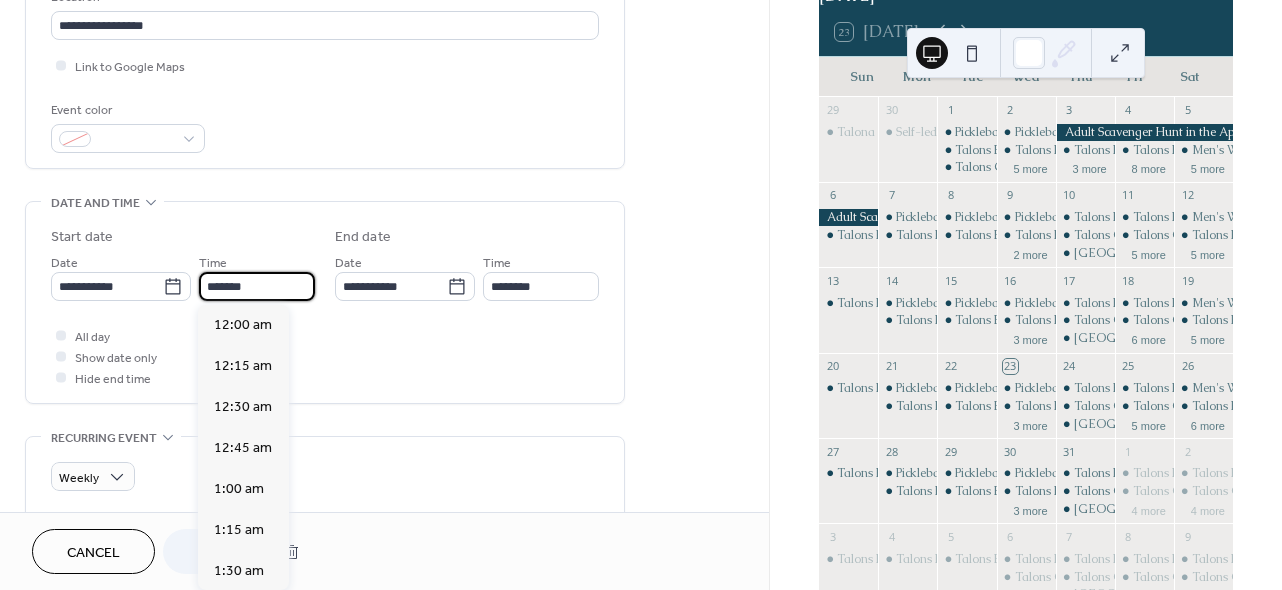 click on "*******" at bounding box center [257, 286] 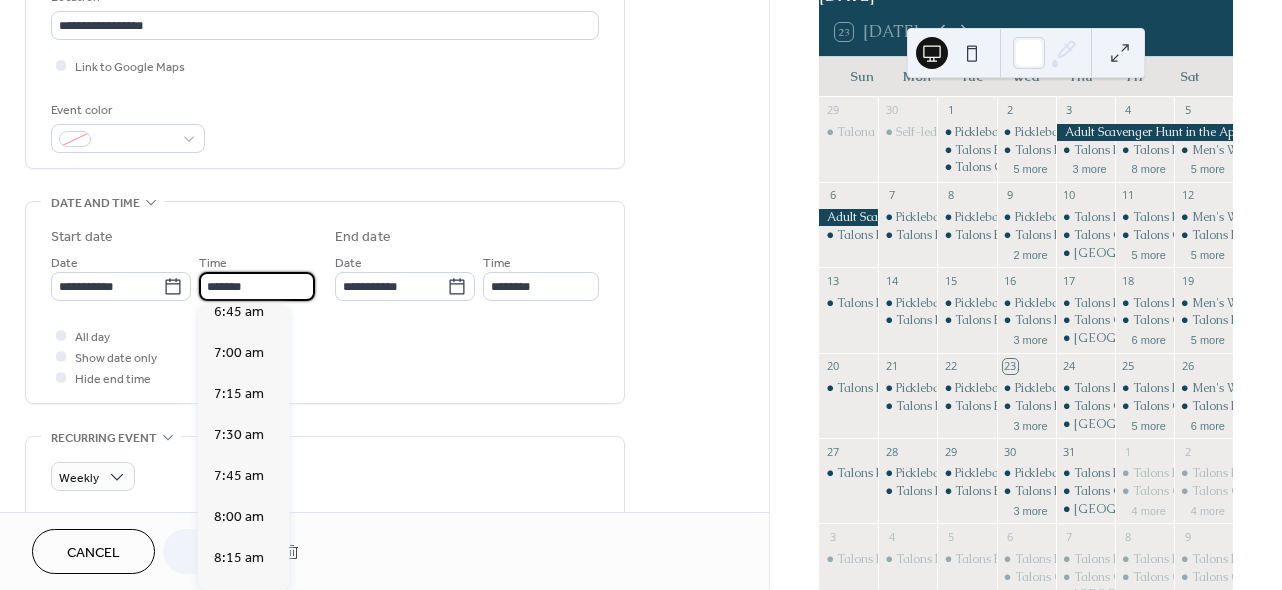 scroll, scrollTop: 1125, scrollLeft: 0, axis: vertical 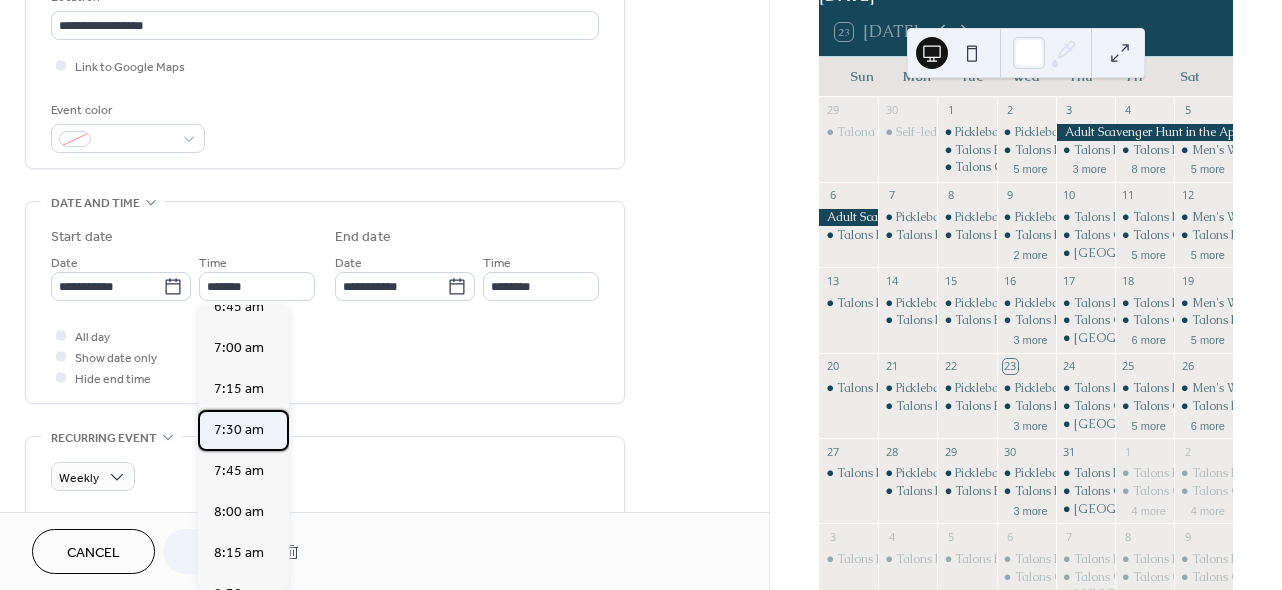 click on "7:30 am" at bounding box center (239, 430) 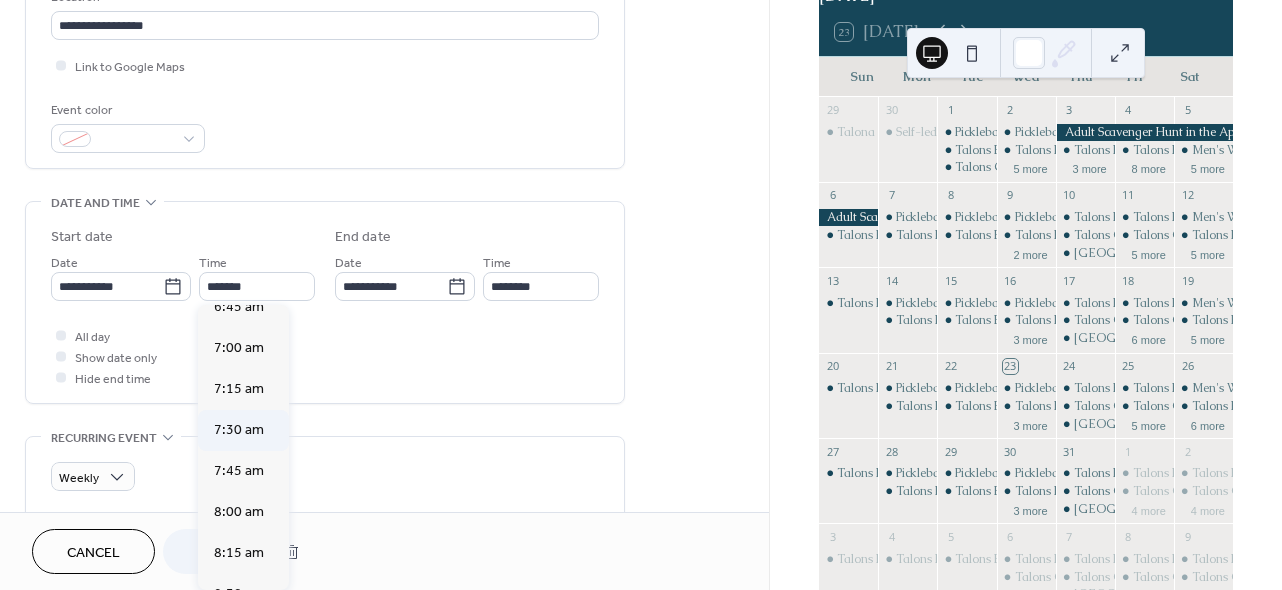 type on "*******" 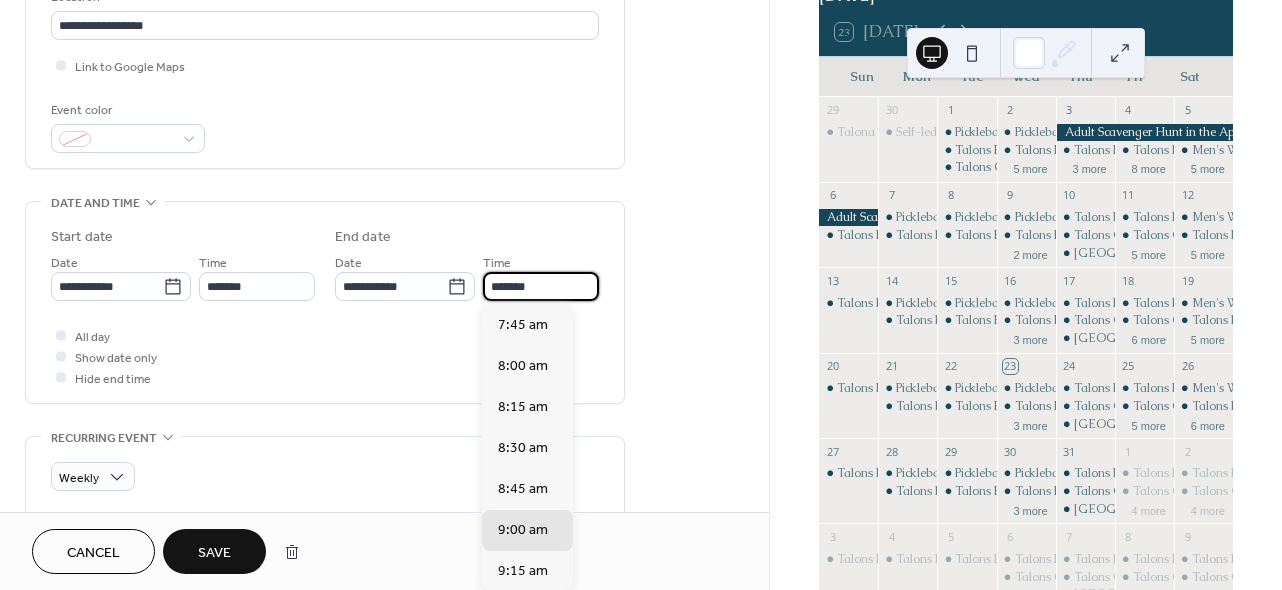 click on "*******" at bounding box center [541, 286] 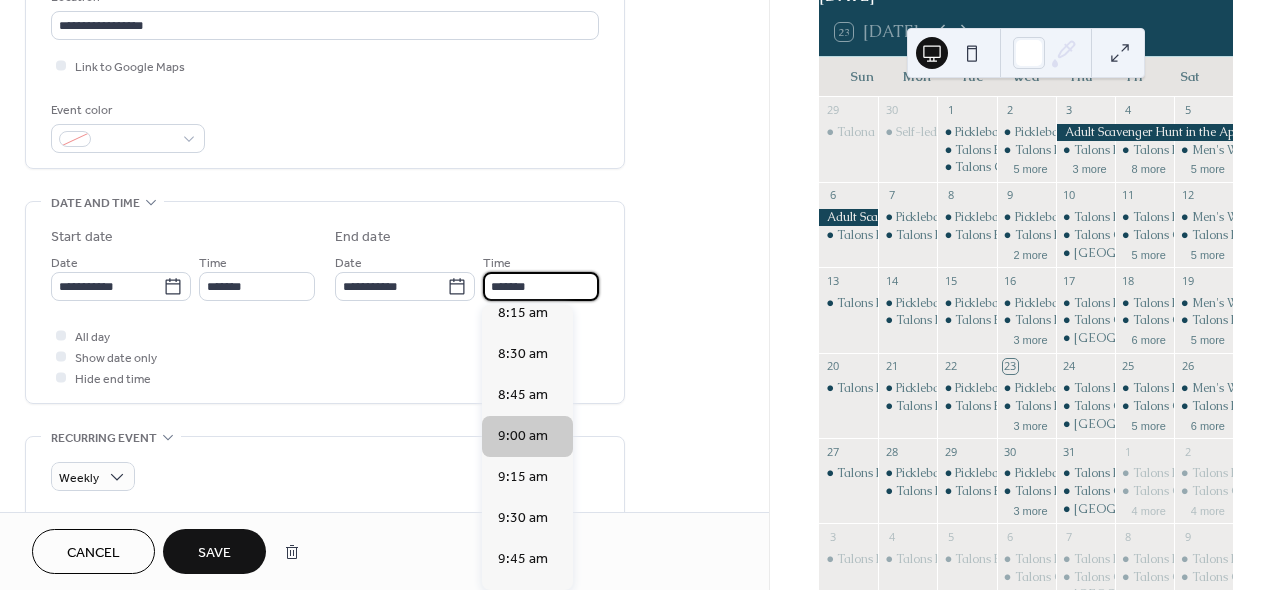 scroll, scrollTop: 98, scrollLeft: 0, axis: vertical 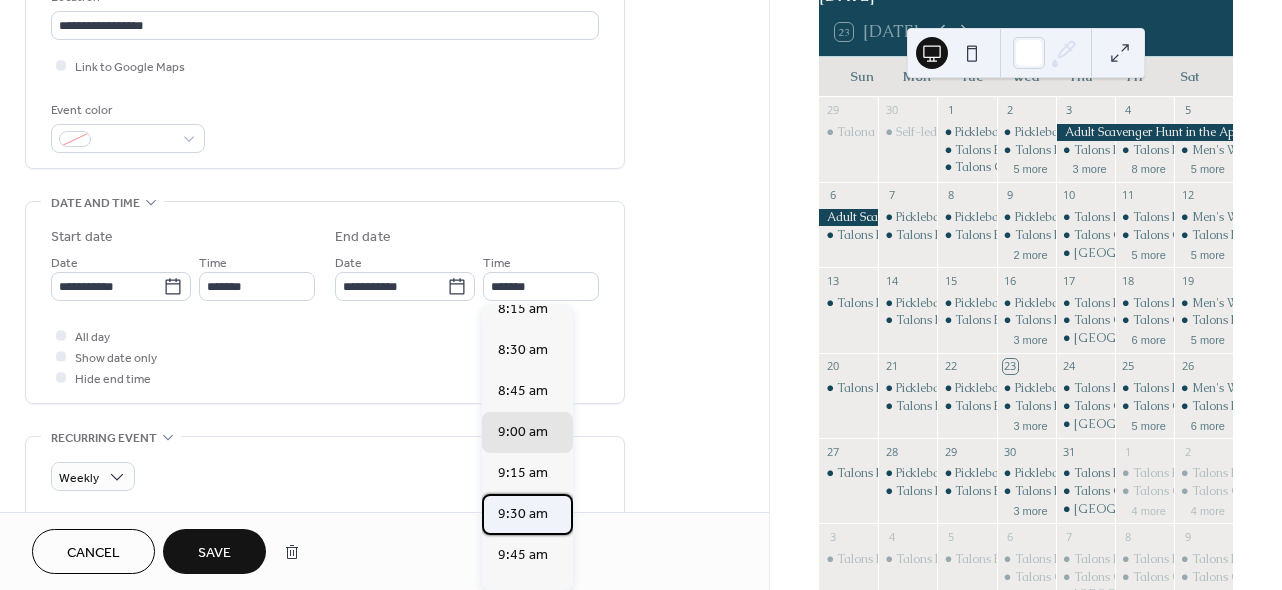 click on "9:30 am" at bounding box center [523, 514] 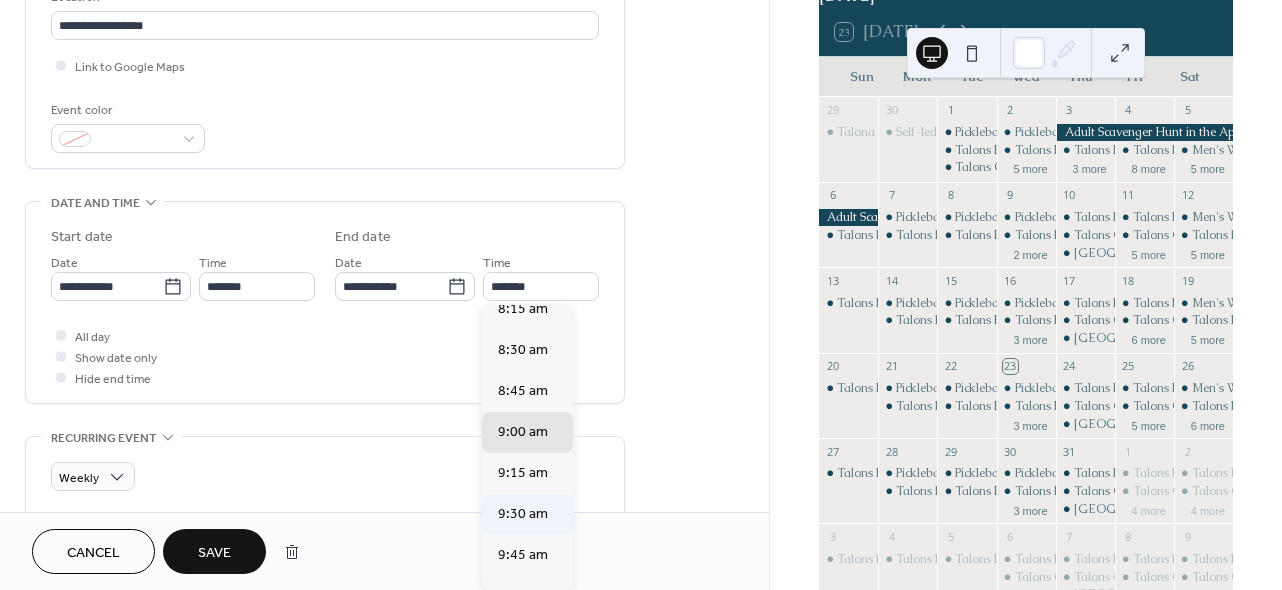 type on "*******" 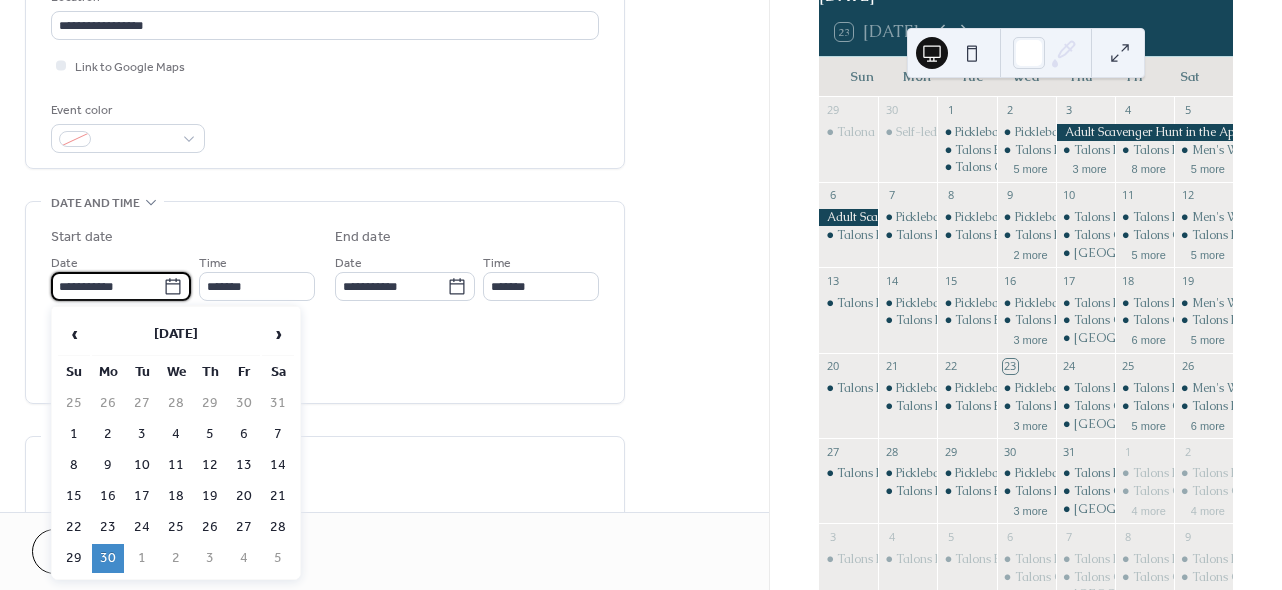 click on "**********" at bounding box center [107, 286] 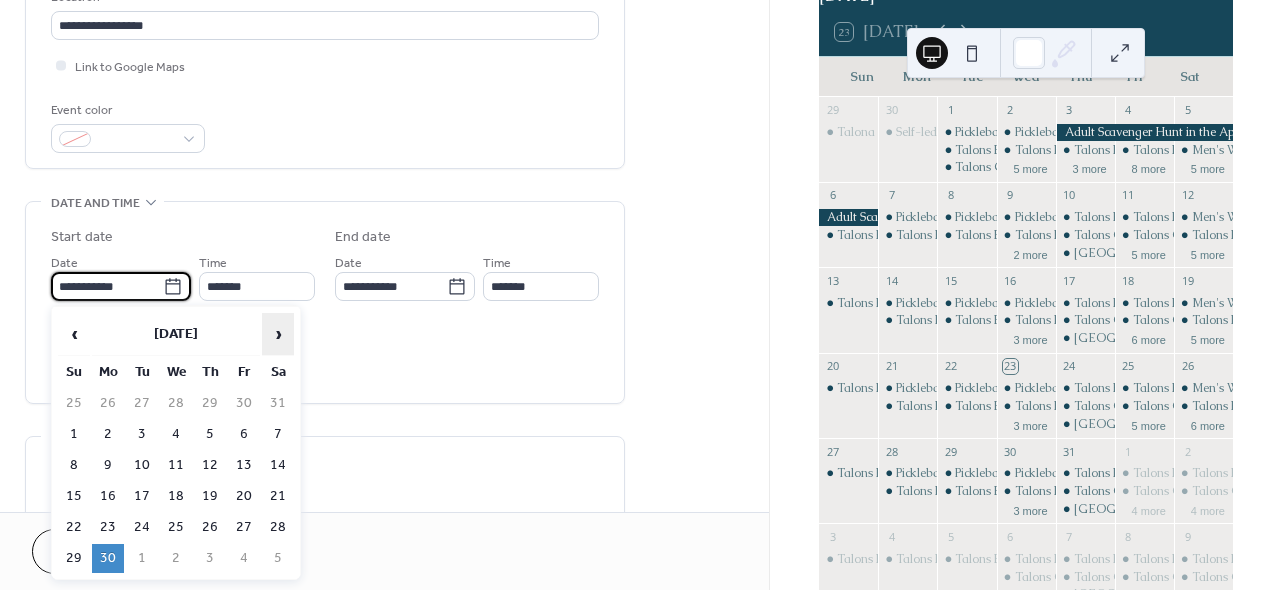 click on "›" at bounding box center (278, 334) 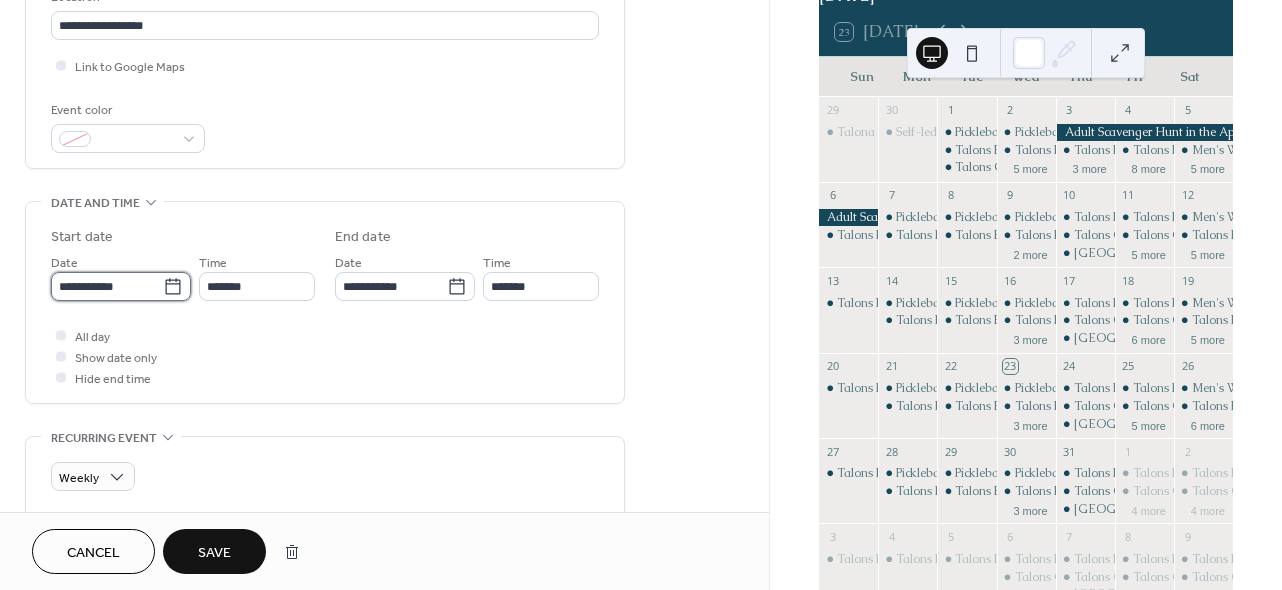 click on "**********" at bounding box center (107, 286) 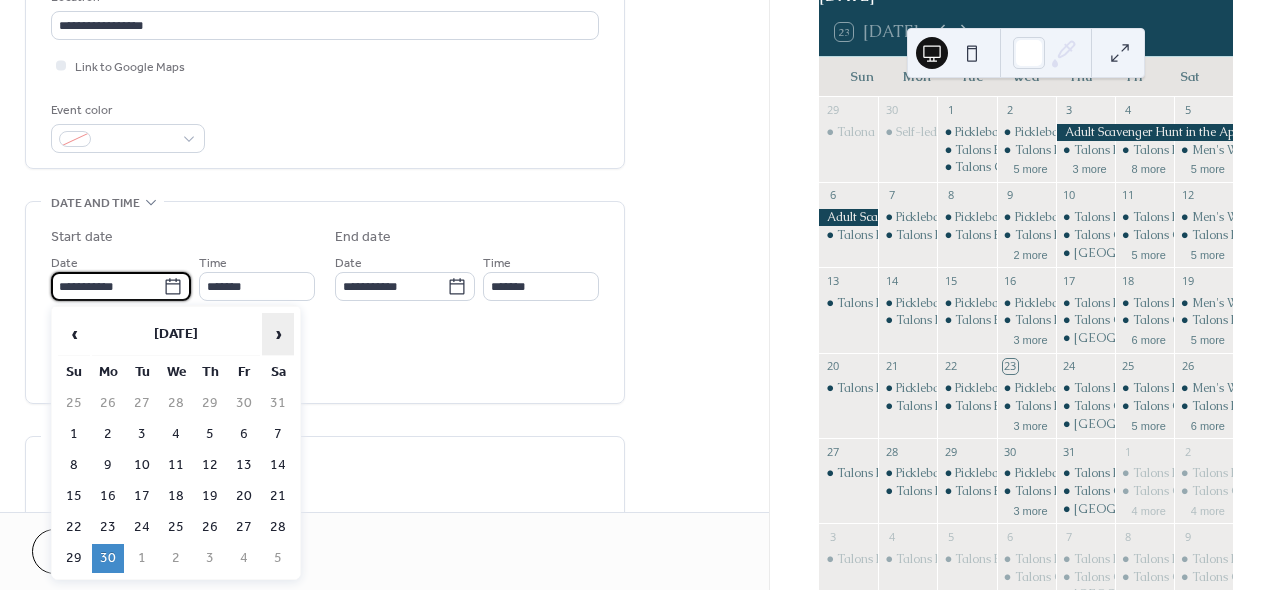 click on "›" at bounding box center [278, 334] 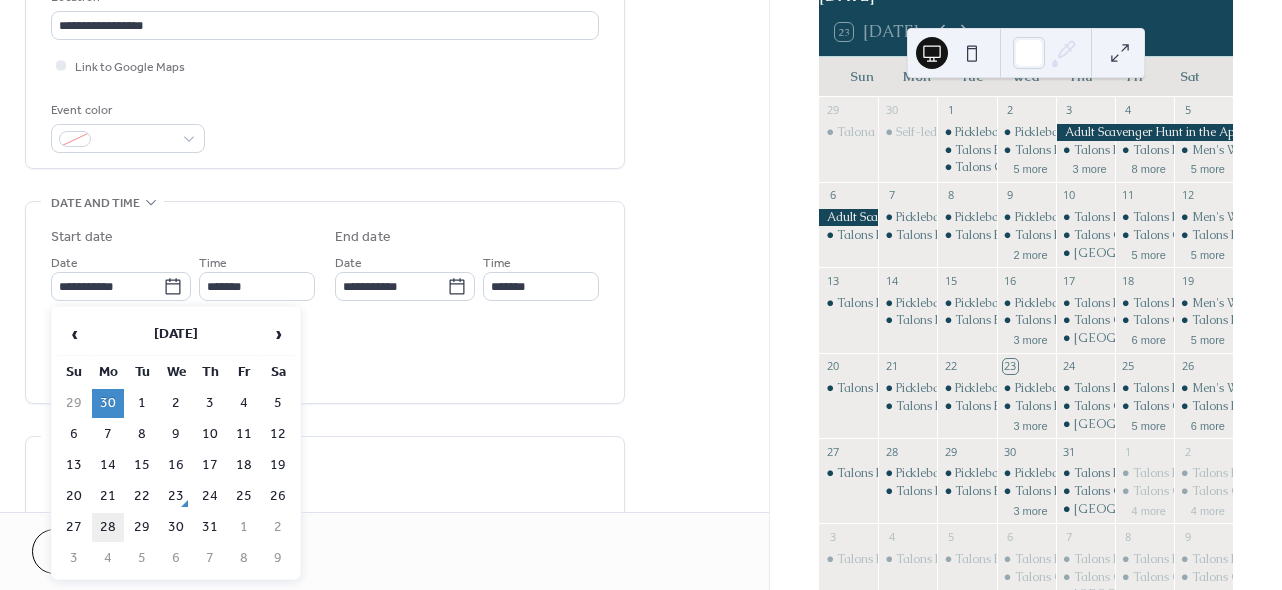 click on "28" at bounding box center (108, 527) 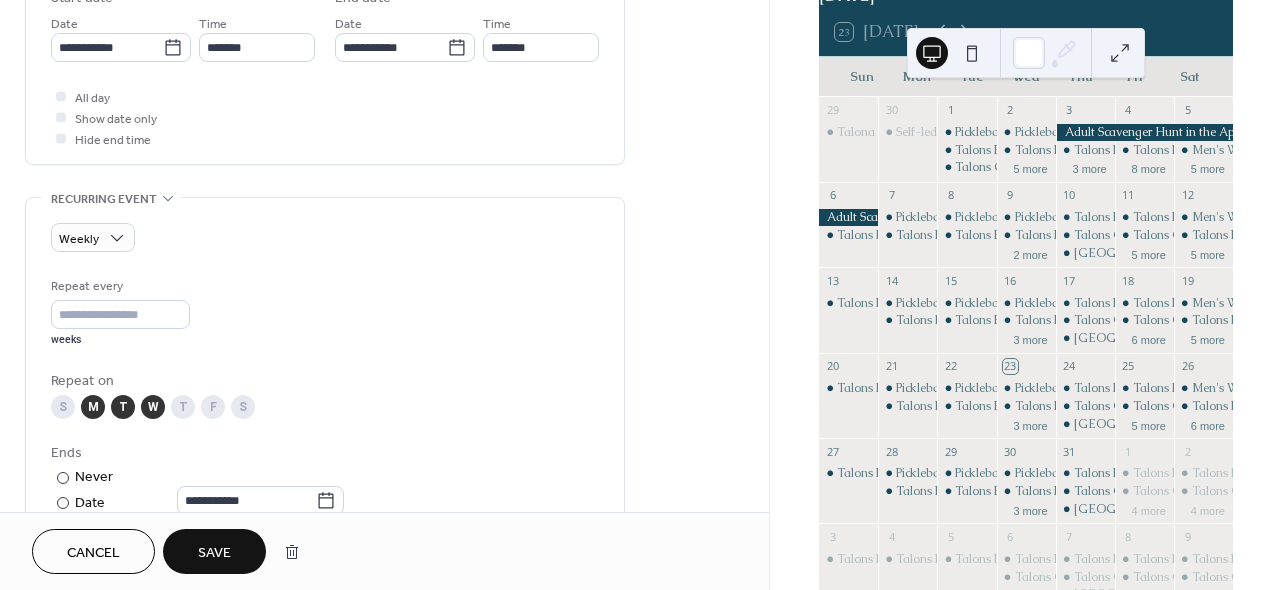 scroll, scrollTop: 737, scrollLeft: 0, axis: vertical 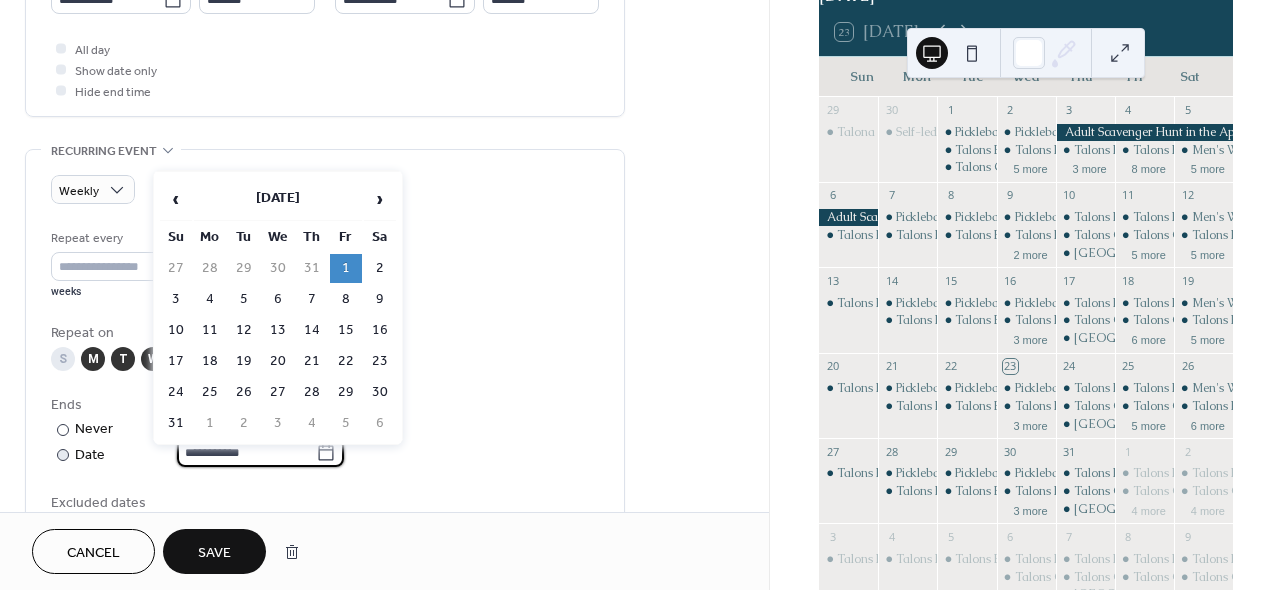 click on "**********" at bounding box center (246, 452) 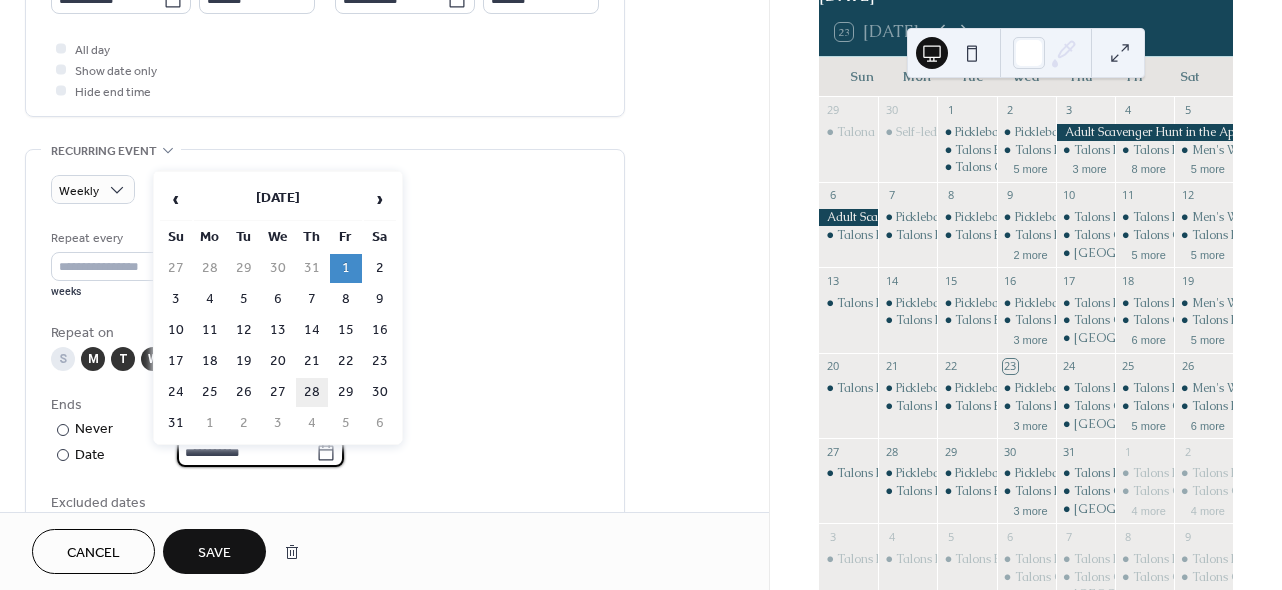 click on "28" at bounding box center [312, 392] 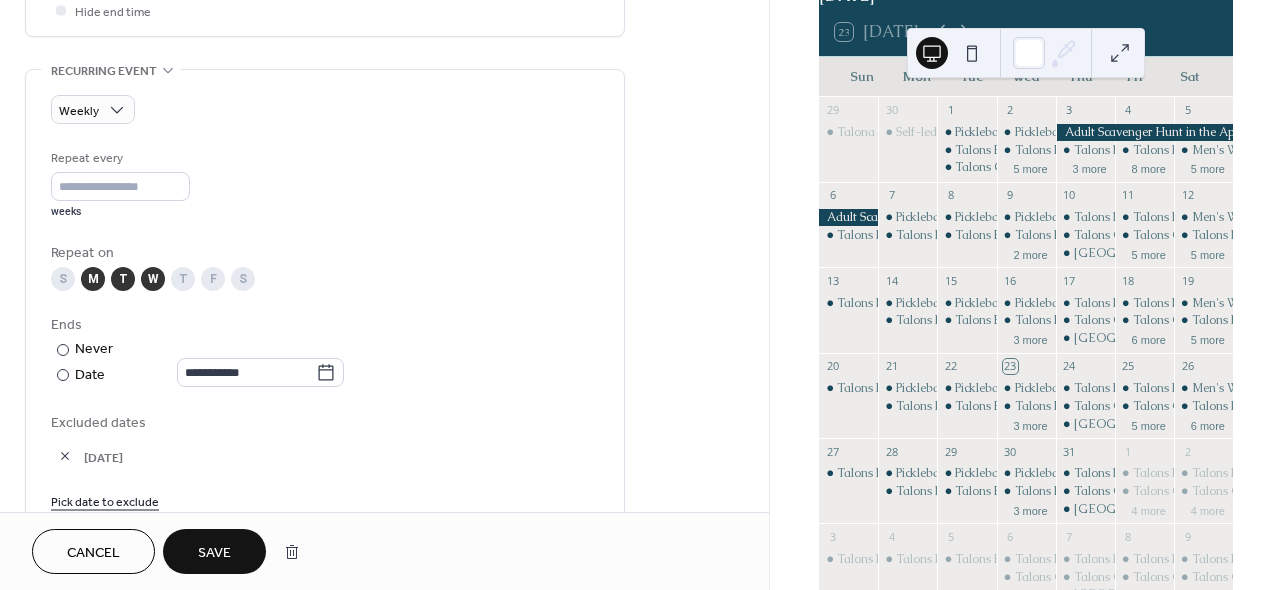 scroll, scrollTop: 818, scrollLeft: 0, axis: vertical 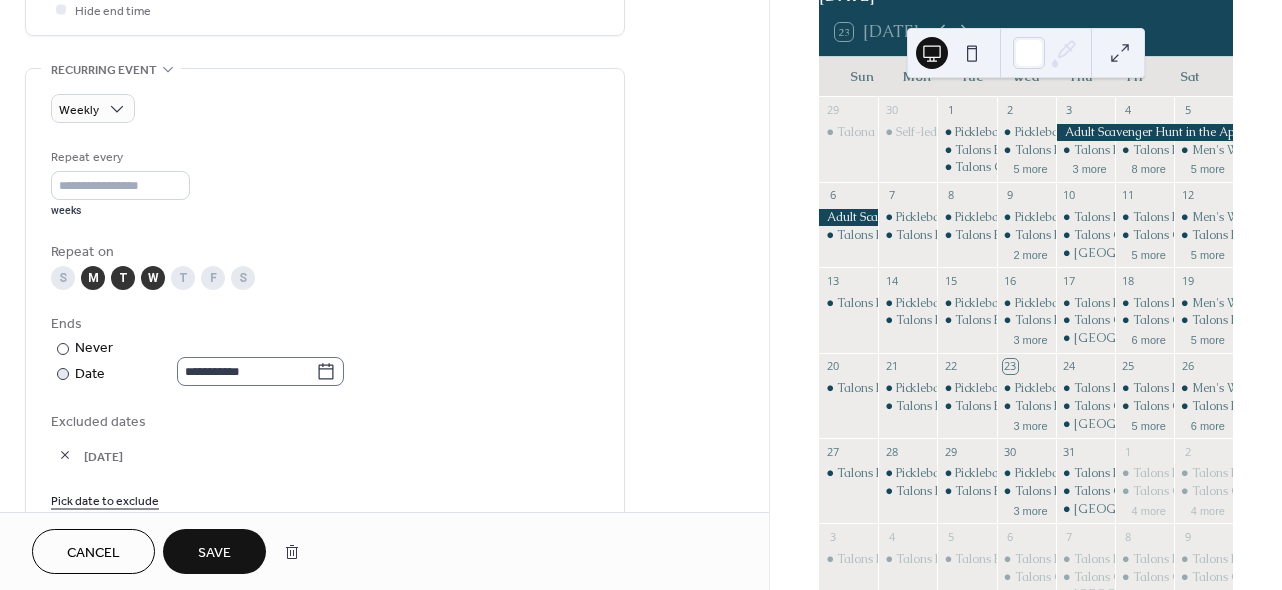 click on "**********" at bounding box center [260, 371] 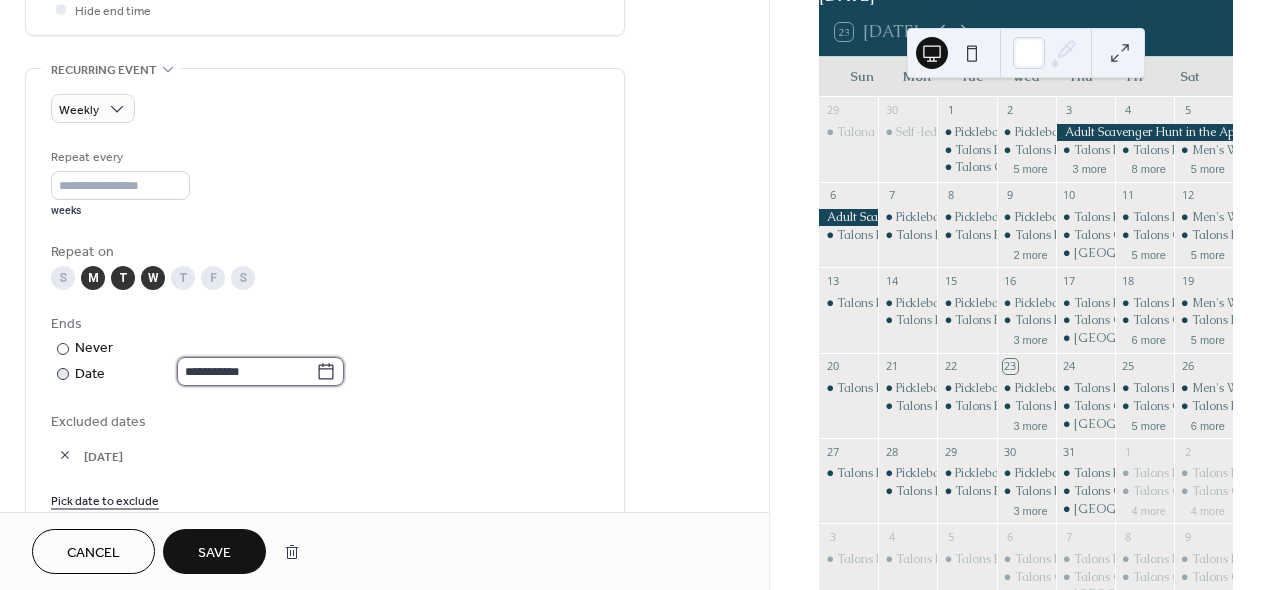 click on "**********" at bounding box center (246, 371) 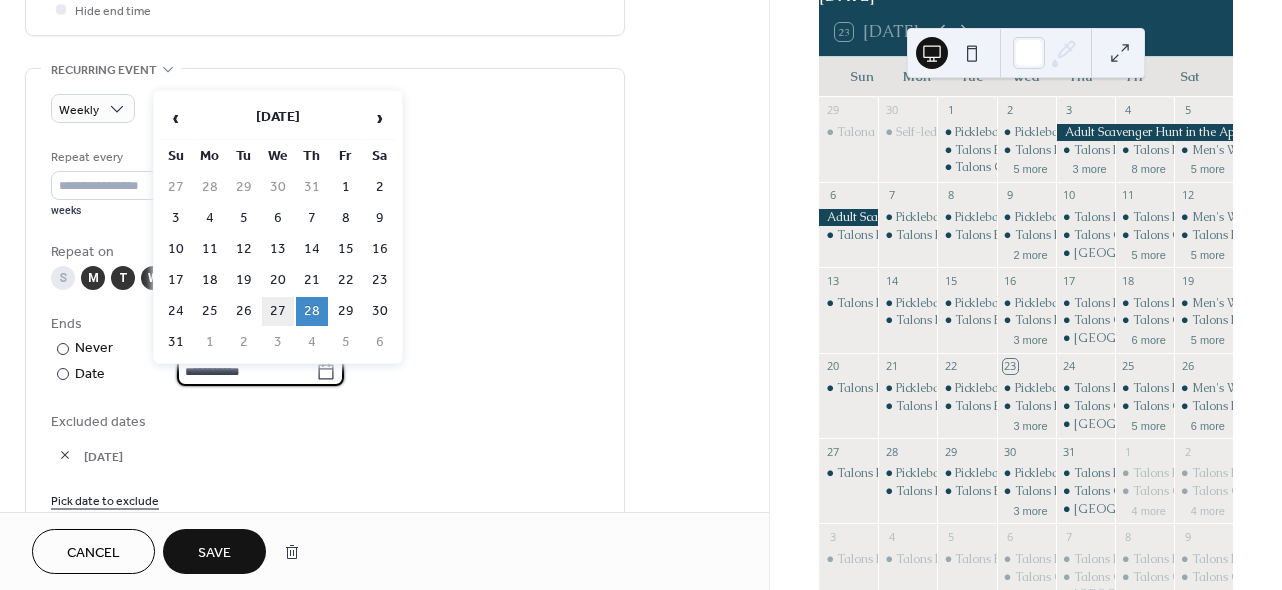 click on "27" at bounding box center (278, 311) 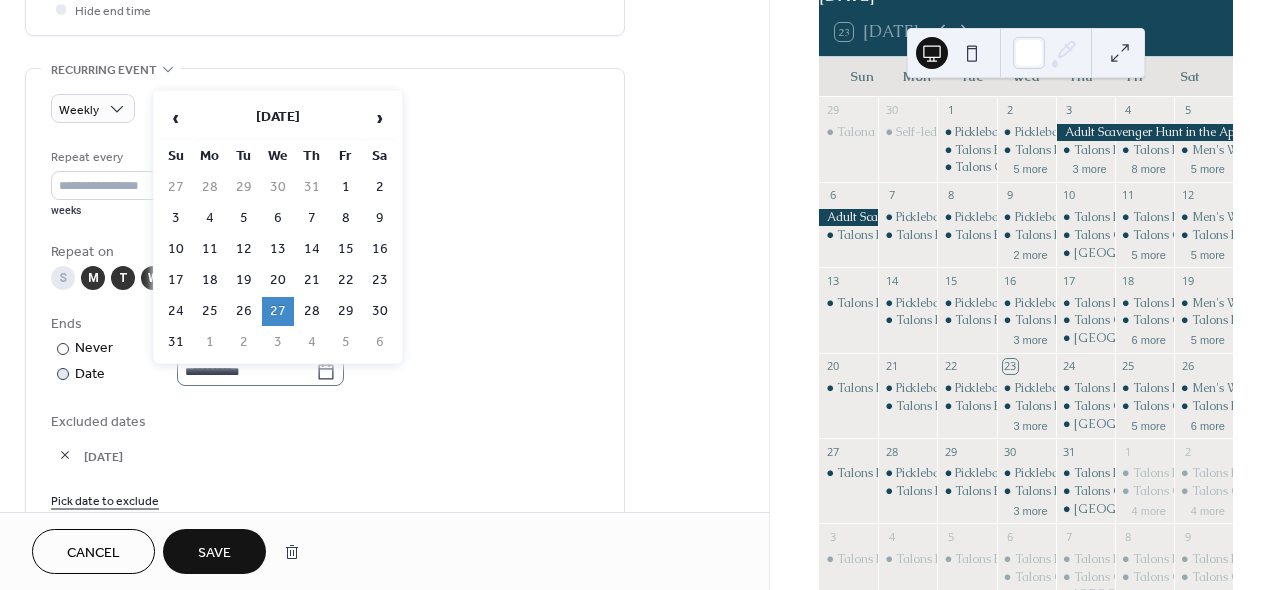 click 